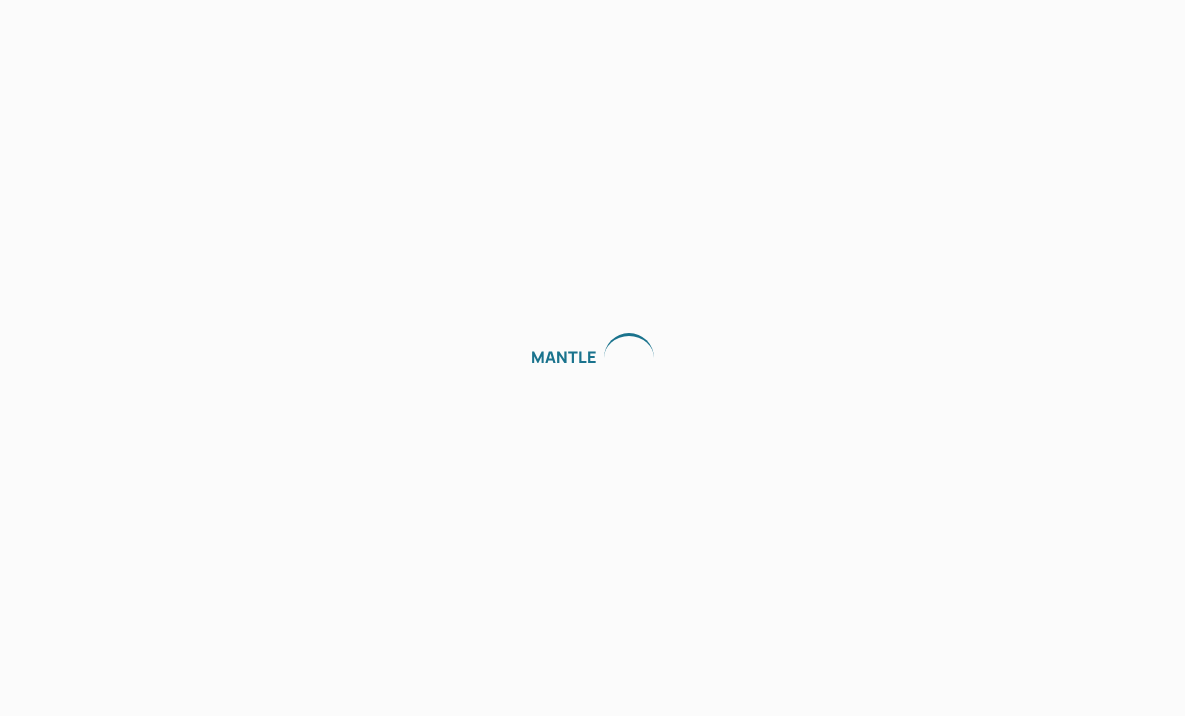 scroll, scrollTop: 0, scrollLeft: 0, axis: both 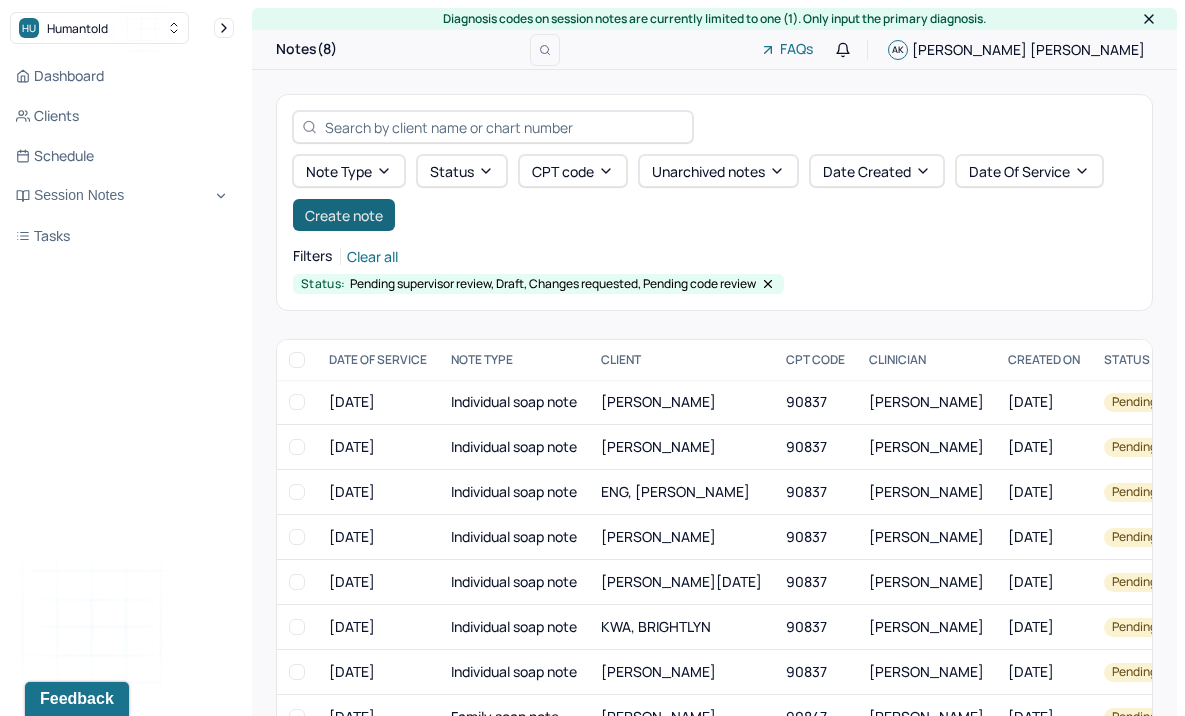 click on "Create note" at bounding box center (344, 215) 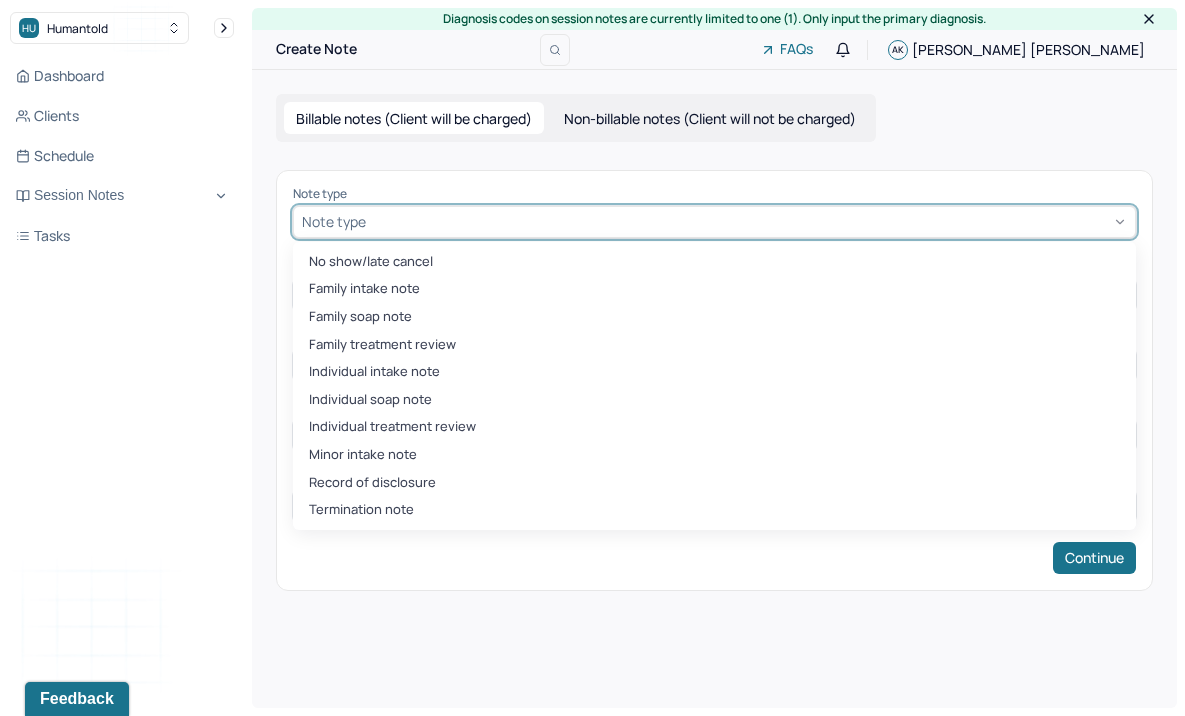 click on "Note type" at bounding box center [334, 221] 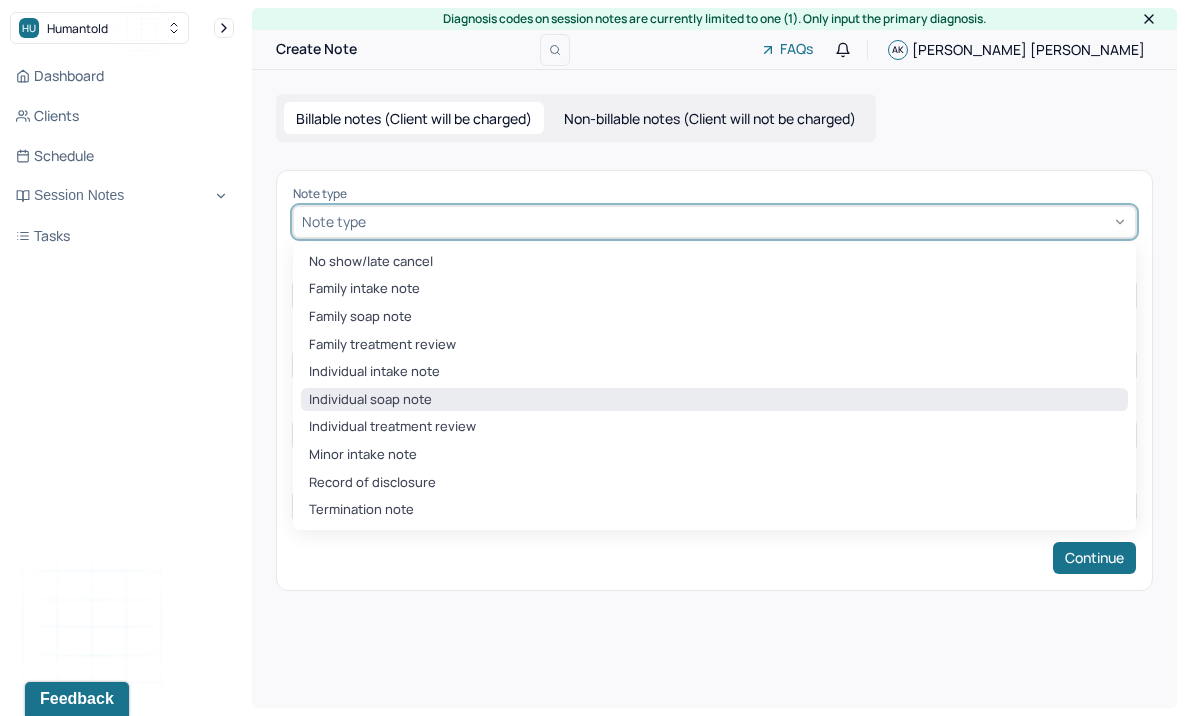 click on "Individual soap note" at bounding box center (714, 400) 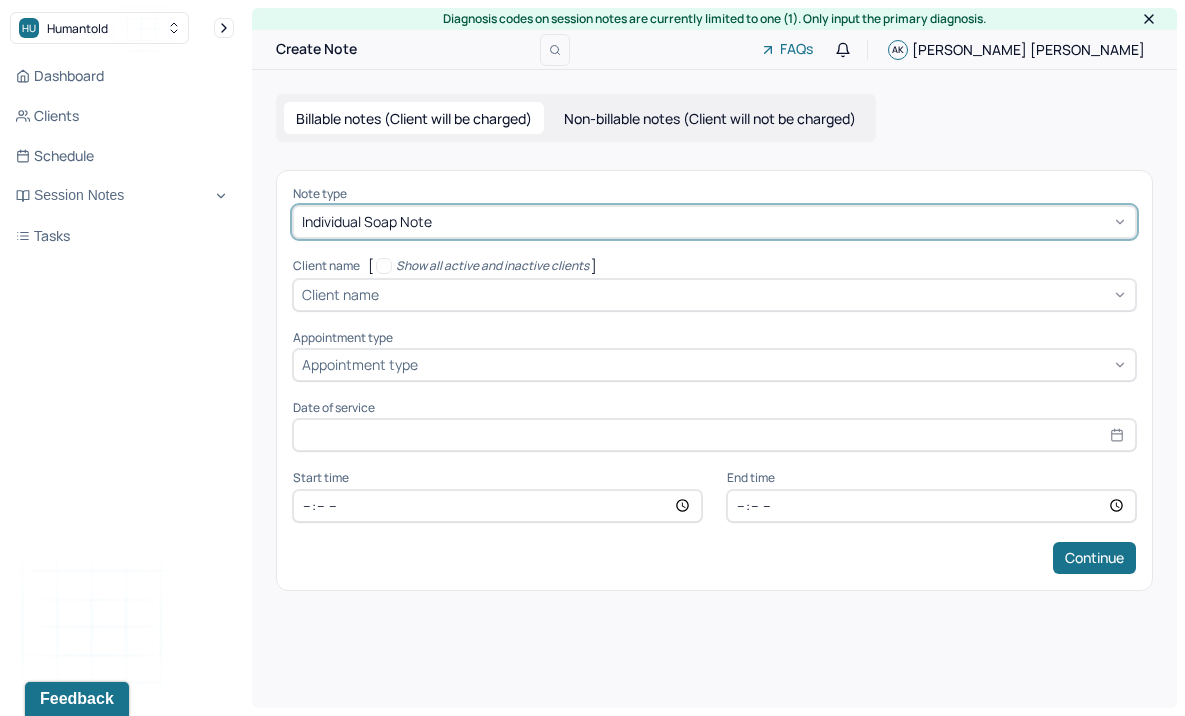 click on "Client name" at bounding box center (340, 294) 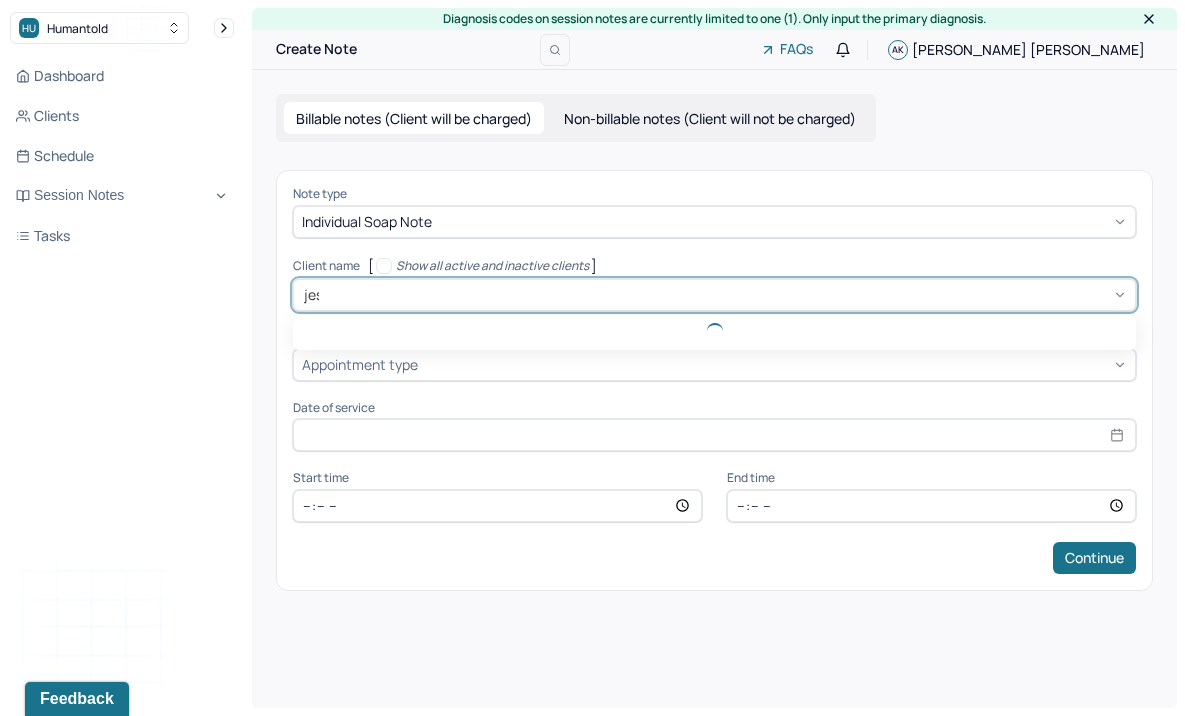 type on "[PERSON_NAME]" 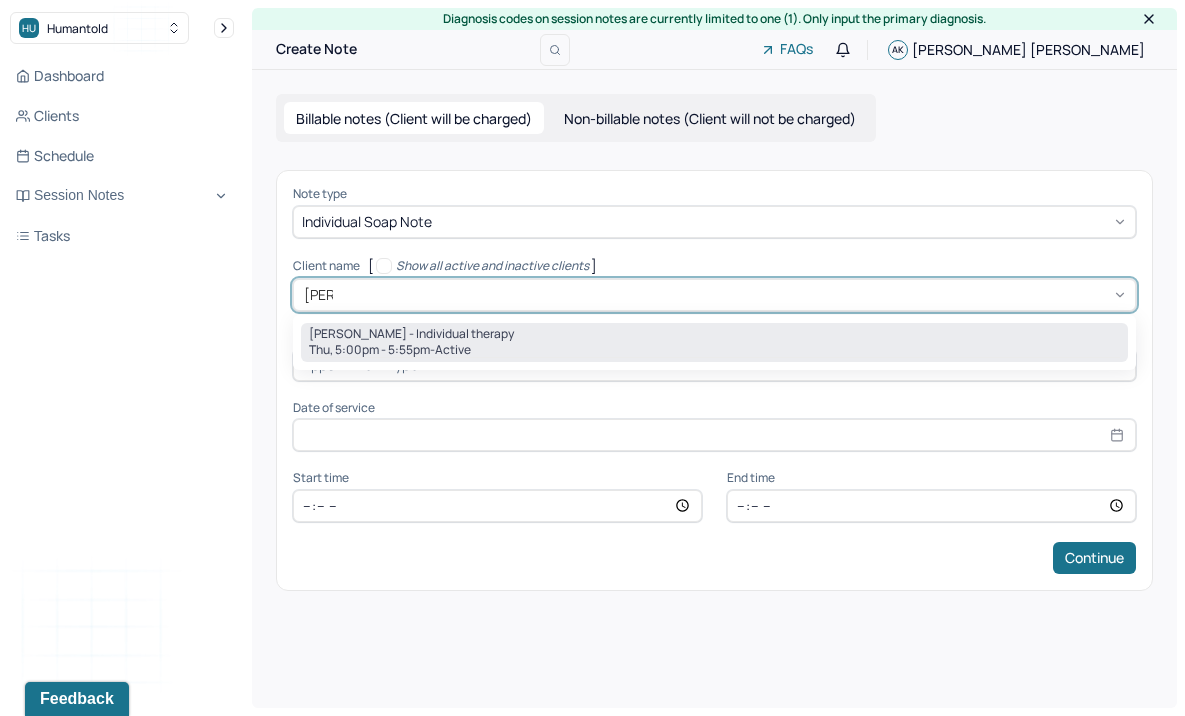 click on "Thu, 5:00pm - 5:55pm  -  active" at bounding box center (714, 350) 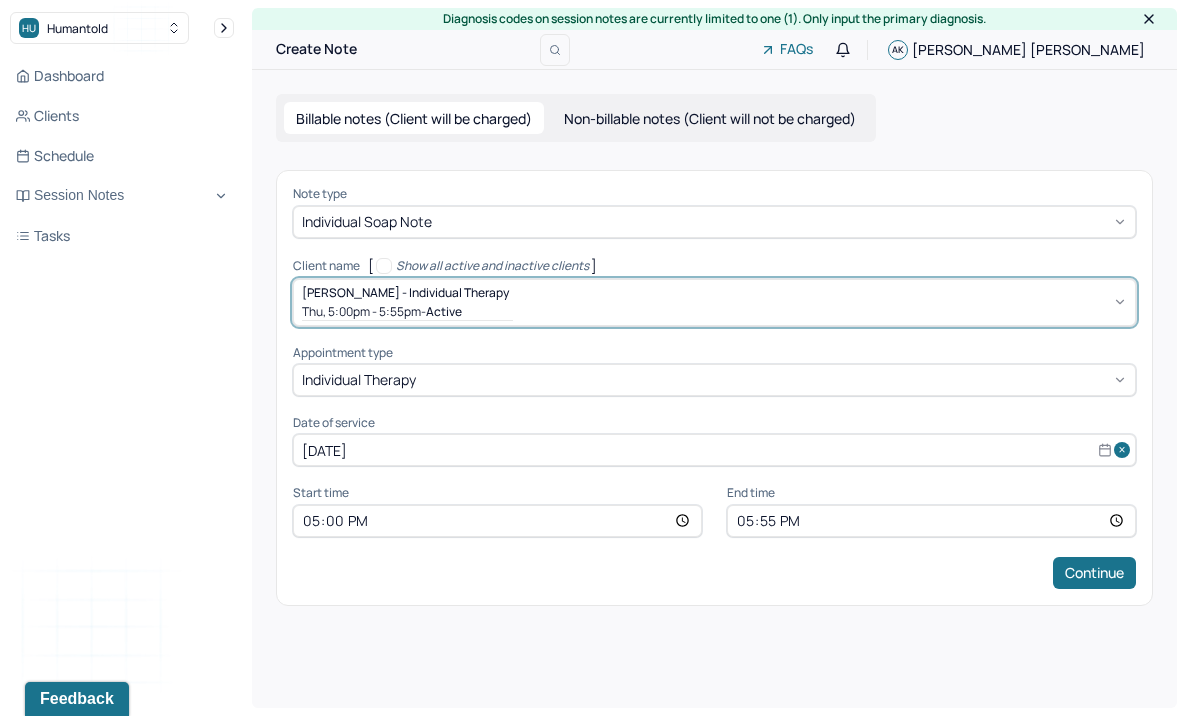 click on "17:00" at bounding box center [497, 521] 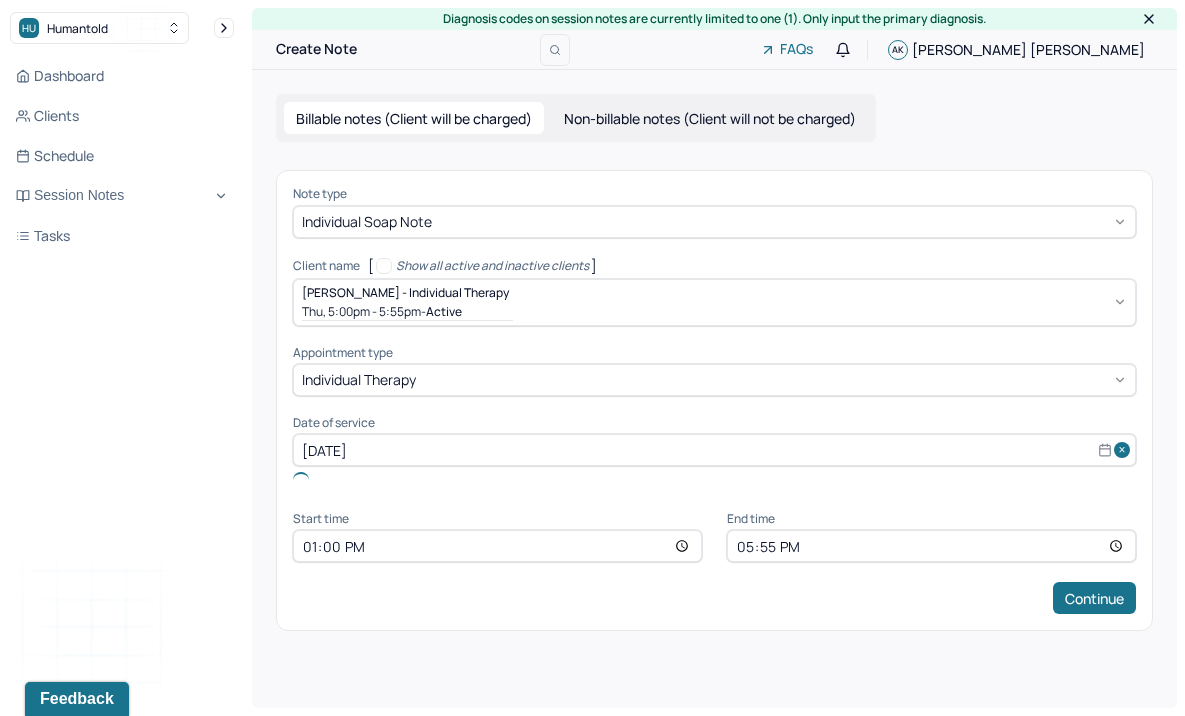 type on "12:00" 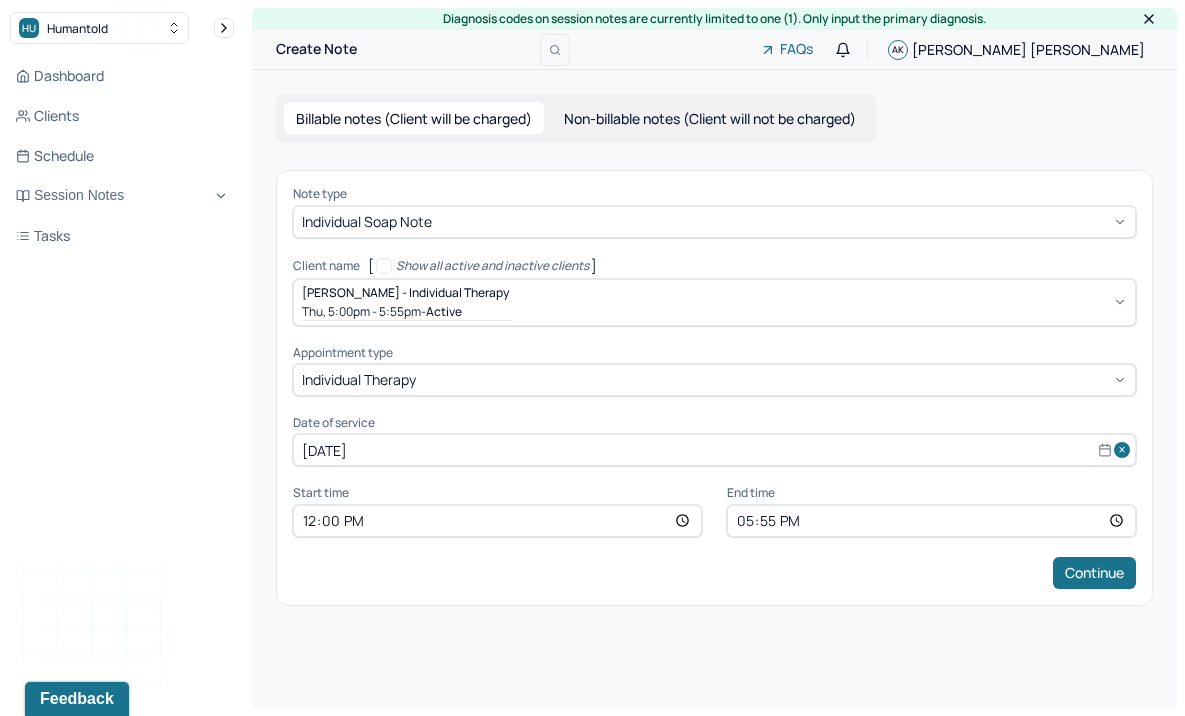 click on "17:55" at bounding box center [931, 521] 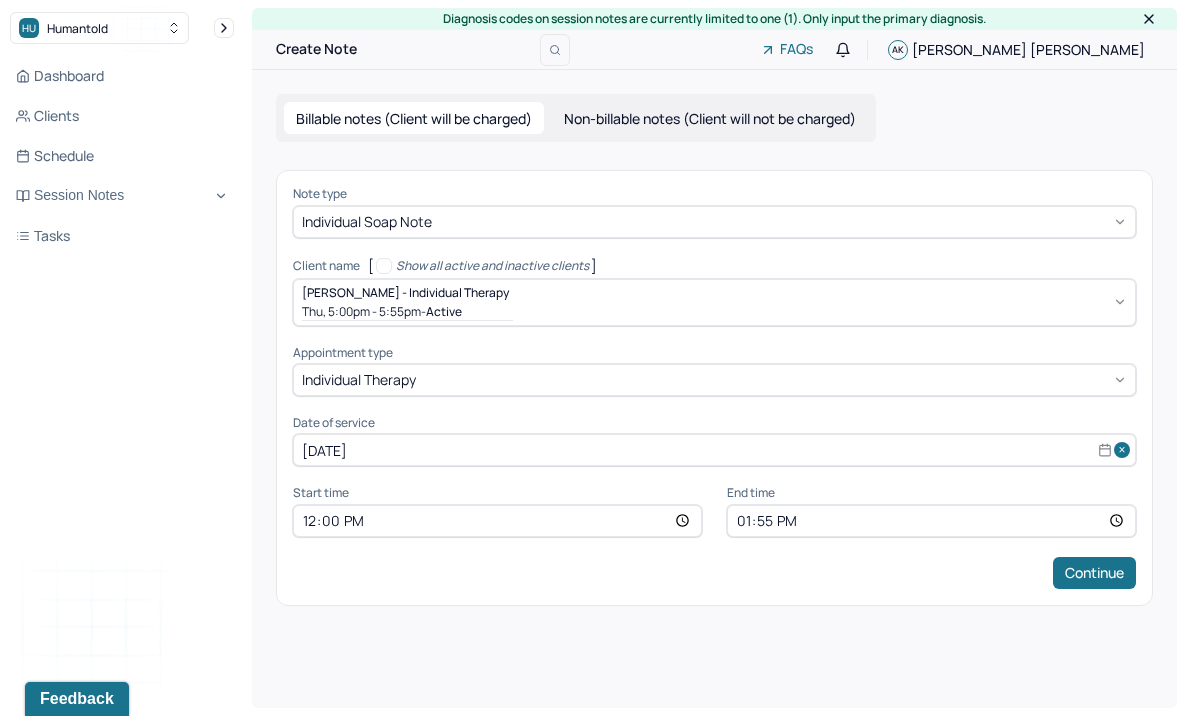 type on "12:55" 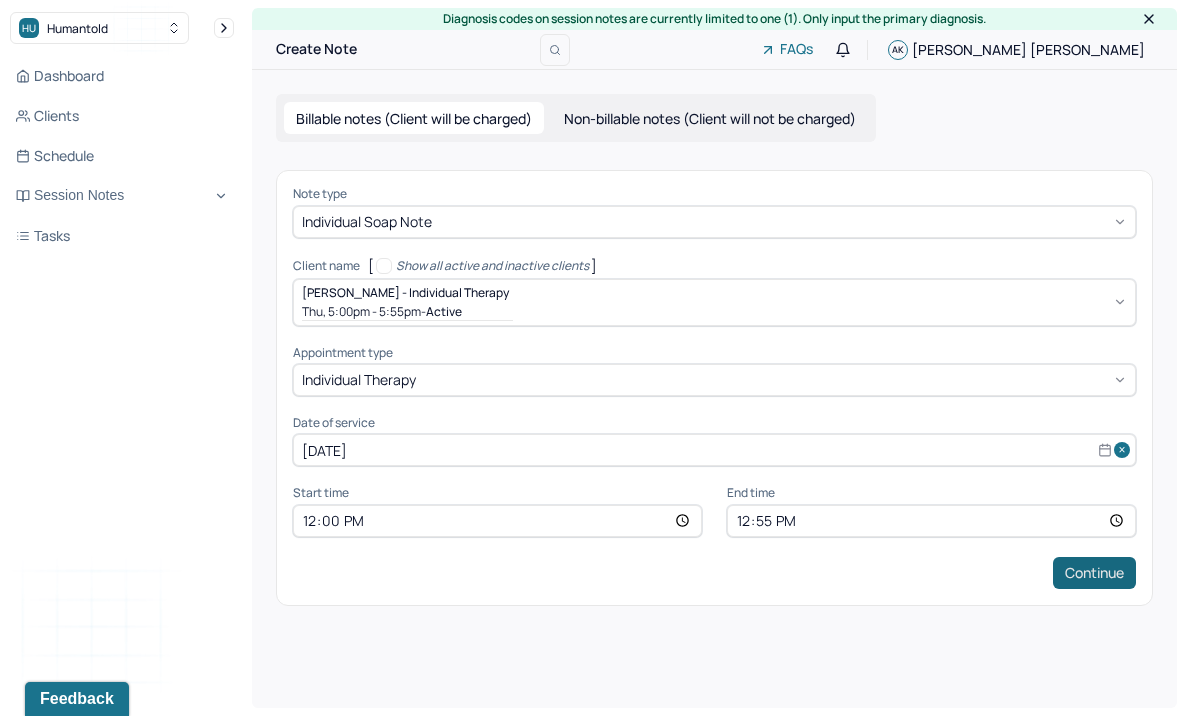click on "Continue" at bounding box center [1094, 573] 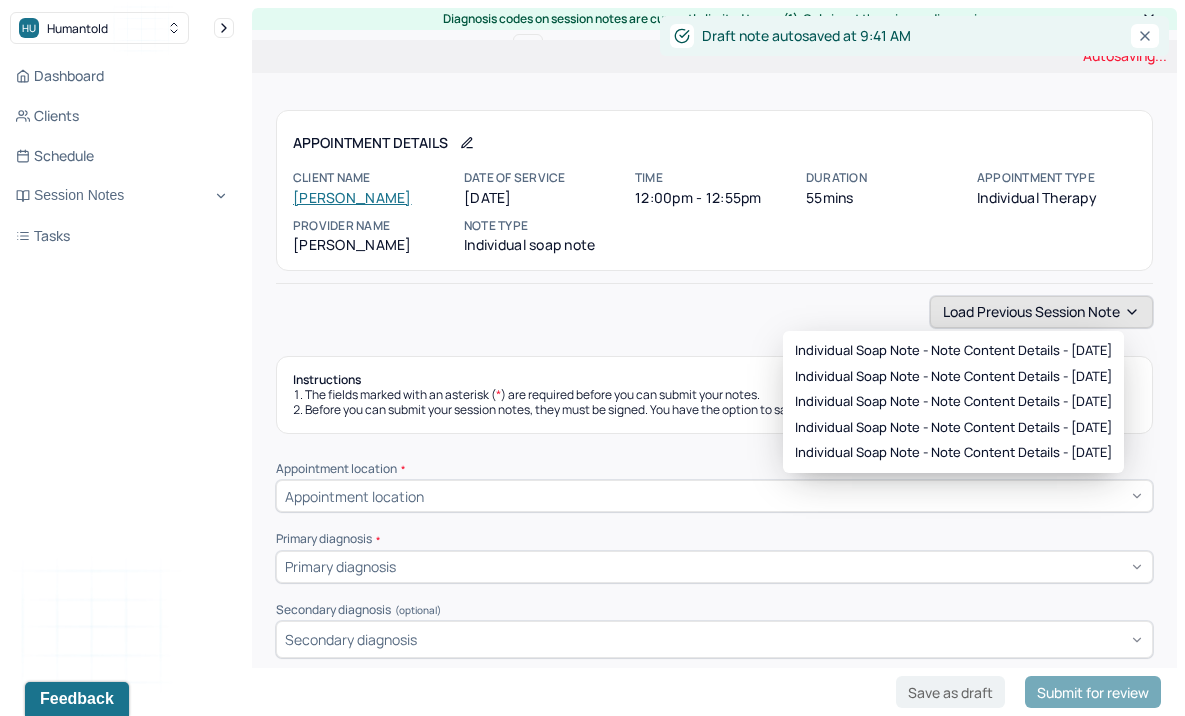 click on "Load previous session note" at bounding box center [1041, 312] 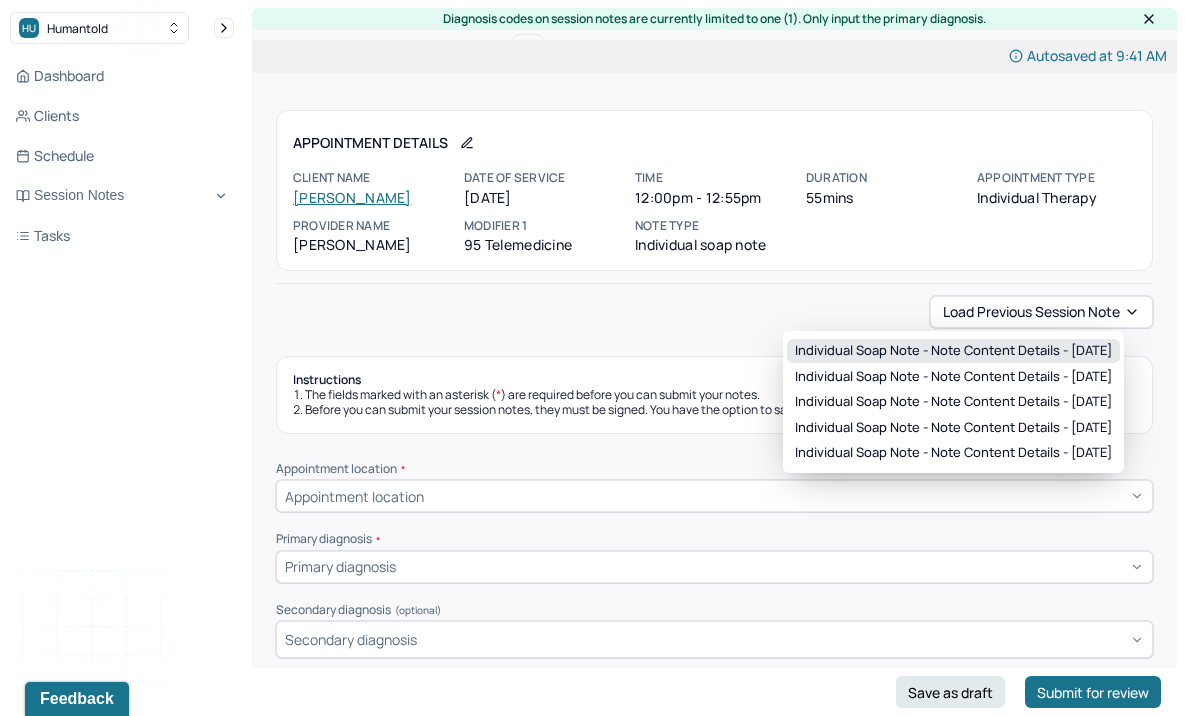 click on "Individual soap note   - Note content Details -   [DATE]" at bounding box center [953, 351] 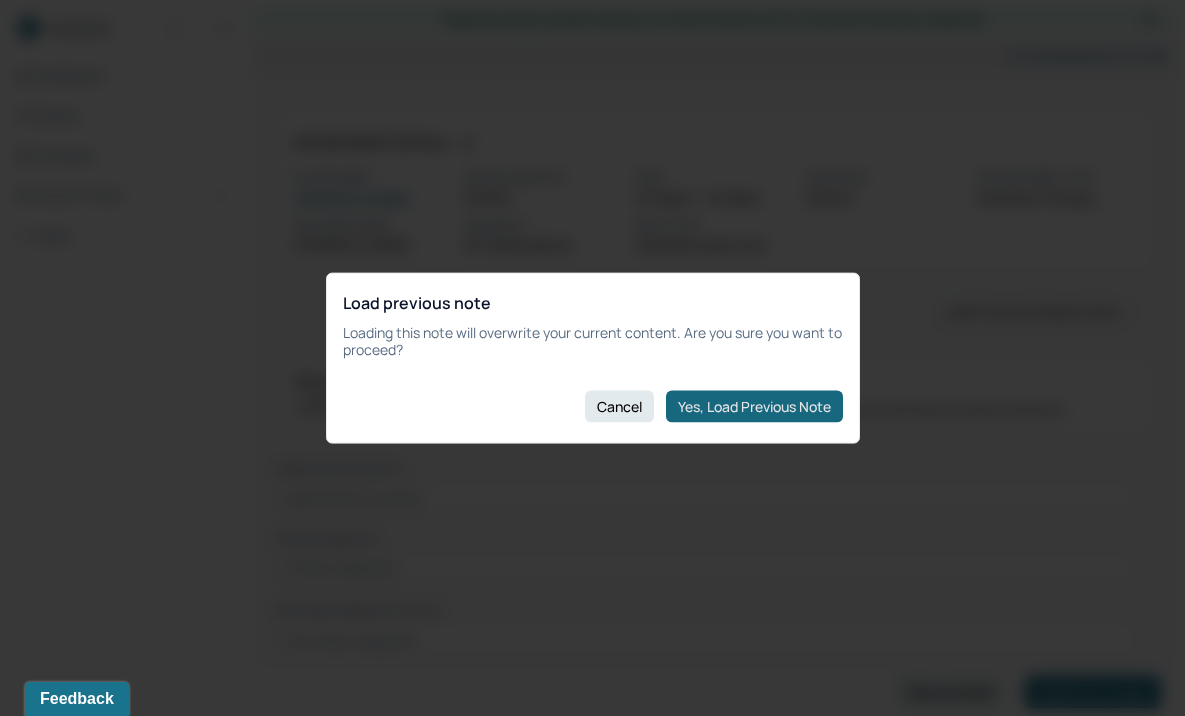 click on "Yes, Load Previous Note" at bounding box center [754, 406] 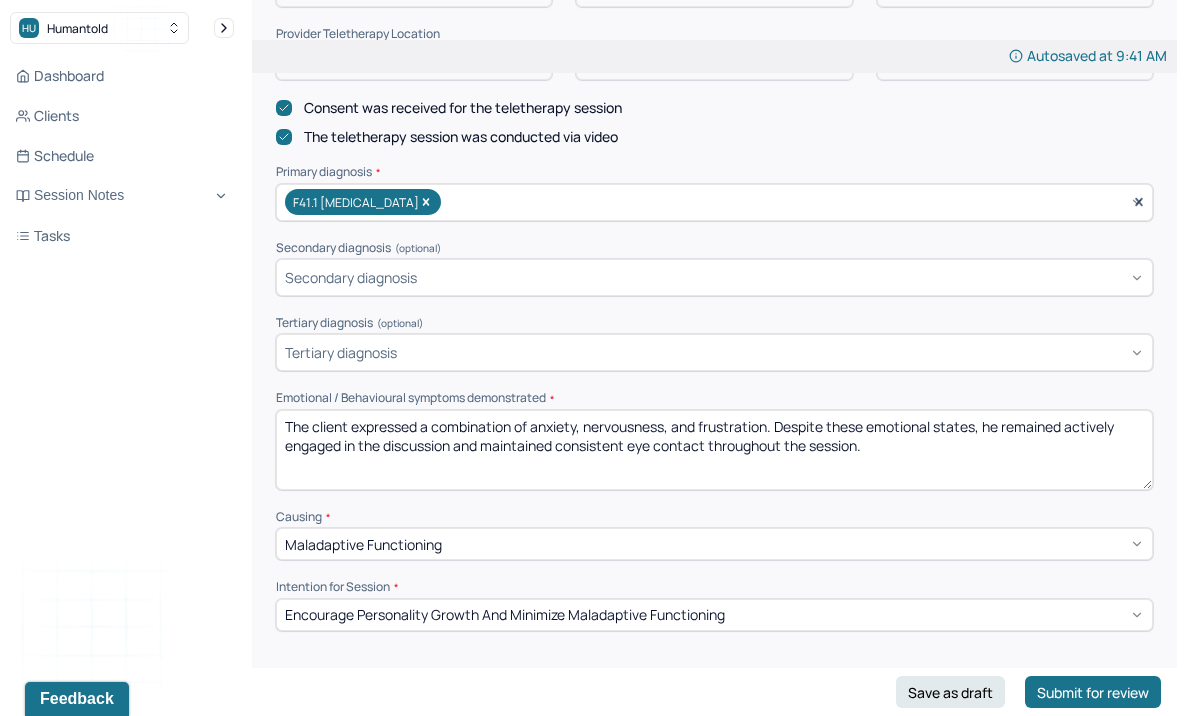 scroll, scrollTop: 580, scrollLeft: 0, axis: vertical 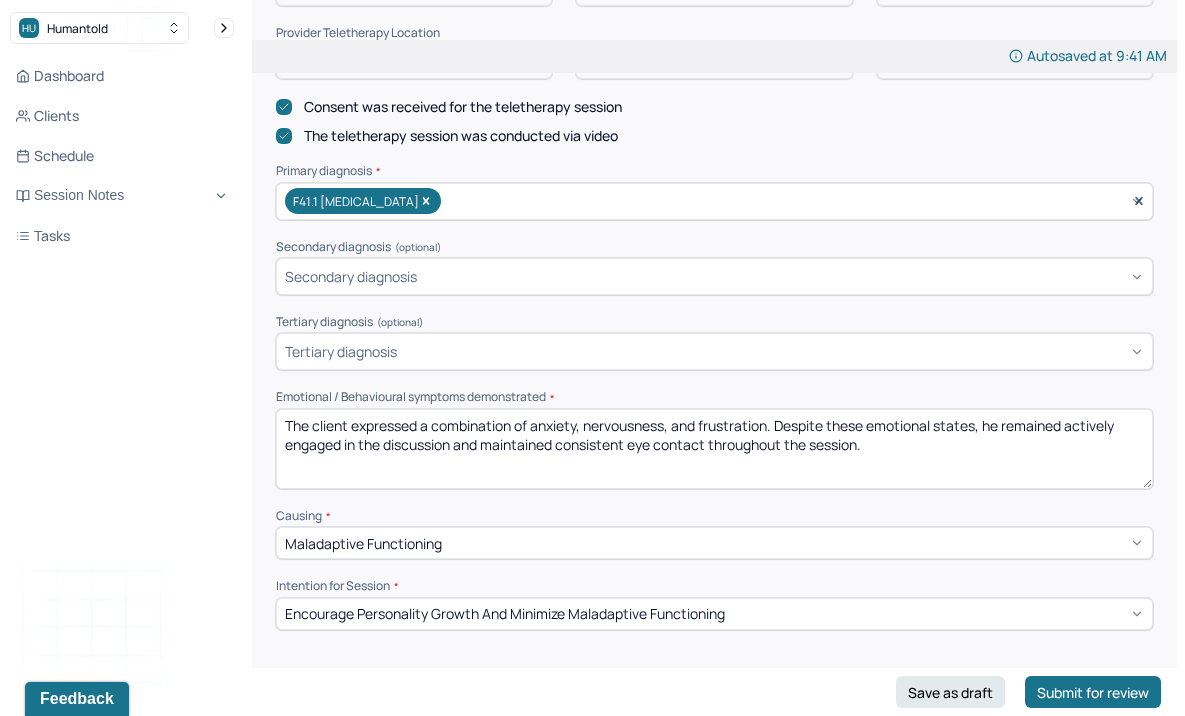 click on "The client expressed a combination of anxiety, nervousness, and frustration. Despite these emotional states, he remained actively engaged in the discussion and maintained consistent eye contact throughout the session." at bounding box center [714, 449] 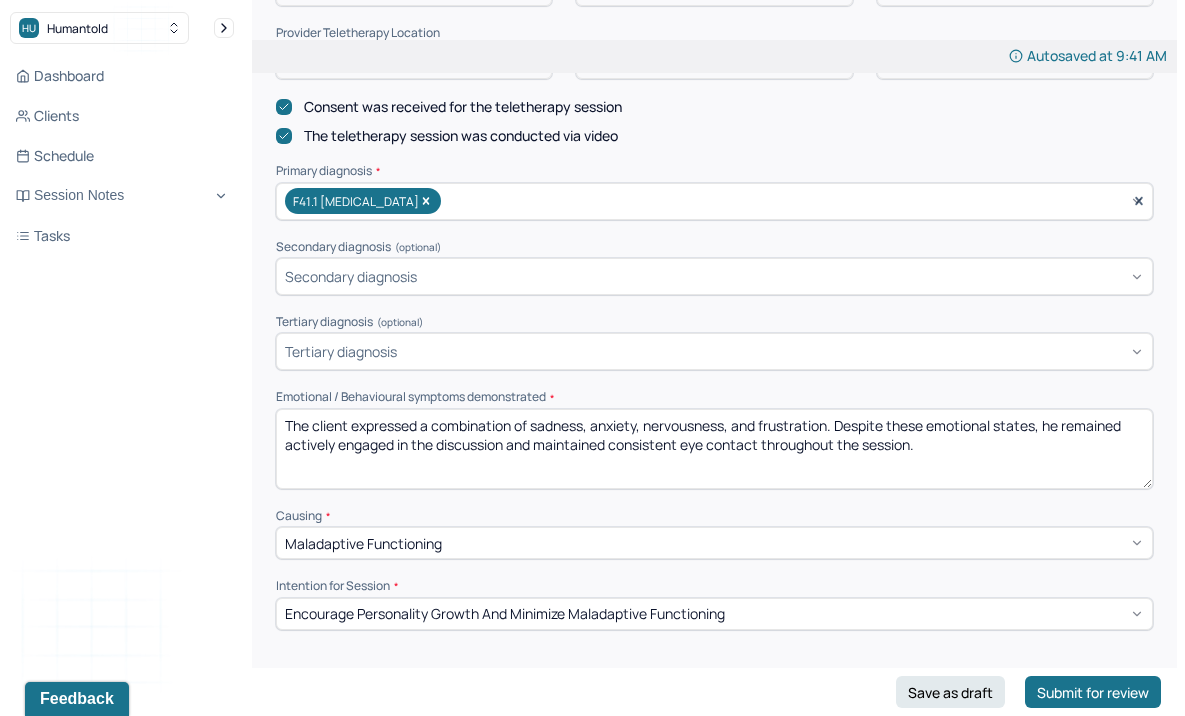 click on "The client expressed a combination of sadness, anxiety, nervousness, and frustration. Despite these emotional states, he remained actively engaged in the discussion and maintained consistent eye contact throughout the session." at bounding box center [714, 449] 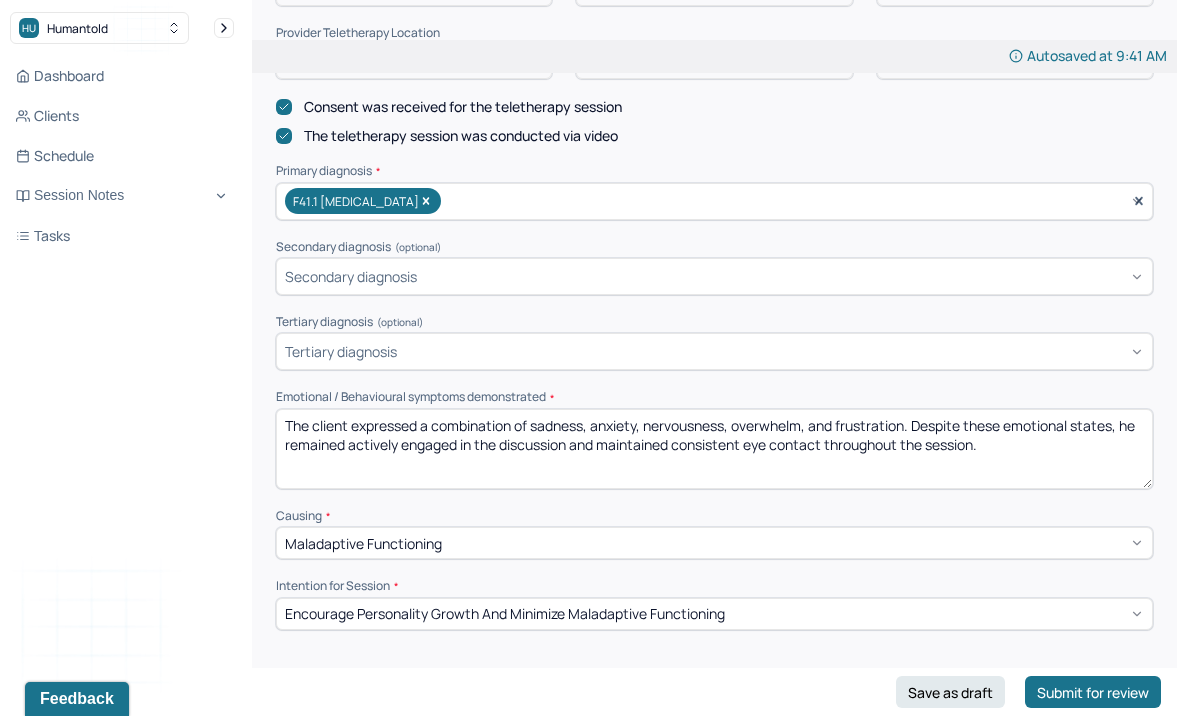 drag, startPoint x: 1001, startPoint y: 437, endPoint x: 179, endPoint y: 373, distance: 824.48773 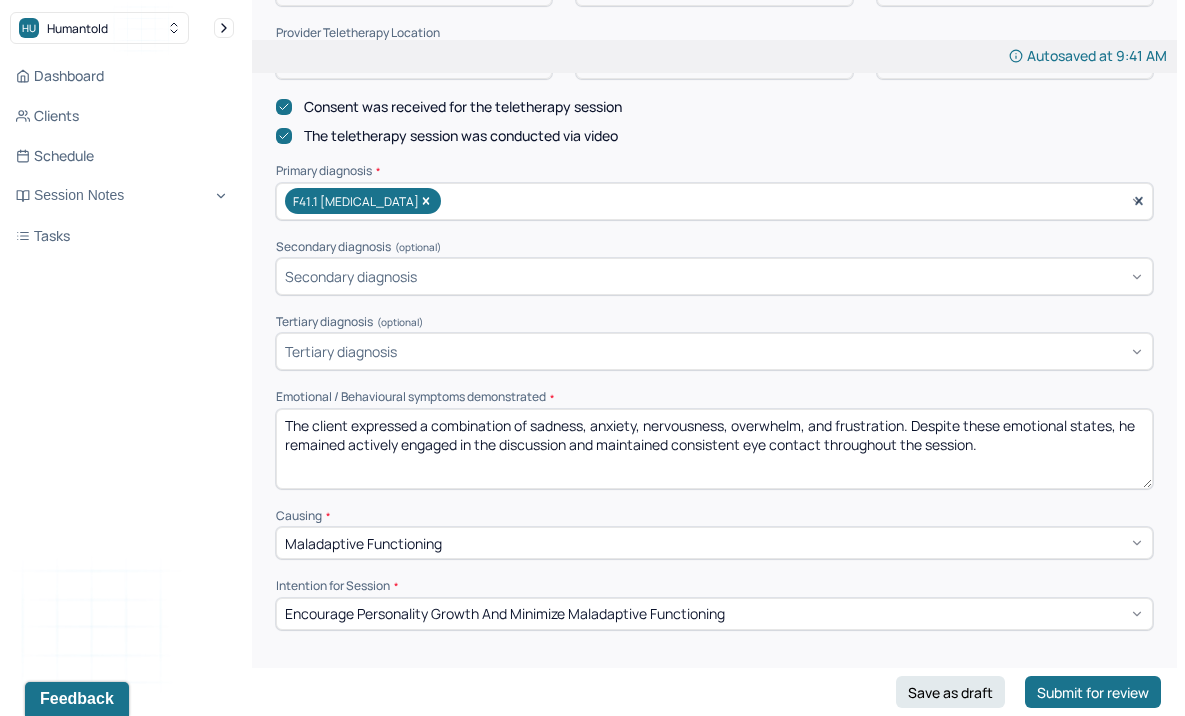 type on "The client expressed a combination of sadness, anxiety, nervousness, overwhelm, and frustration. Despite these emotional states, he remained actively engaged in the discussion and maintained consistent eye contact throughout the session." 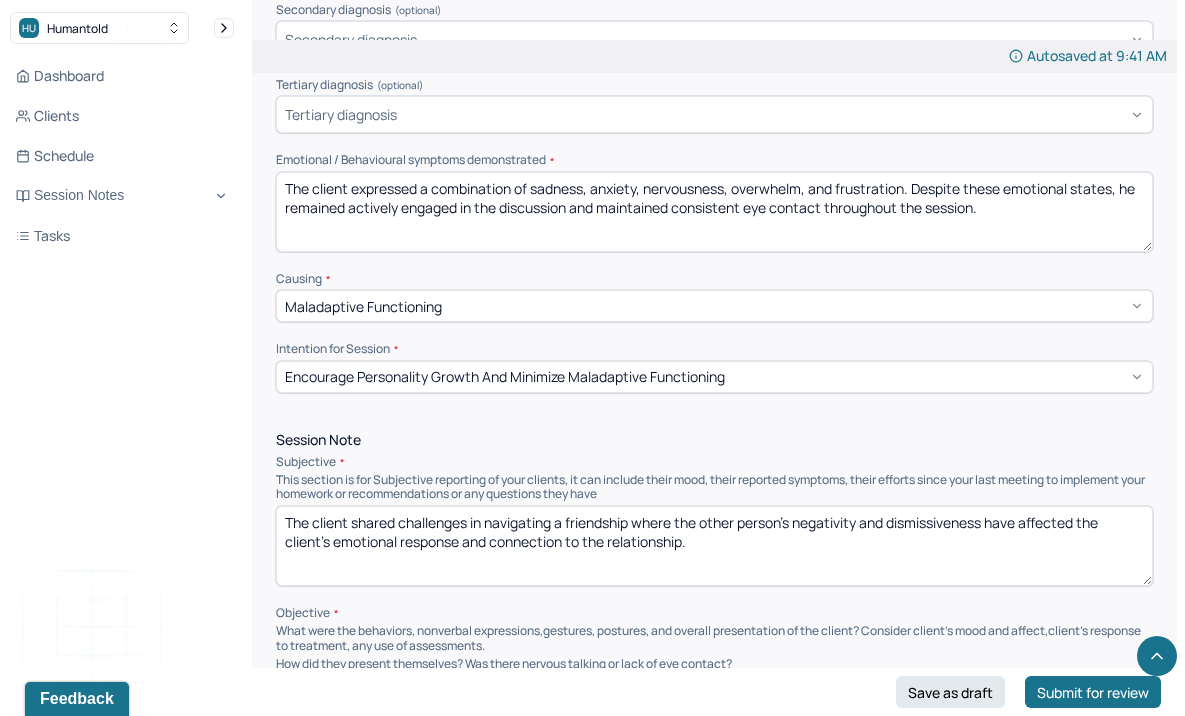 scroll, scrollTop: 885, scrollLeft: 0, axis: vertical 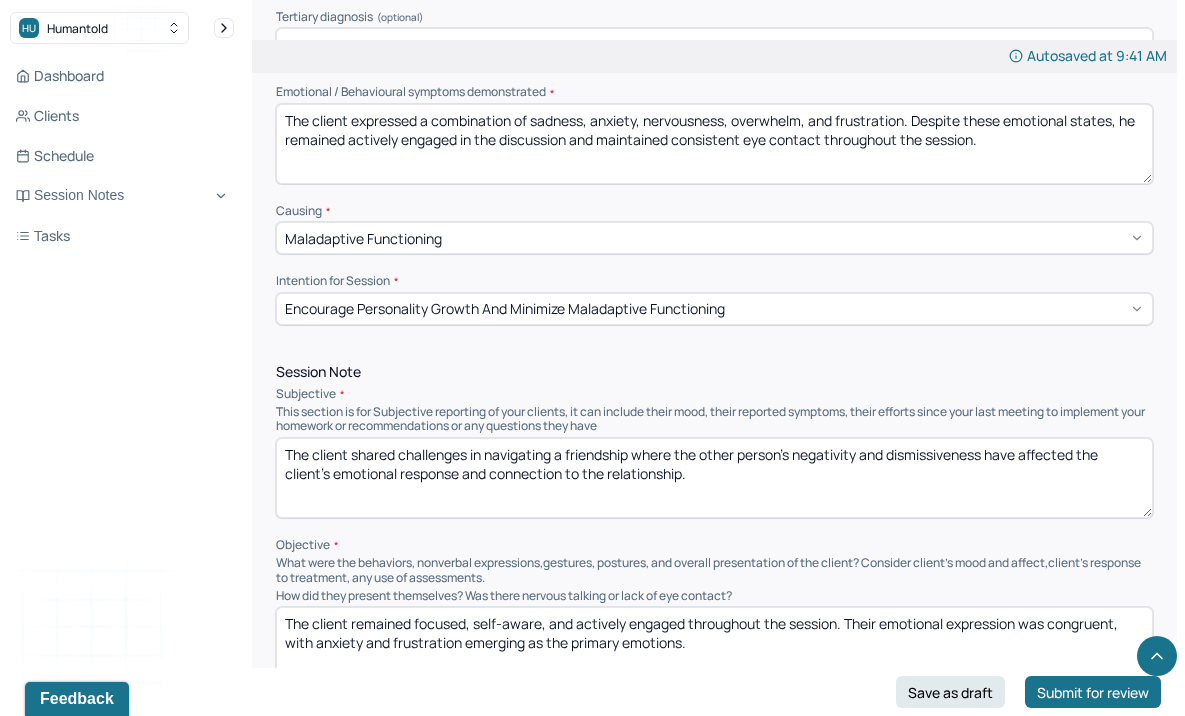 drag, startPoint x: 746, startPoint y: 466, endPoint x: 352, endPoint y: 445, distance: 394.55923 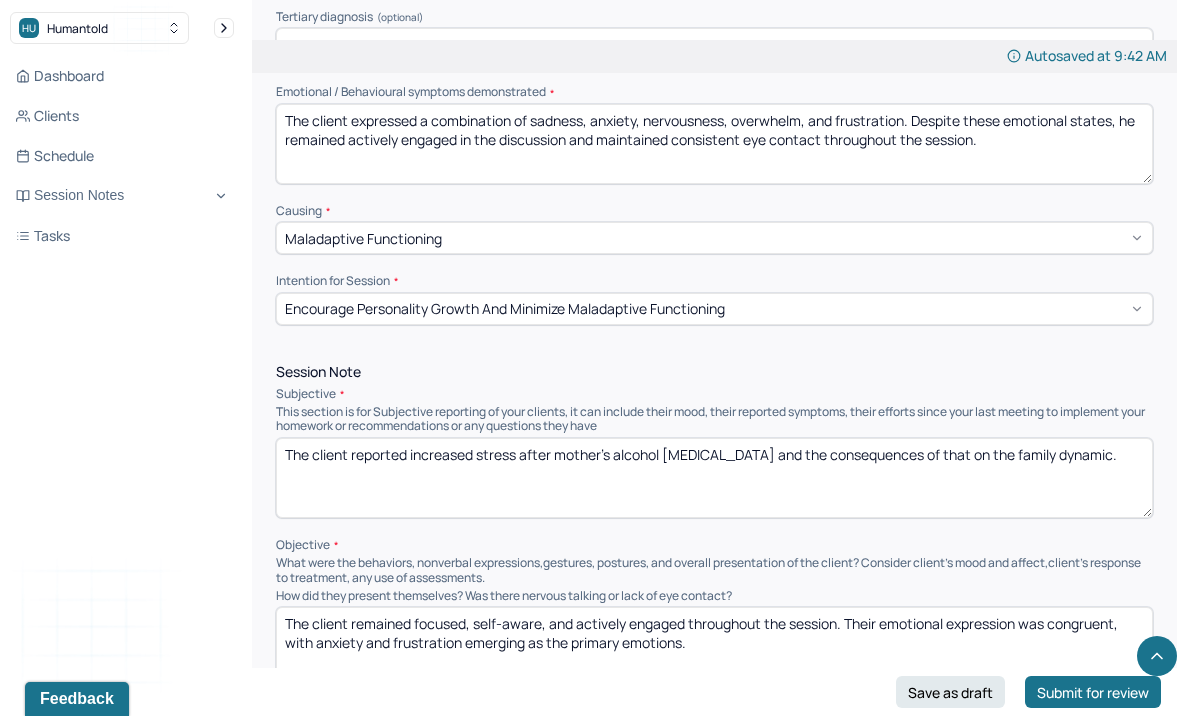drag, startPoint x: 1130, startPoint y: 454, endPoint x: 221, endPoint y: 394, distance: 910.978 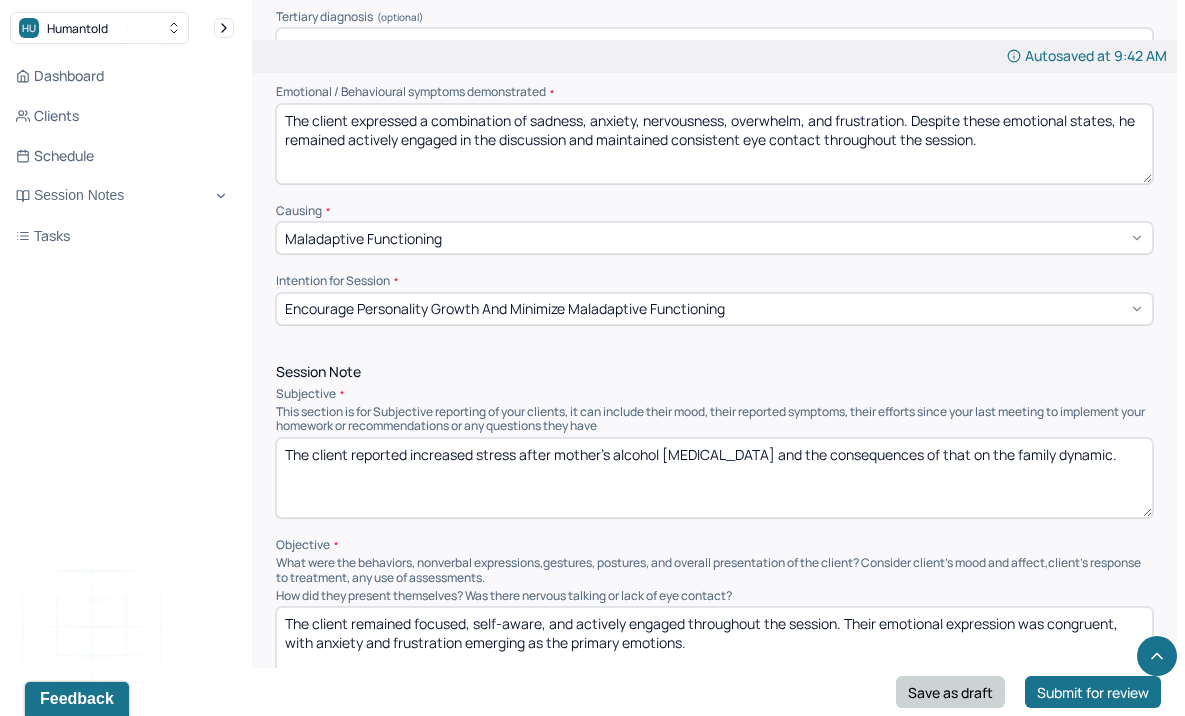 click on "Save as draft" at bounding box center (950, 692) 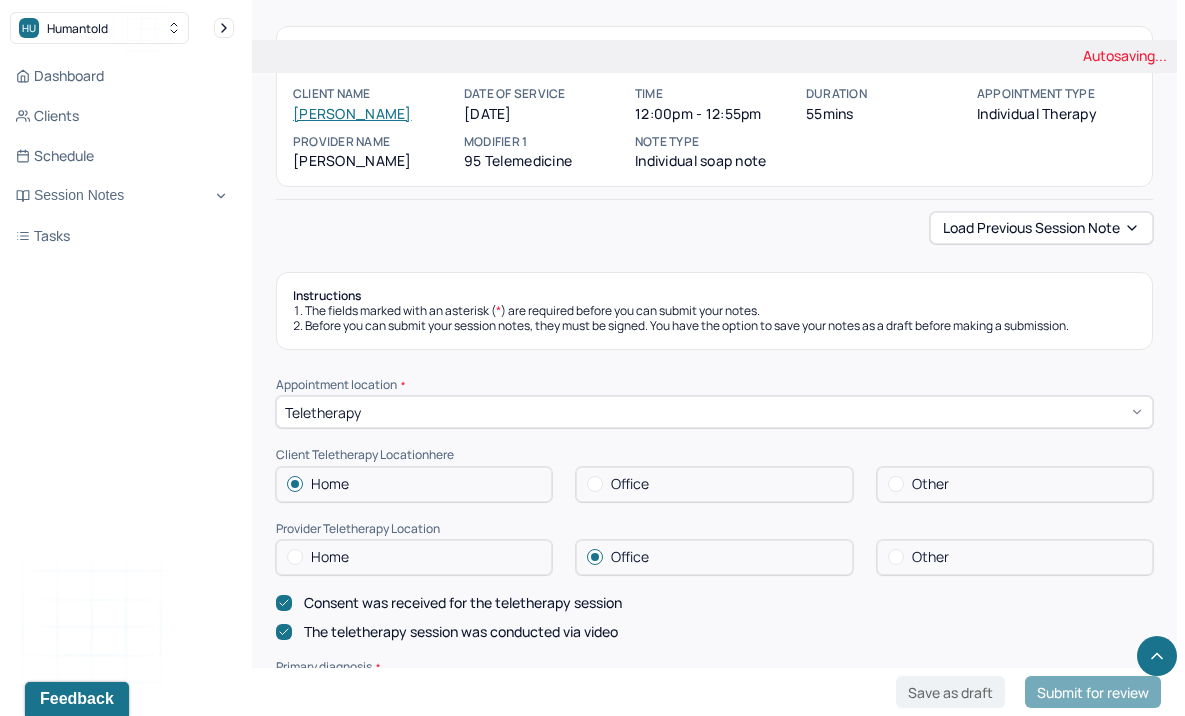 scroll, scrollTop: 885, scrollLeft: 0, axis: vertical 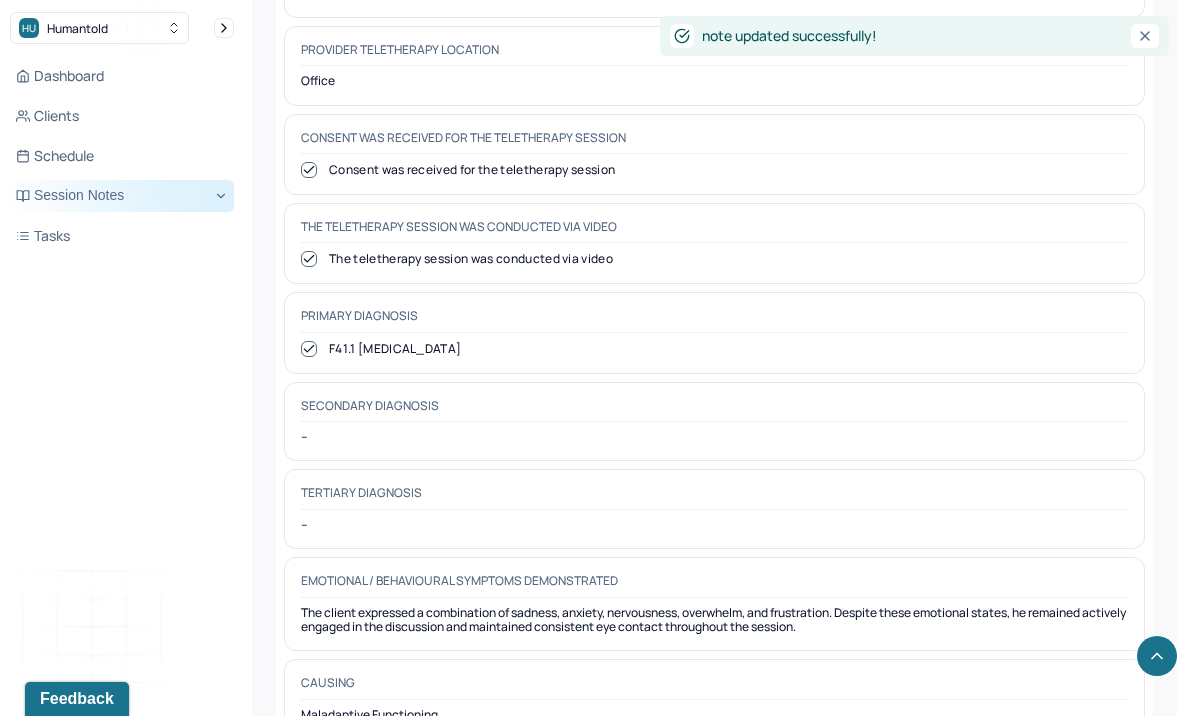 click on "Session Notes" at bounding box center (122, 196) 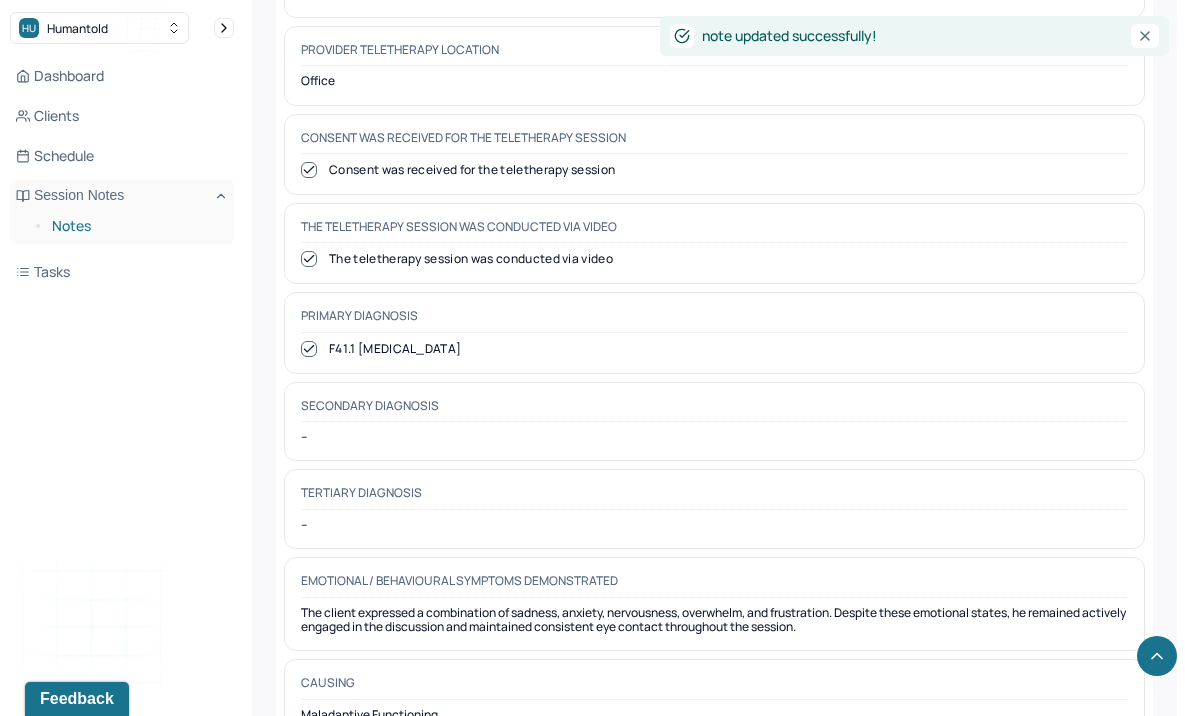 click on "Notes" at bounding box center [135, 226] 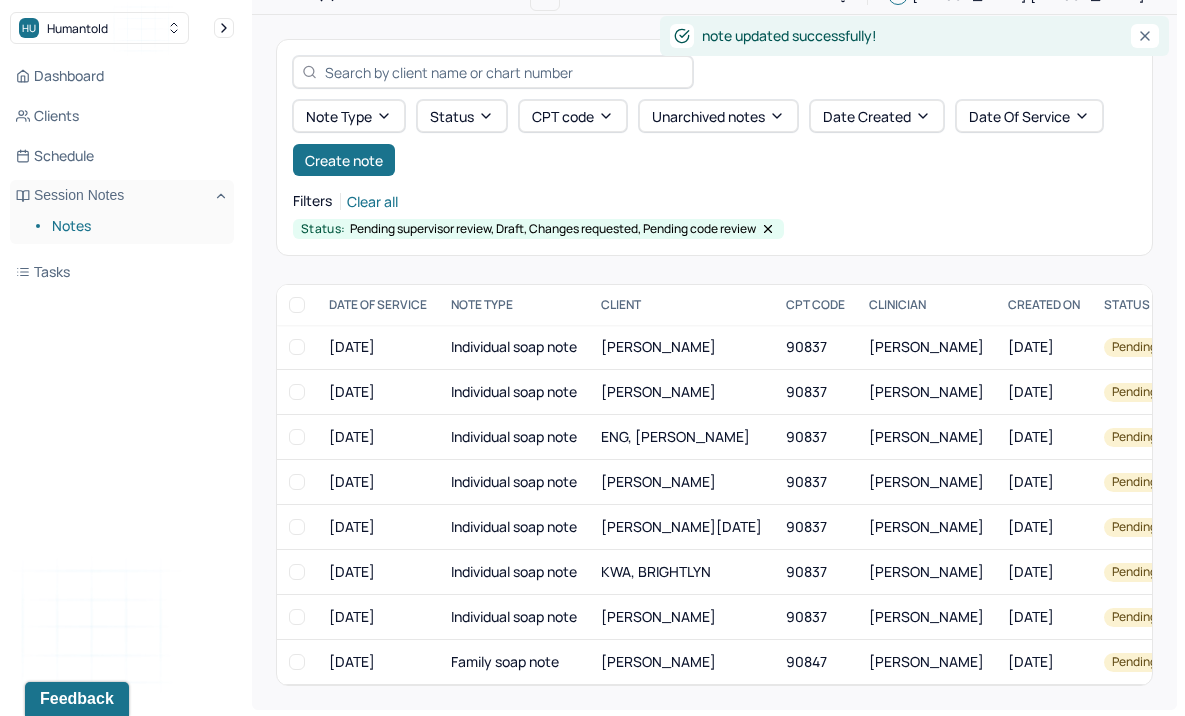 scroll, scrollTop: 10, scrollLeft: 0, axis: vertical 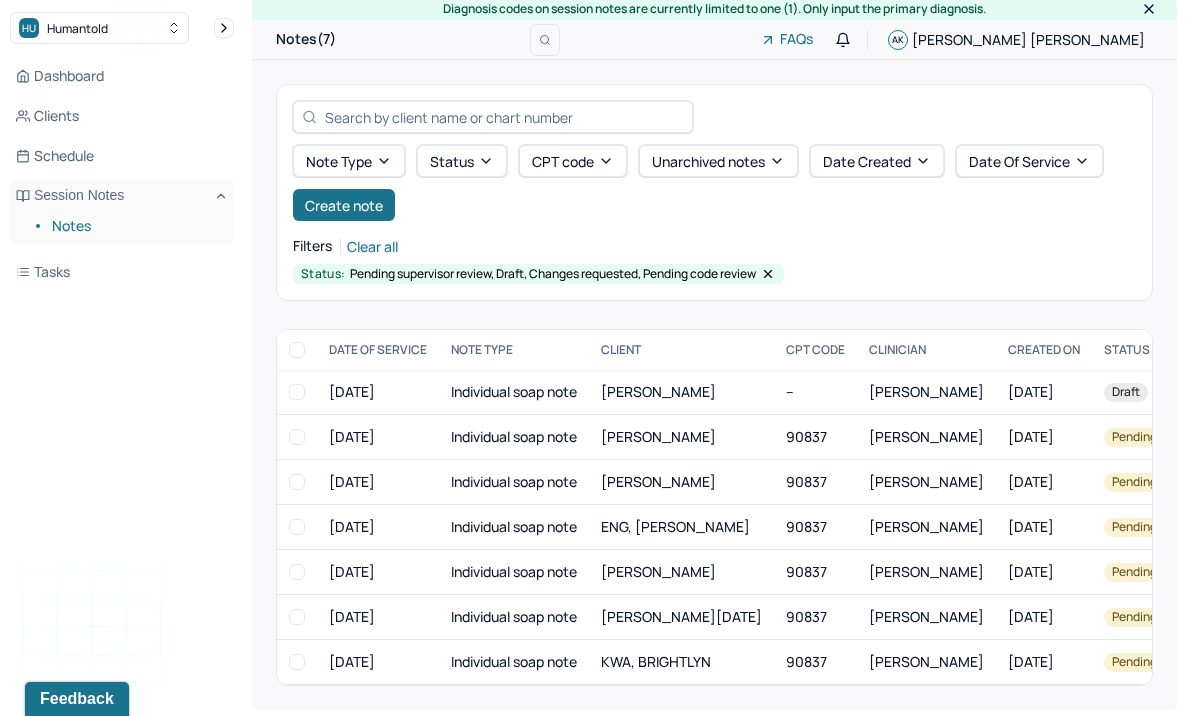click at bounding box center (504, 117) 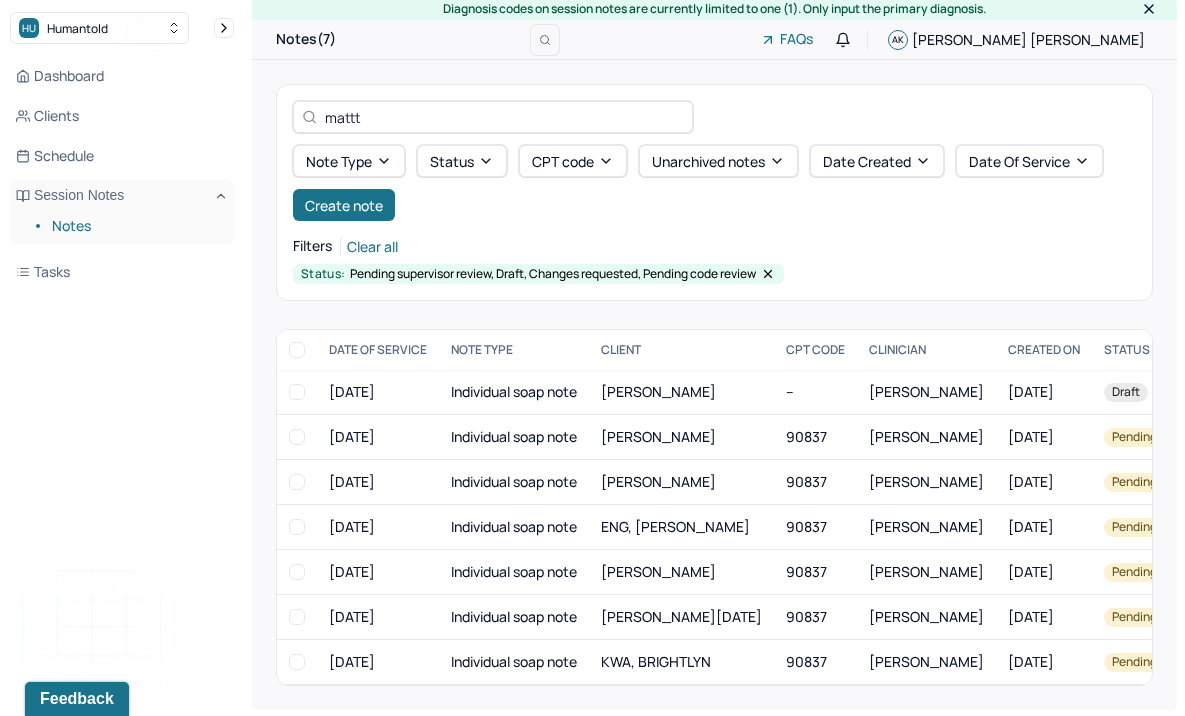 scroll, scrollTop: 0, scrollLeft: 0, axis: both 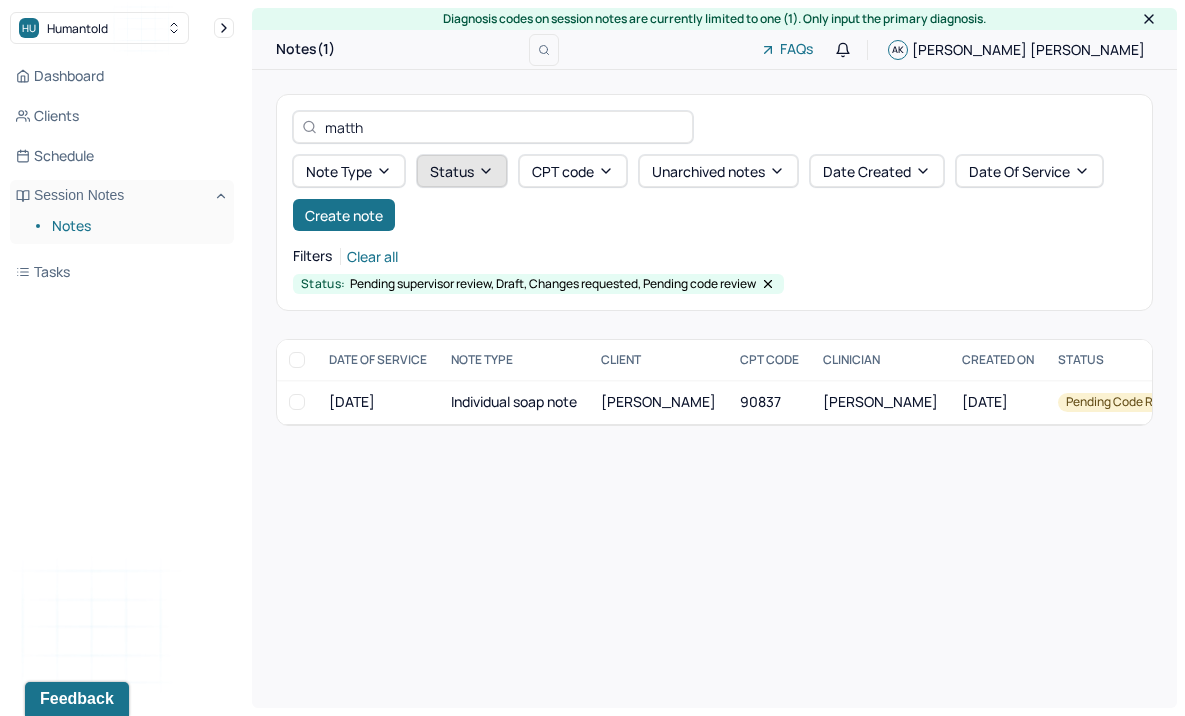 type on "matth" 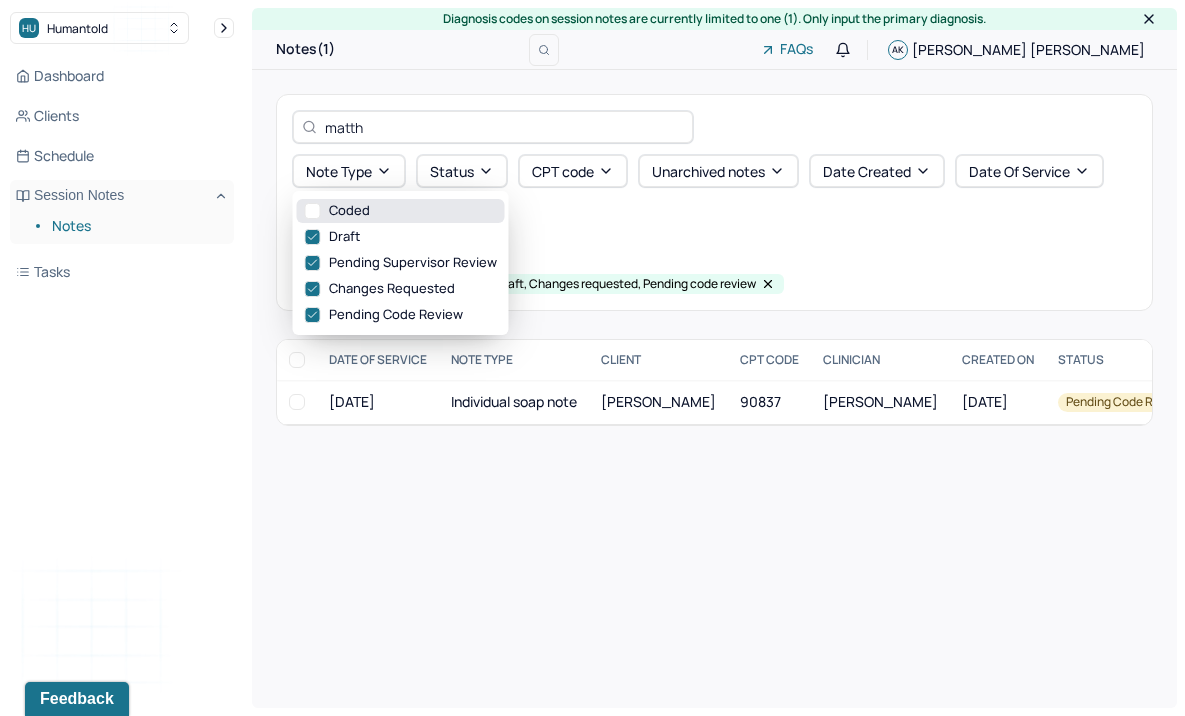 click on "Coded" at bounding box center [401, 211] 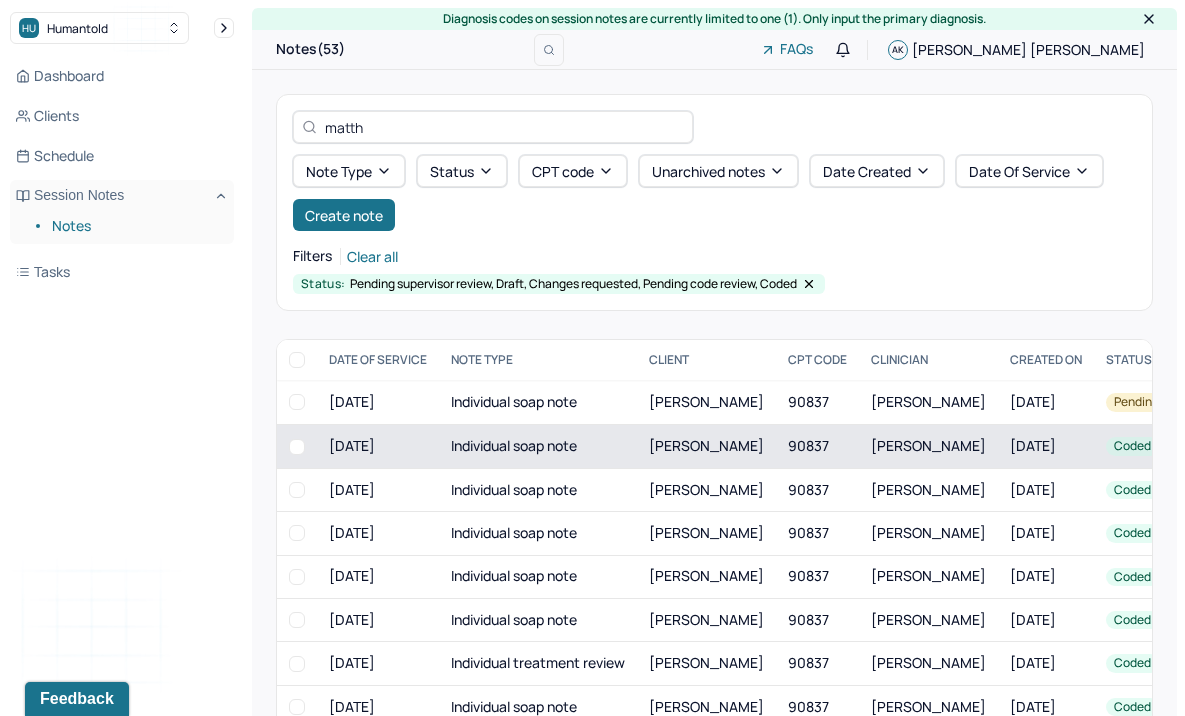 click on "Individual soap note" at bounding box center (538, 446) 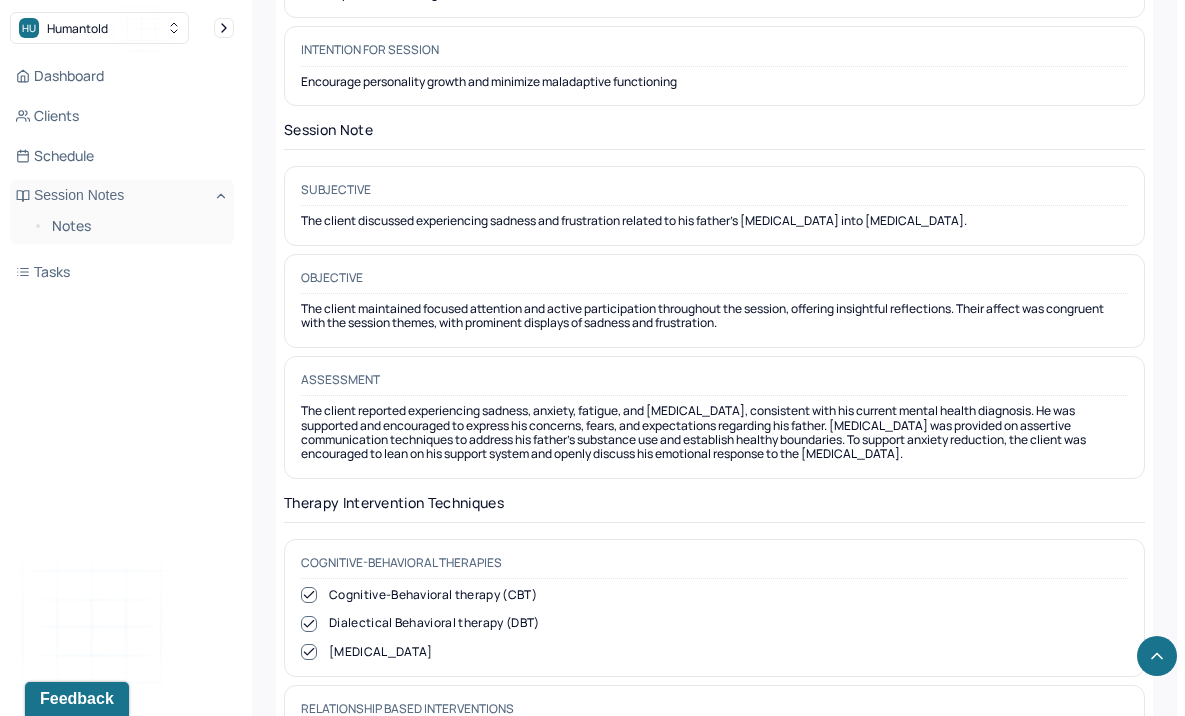 scroll, scrollTop: 1587, scrollLeft: 0, axis: vertical 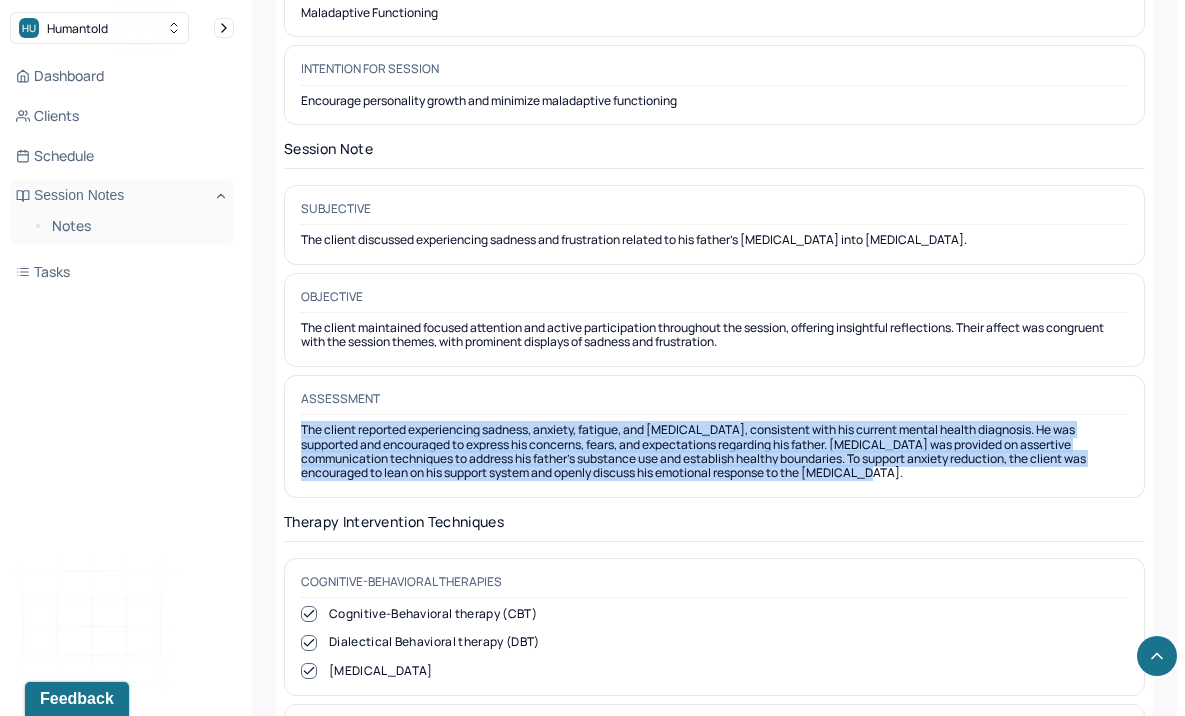 drag, startPoint x: 880, startPoint y: 460, endPoint x: 287, endPoint y: 412, distance: 594.9395 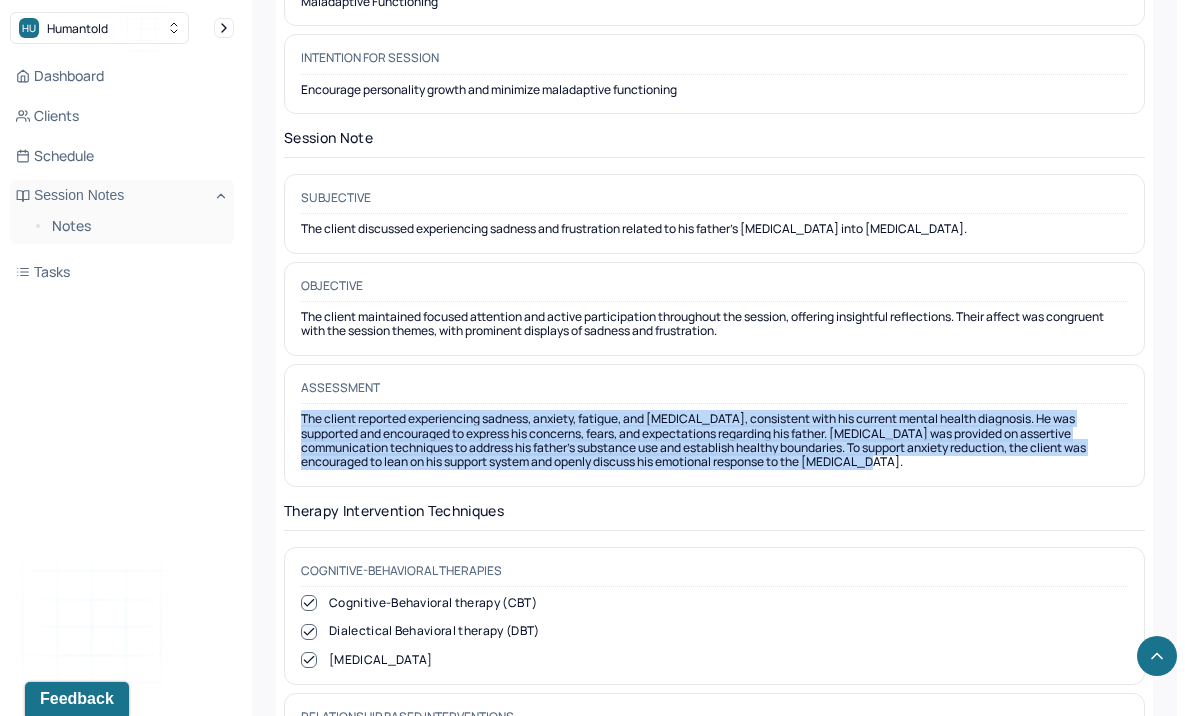 scroll, scrollTop: 1511, scrollLeft: 0, axis: vertical 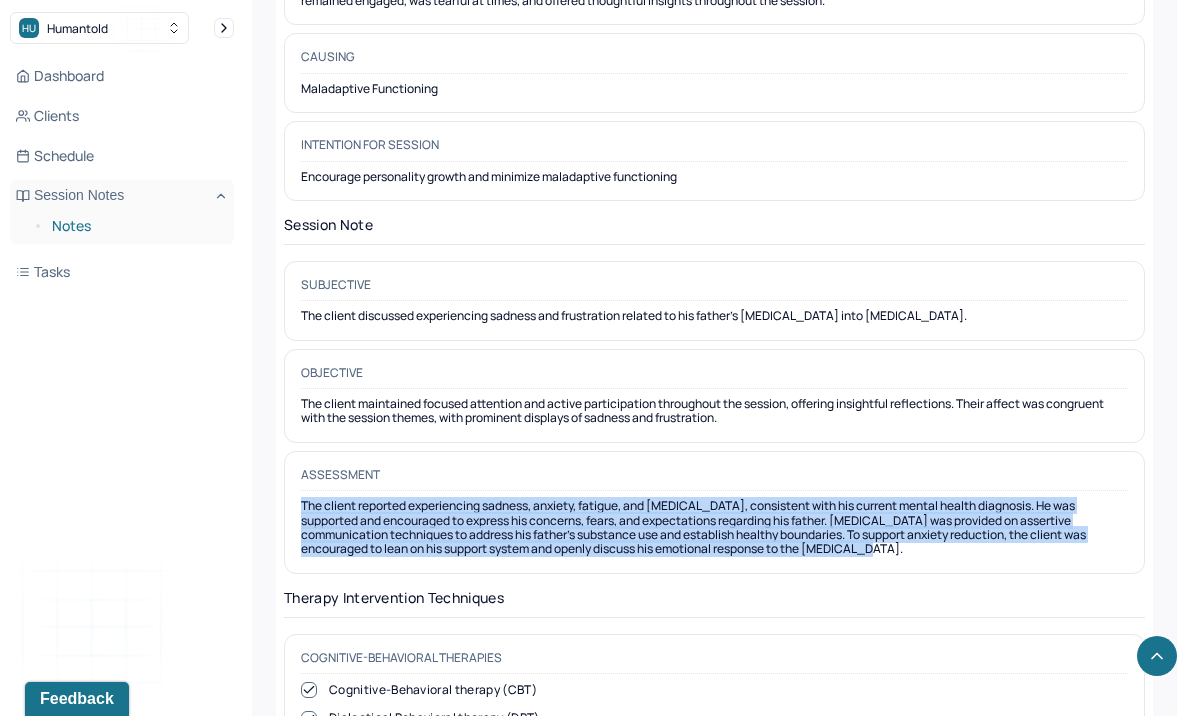 click on "Notes" at bounding box center (135, 226) 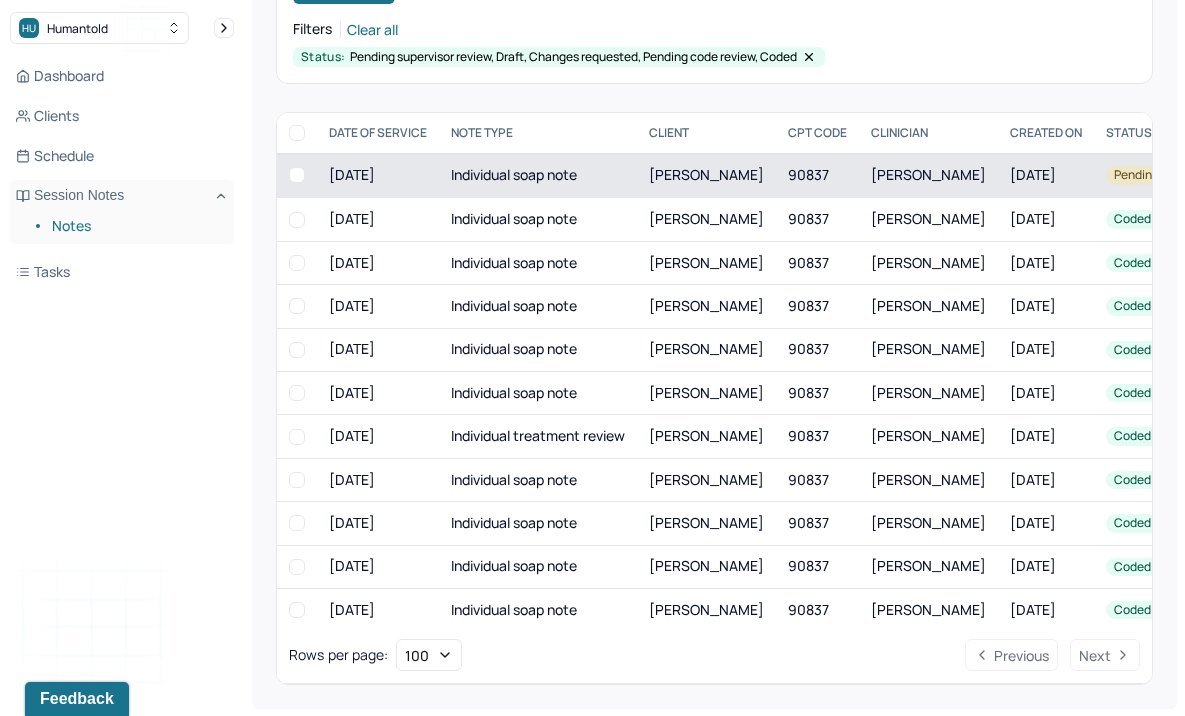 scroll, scrollTop: 0, scrollLeft: 0, axis: both 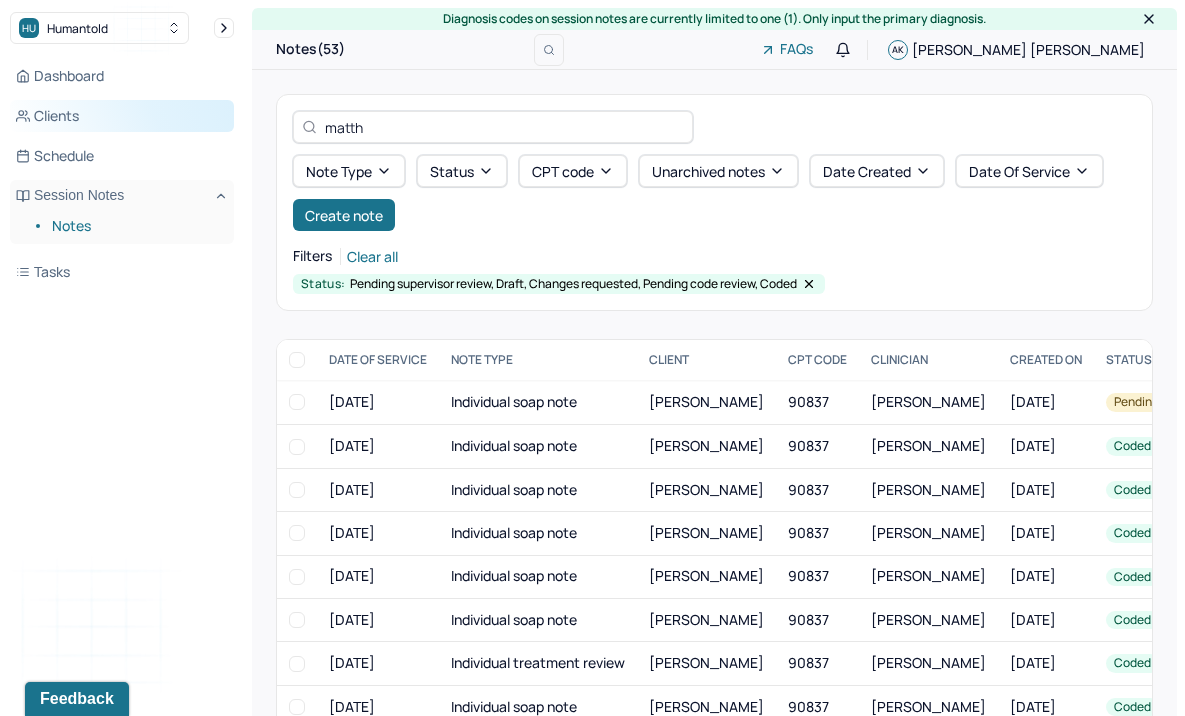 drag, startPoint x: 400, startPoint y: 128, endPoint x: 186, endPoint y: 122, distance: 214.08409 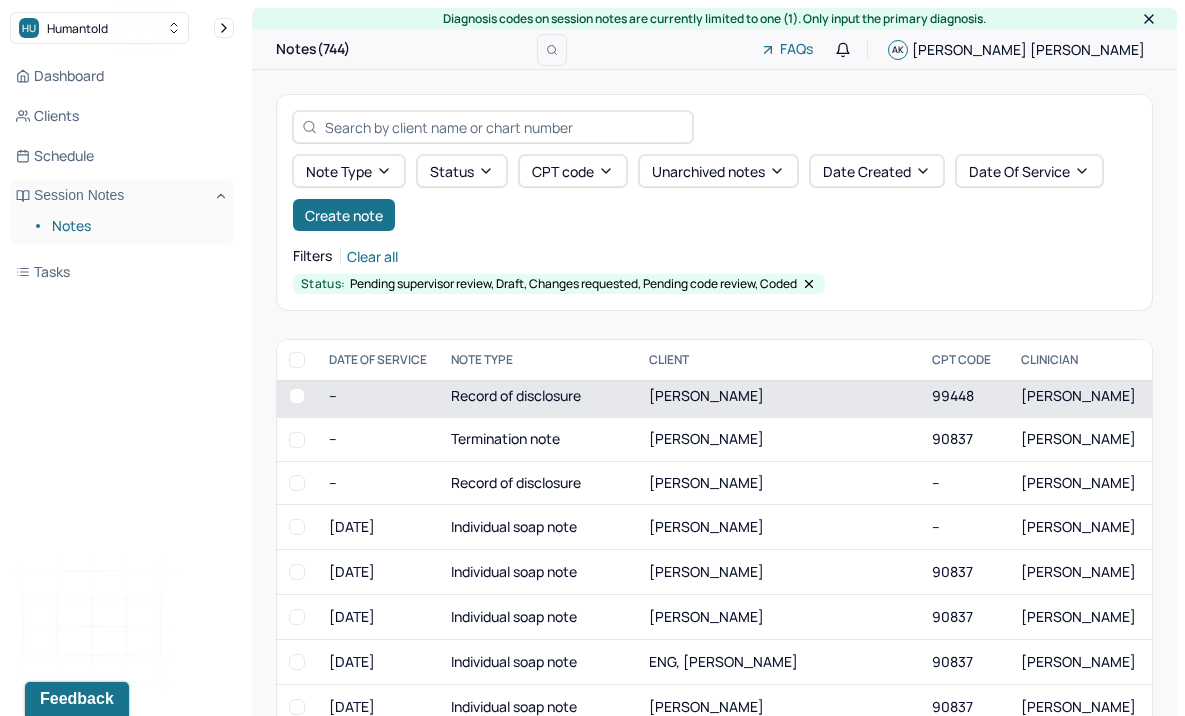 scroll, scrollTop: 185, scrollLeft: 0, axis: vertical 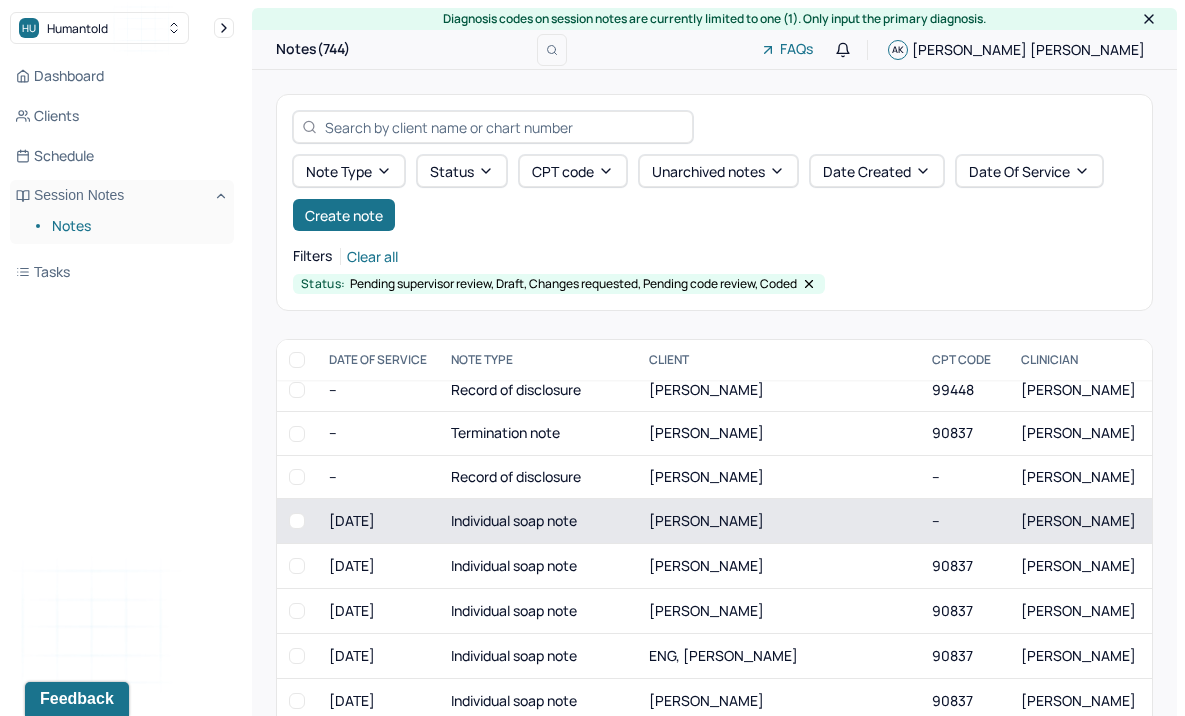 type 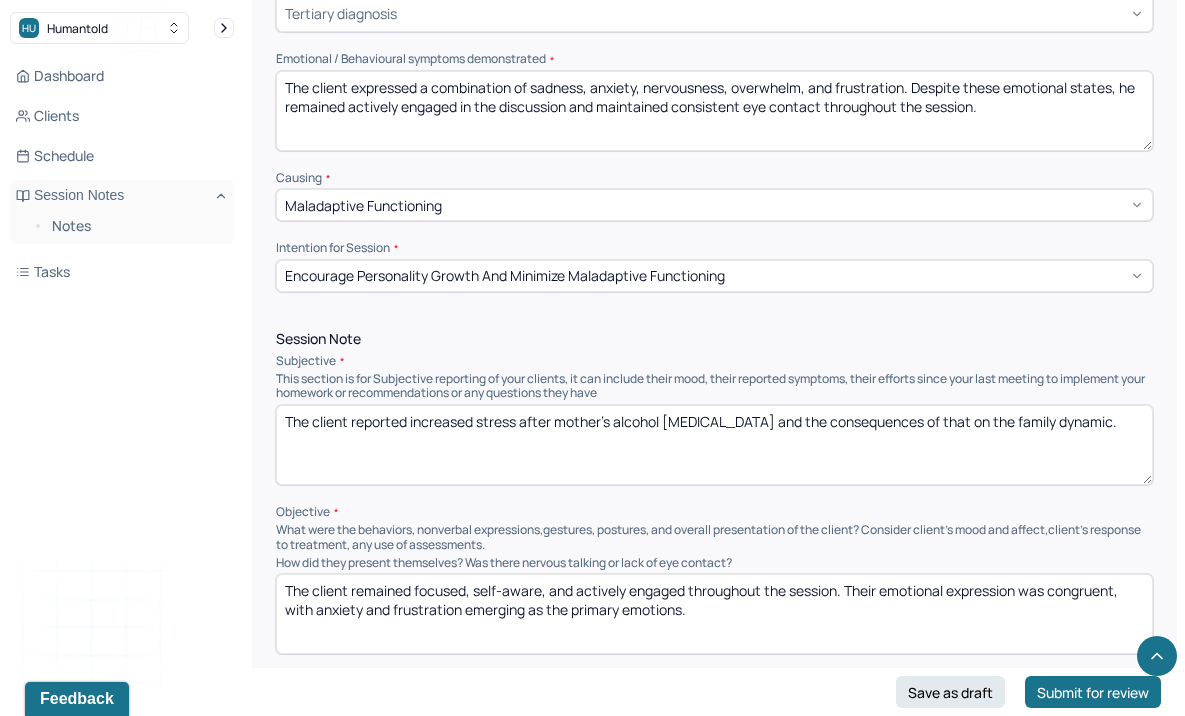 scroll, scrollTop: 910, scrollLeft: 0, axis: vertical 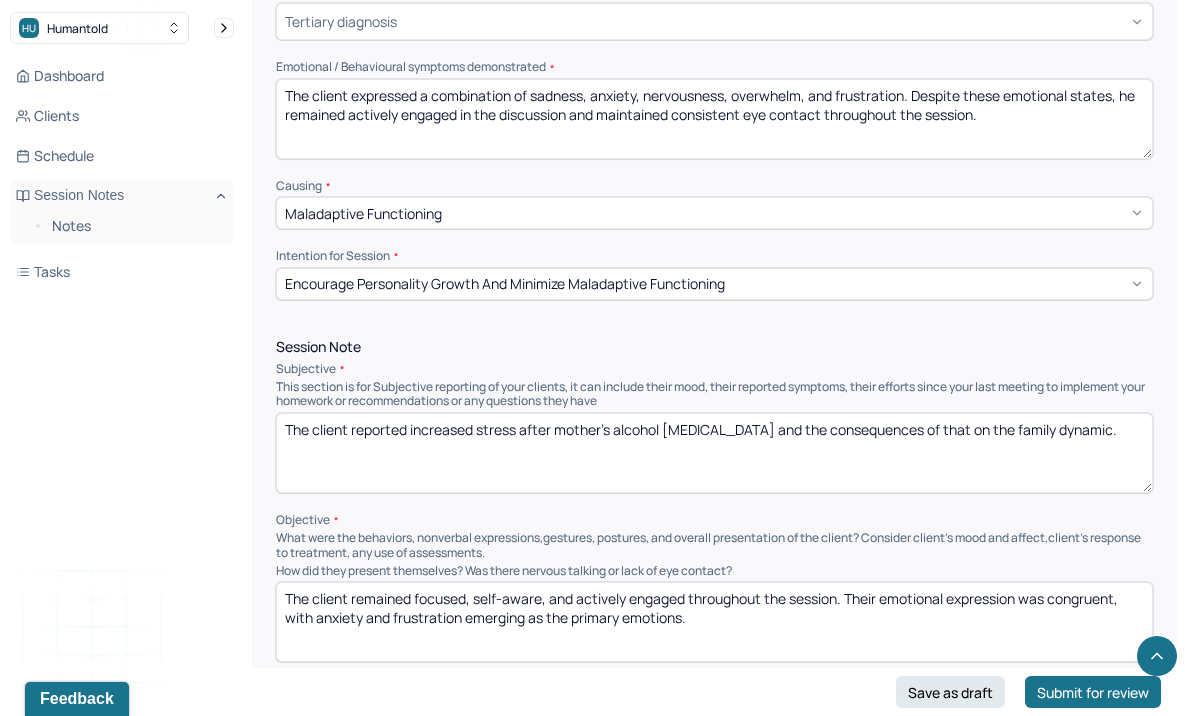 click on "The client reported increased stress after mother's alcohol [MEDICAL_DATA] and the consequences of that on the family dynamic." at bounding box center [714, 453] 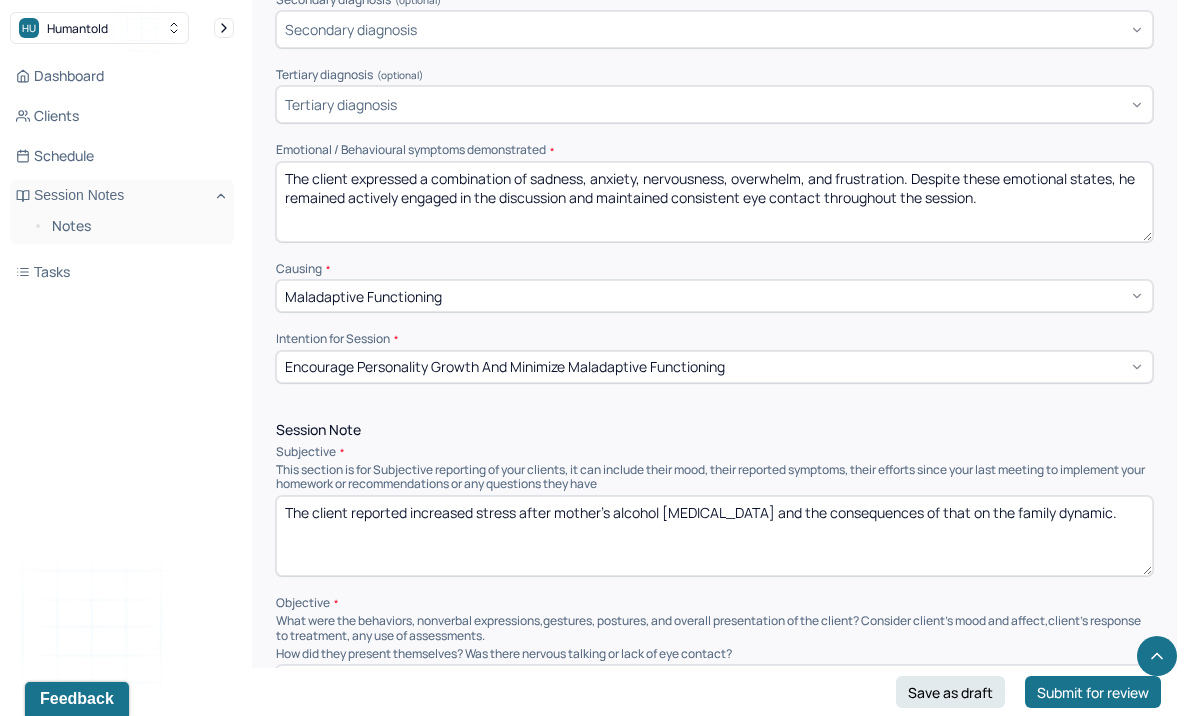 scroll, scrollTop: 765, scrollLeft: 0, axis: vertical 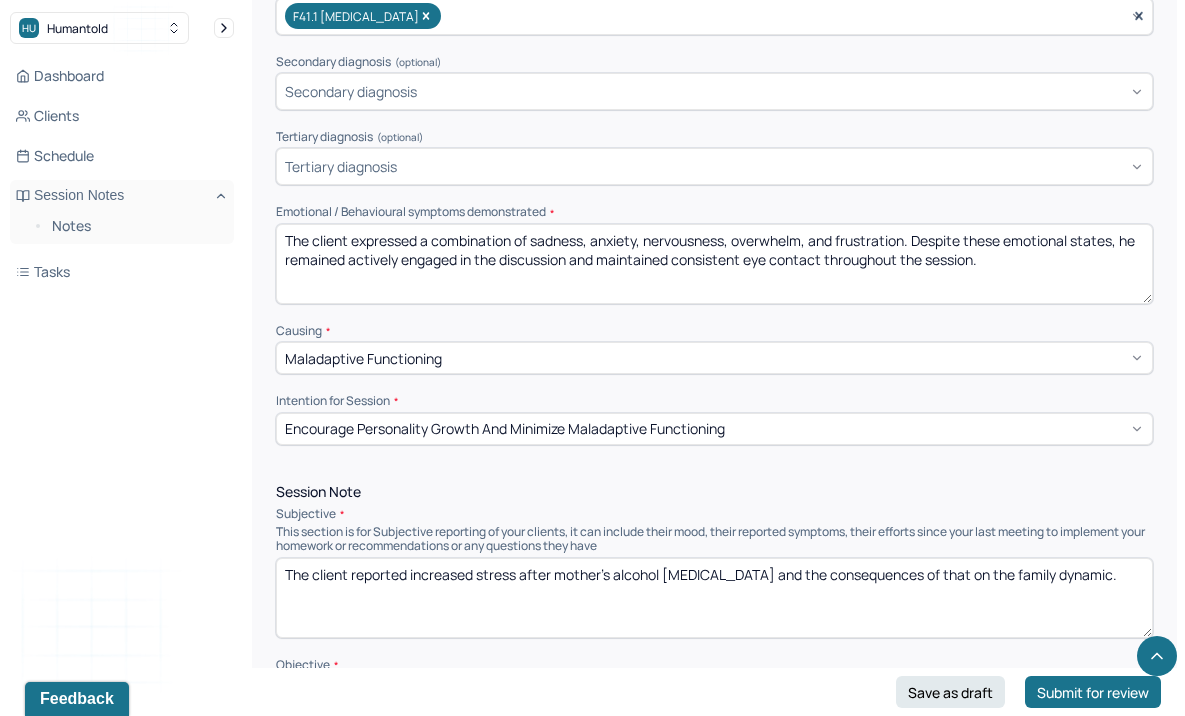 click on "The client expressed a combination of sadness, anxiety, nervousness, overwhelm, and frustration. Despite these emotional states, he remained actively engaged in the discussion and maintained consistent eye contact throughout the session." at bounding box center [714, 264] 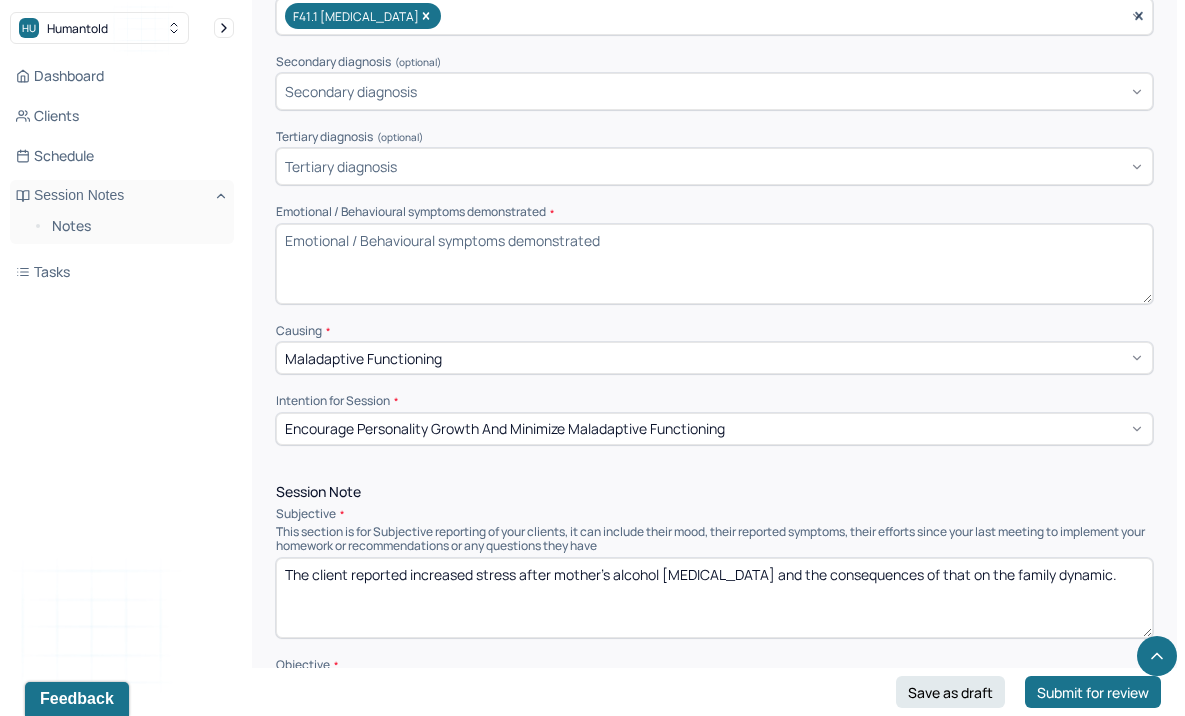 paste on "The client expressed a combination of sadness, anxiety, nervousness, overwhelm, and frustration. Behavioral symptoms included fidgeting with his hands, shifting in his seat, and a tense posture. Despite these emotional and behavioral indicators, he remained actively engaged in the discussion, maintained consistent eye contact, and communicated his thoughts with clarity and openness throughout the session." 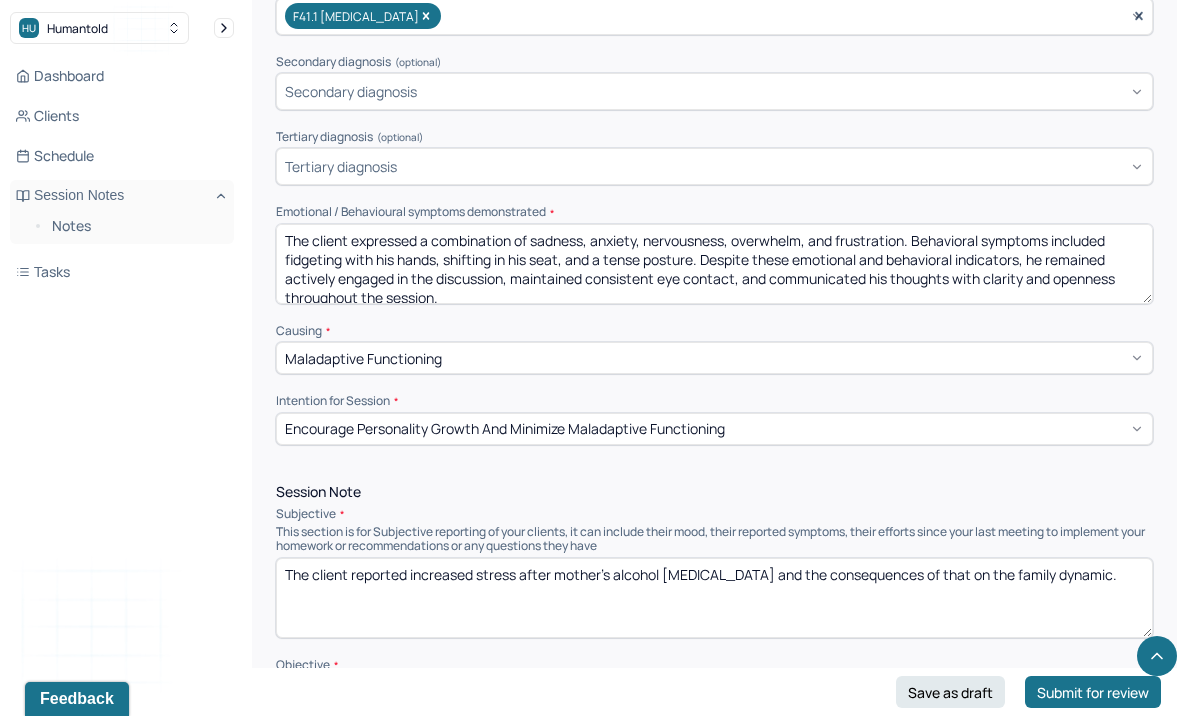 scroll, scrollTop: 3, scrollLeft: 0, axis: vertical 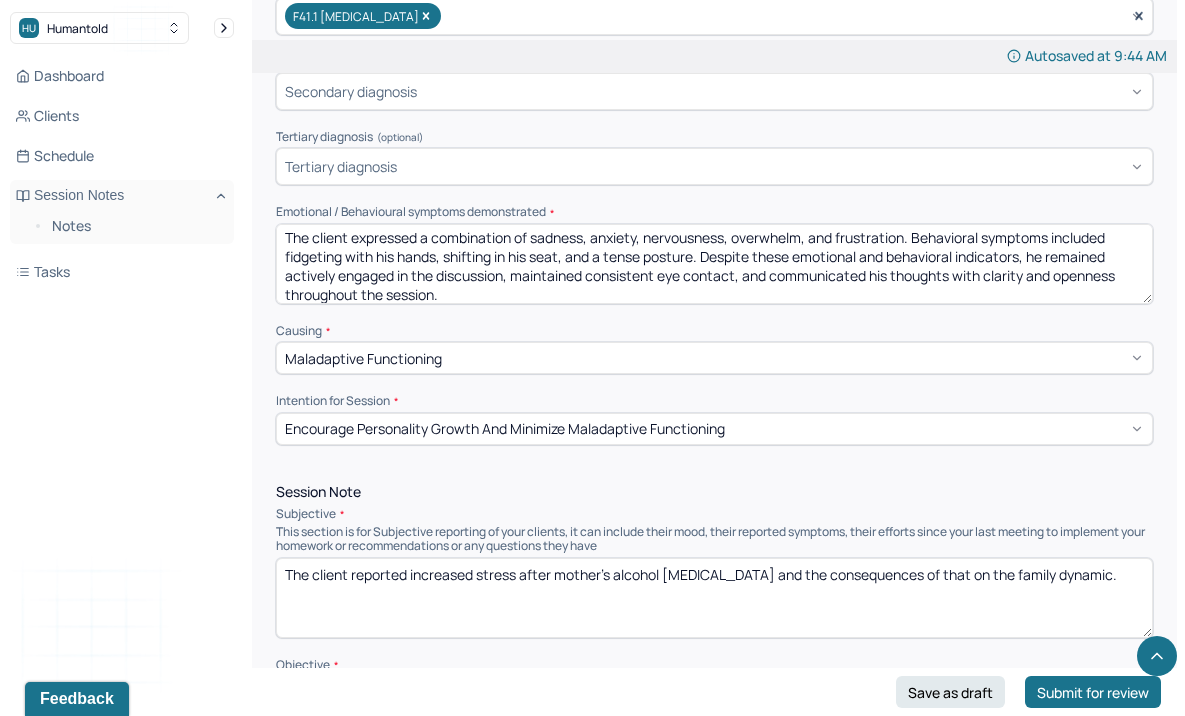 drag, startPoint x: 444, startPoint y: 253, endPoint x: 264, endPoint y: 248, distance: 180.06943 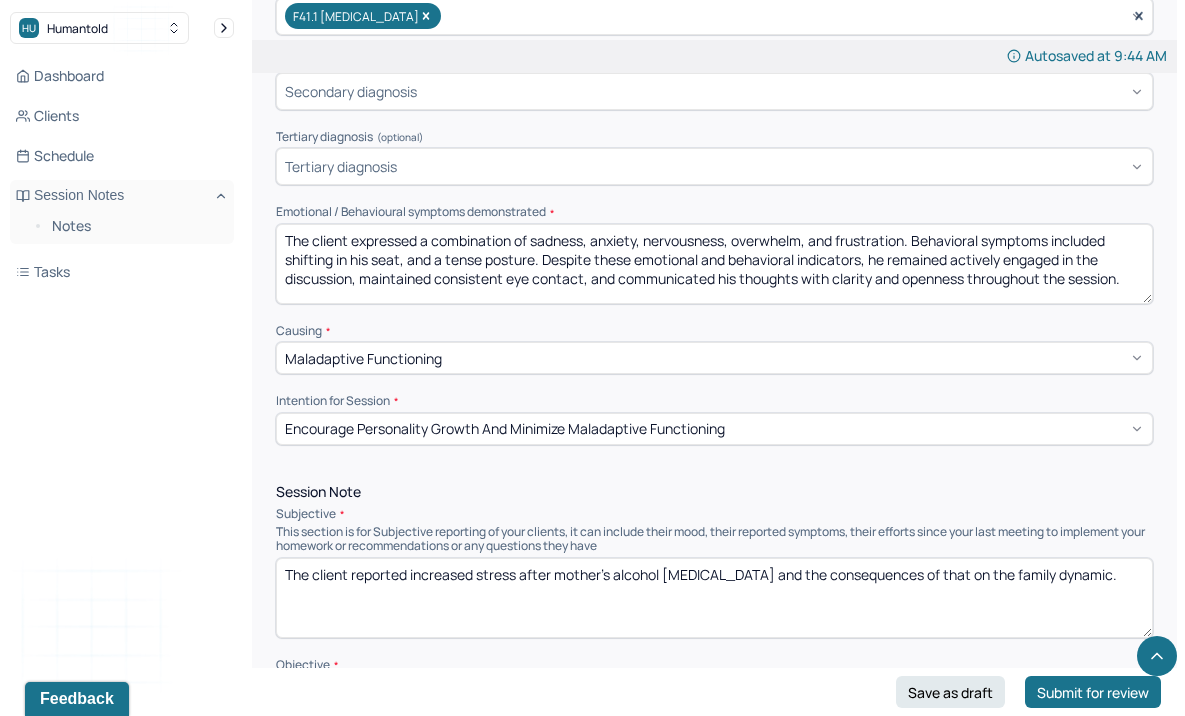 scroll, scrollTop: 0, scrollLeft: 0, axis: both 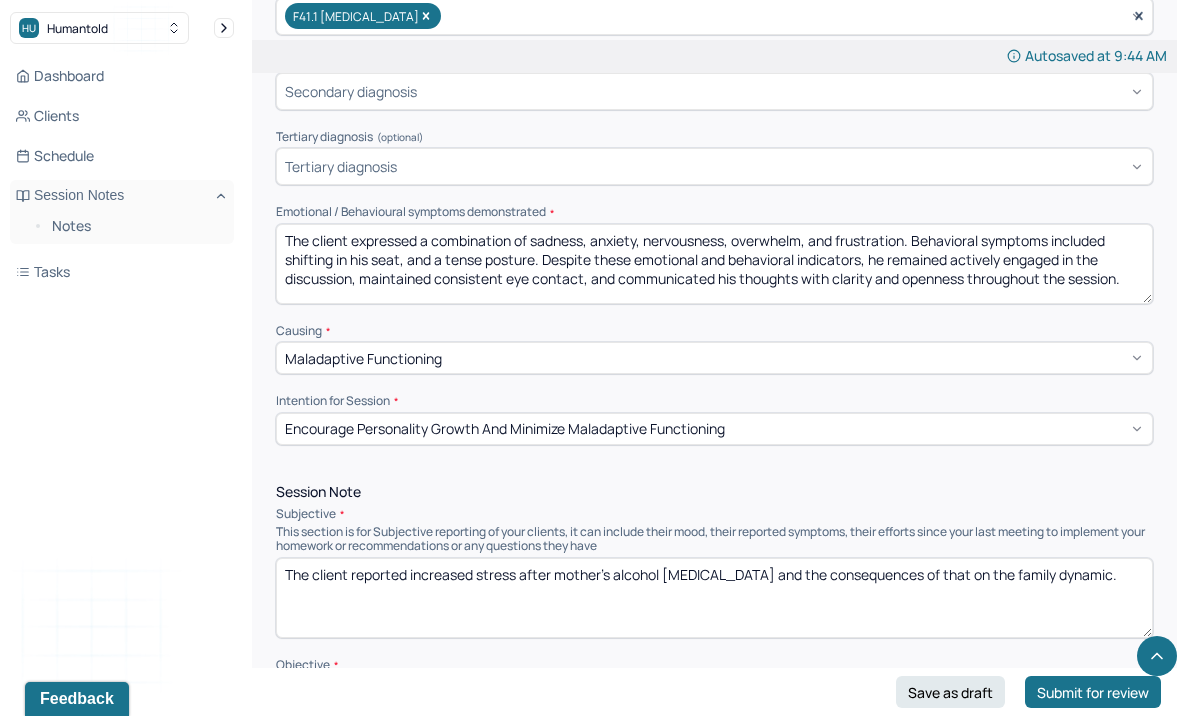 click on "The client expressed a combination of sadness, anxiety, nervousness, overwhelm, and frustration. Behavioral symptoms included shifting in his seat, and a tense posture. Despite these emotional and behavioral indicators, he remained actively engaged in the discussion, maintained consistent eye contact, and communicated his thoughts with clarity and openness throughout the session." at bounding box center [714, 264] 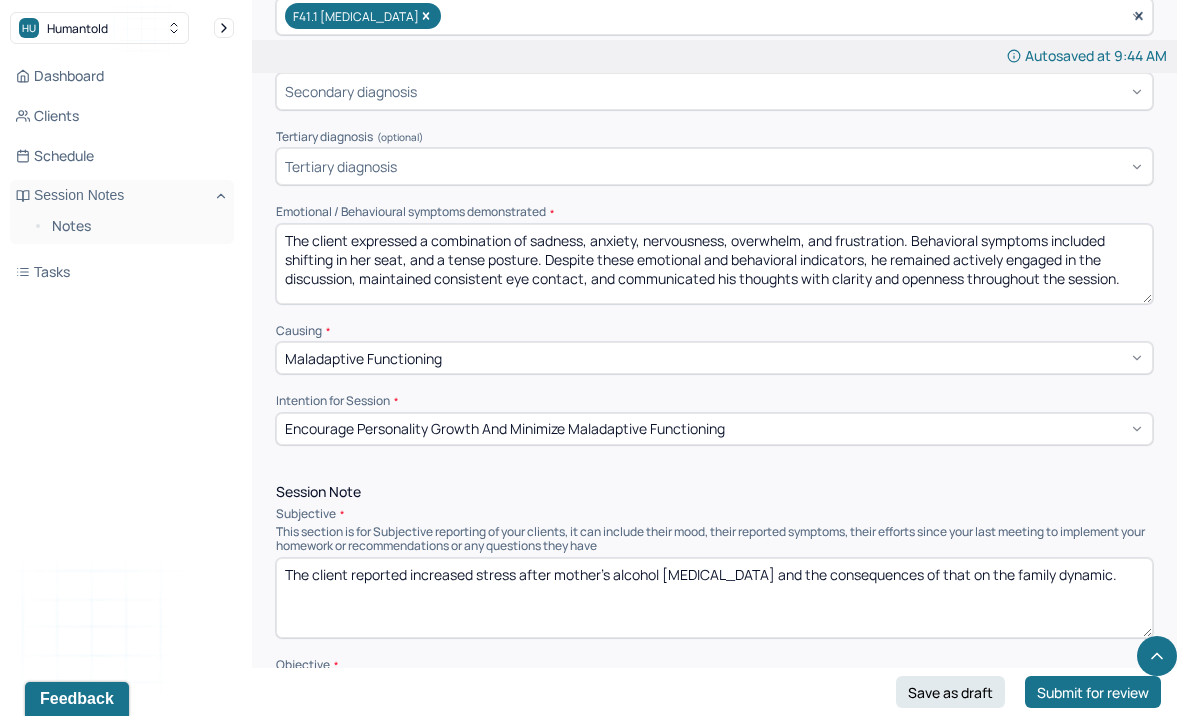 drag, startPoint x: 891, startPoint y: 253, endPoint x: 543, endPoint y: 254, distance: 348.00143 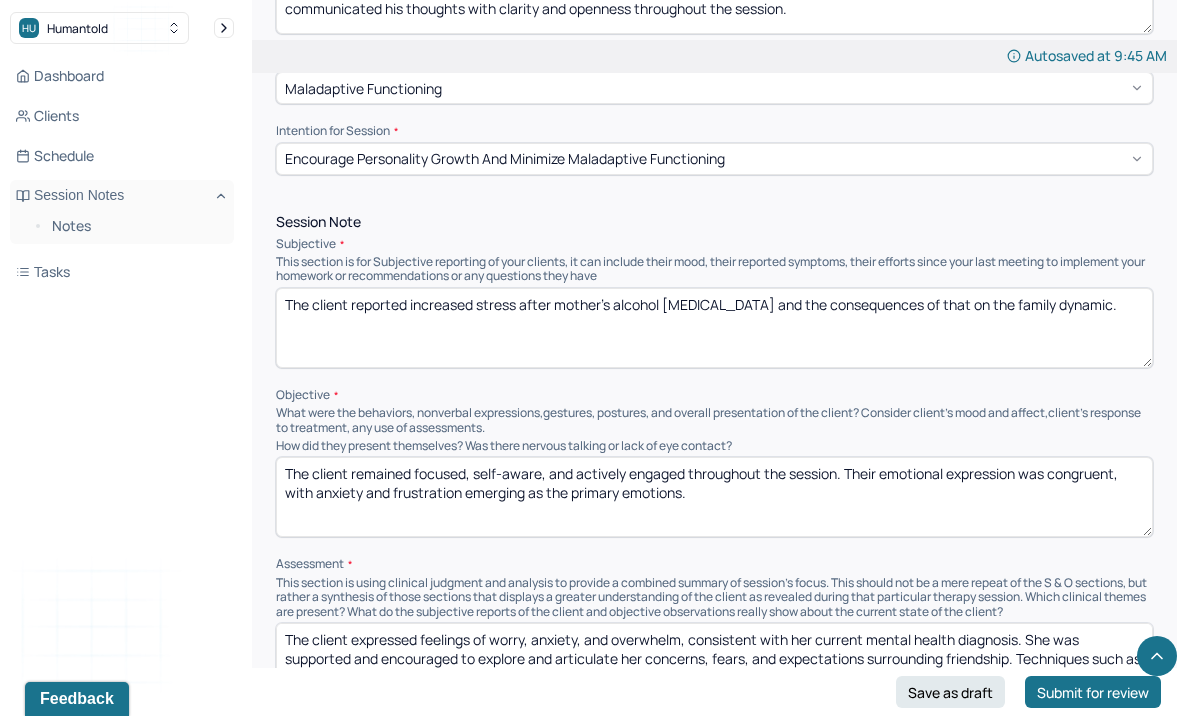 scroll, scrollTop: 1038, scrollLeft: 0, axis: vertical 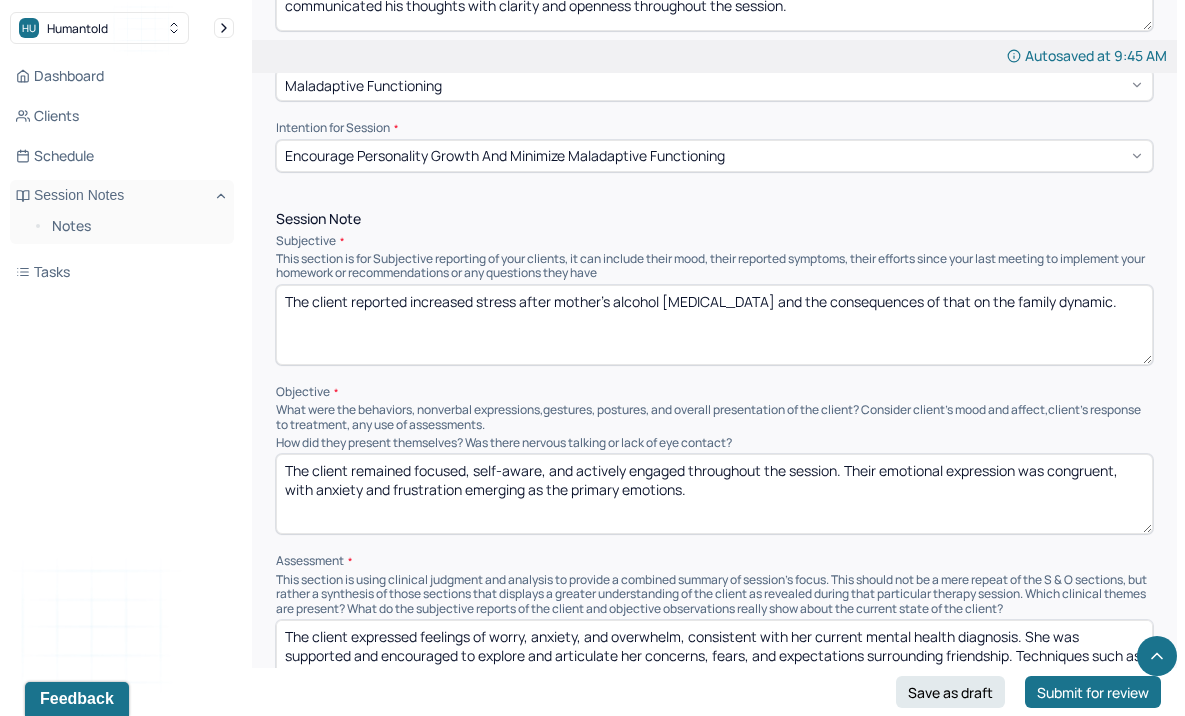 type on "The client expressed a combination of sadness, anxiety, nervousness, overwhelm, and frustration. Behavioral symptoms included shifting in her seat, and a tense posture. She remained actively engaged in the discussion, maintained consistent eye contact, and communicated his thoughts with clarity and openness throughout the session." 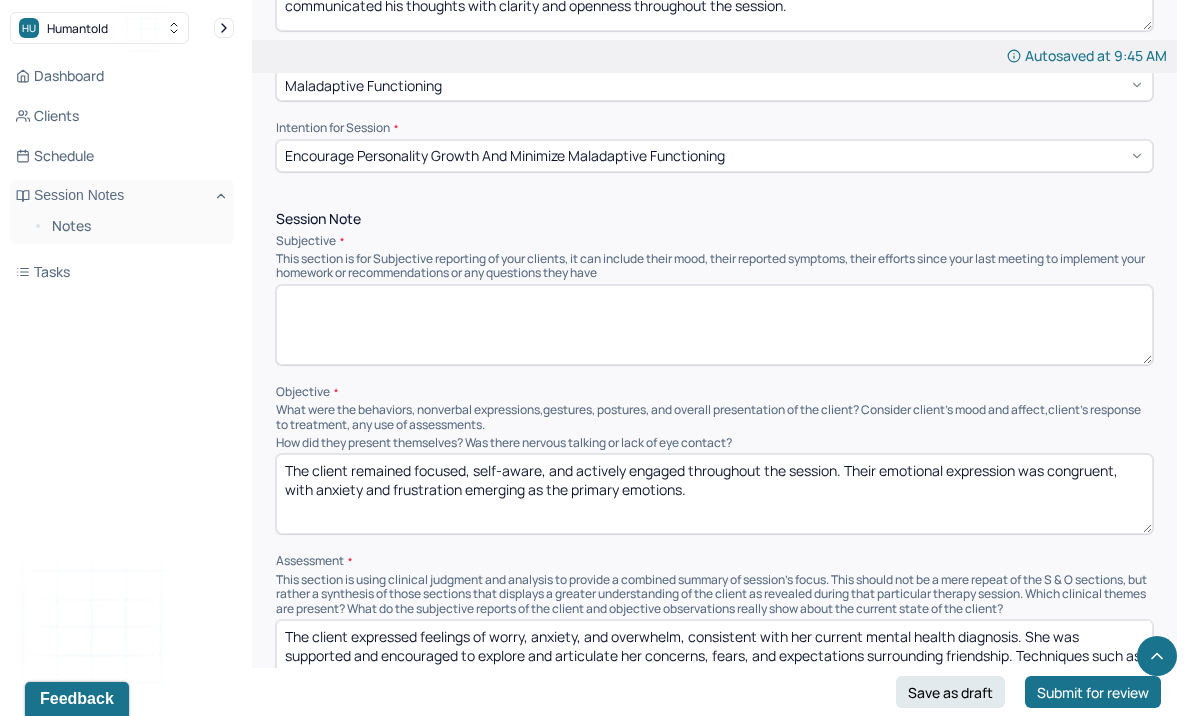 paste on "The client reported increased stress following his mother’s alcohol [MEDICAL_DATA] and discussed the emotional and practical consequences it has had on the family dynamic." 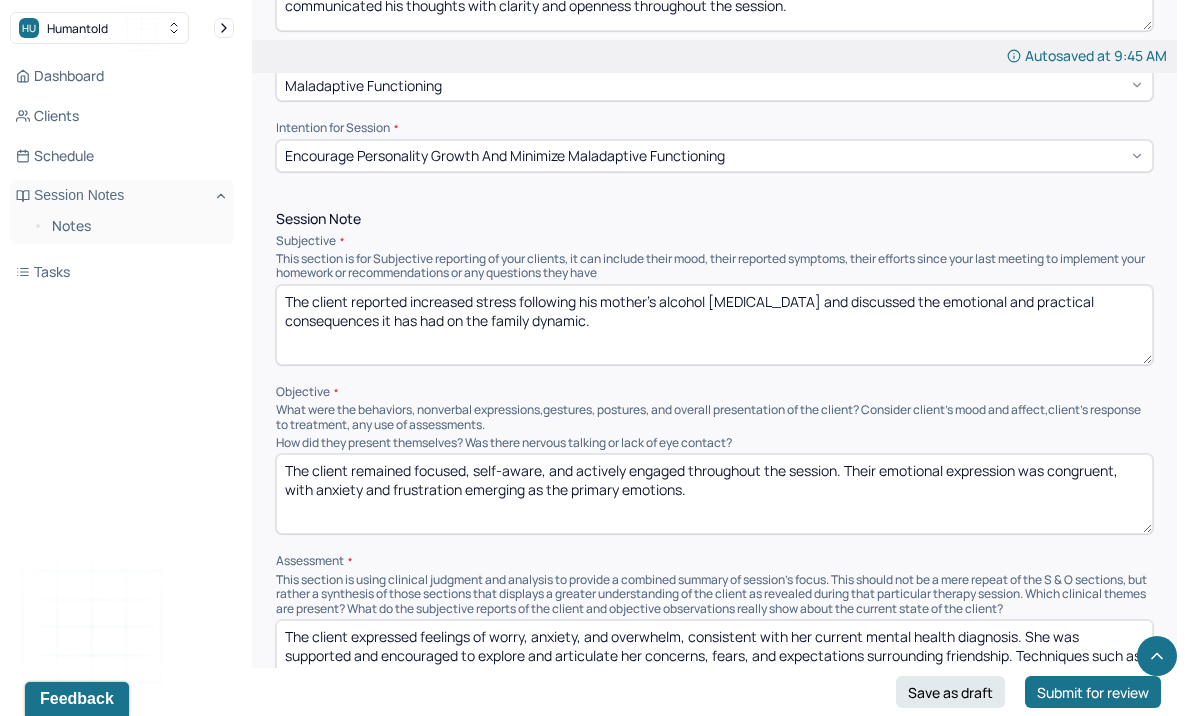 type on "The client reported increased stress following his mother’s alcohol [MEDICAL_DATA] and discussed the emotional and practical consequences it has had on the family dynamic." 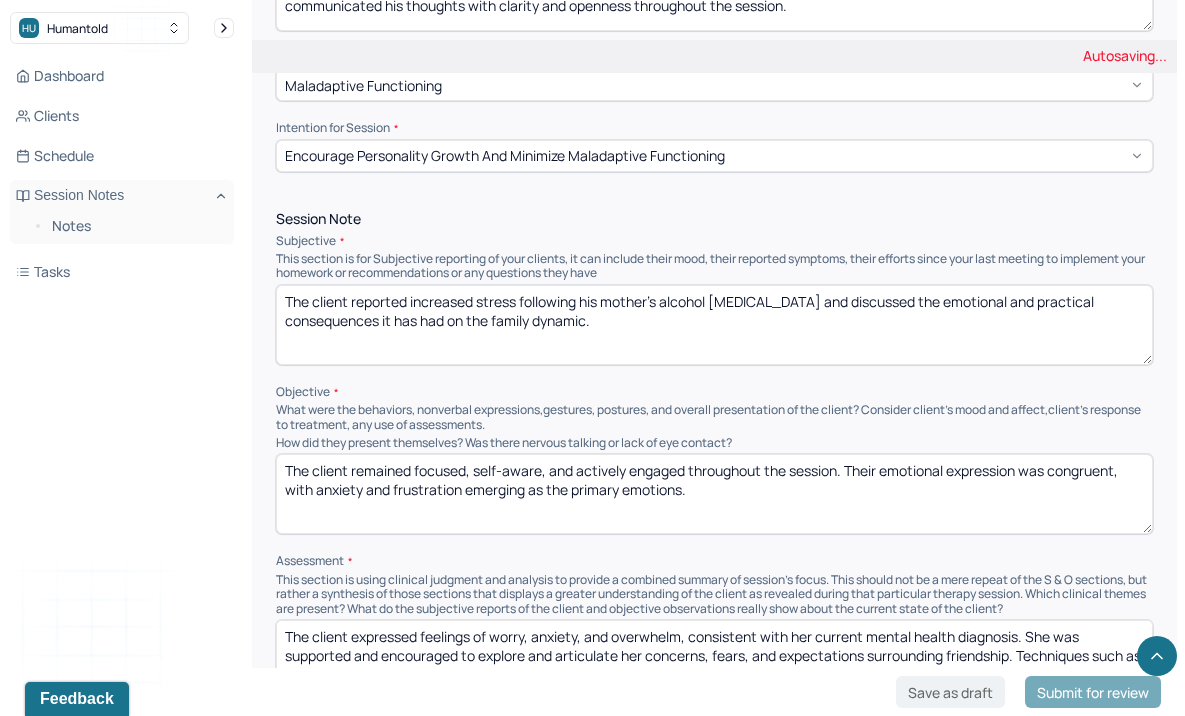 drag, startPoint x: 746, startPoint y: 489, endPoint x: 264, endPoint y: 429, distance: 485.7201 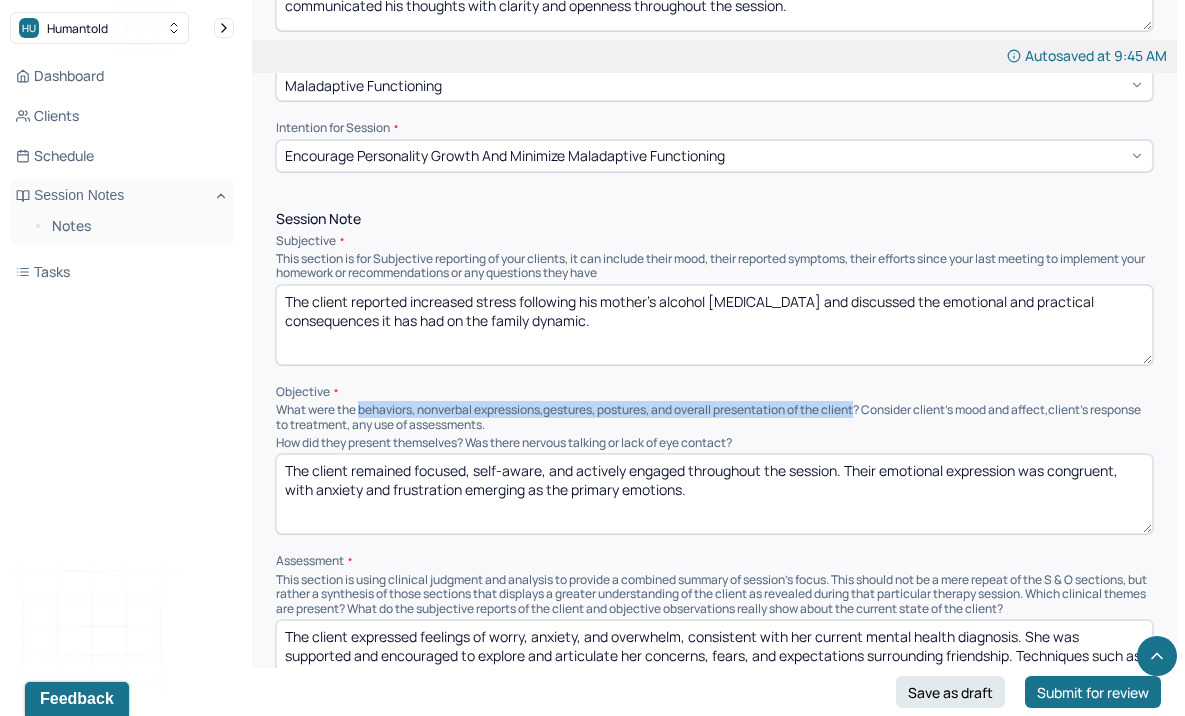 drag, startPoint x: 361, startPoint y: 405, endPoint x: 873, endPoint y: 406, distance: 512.001 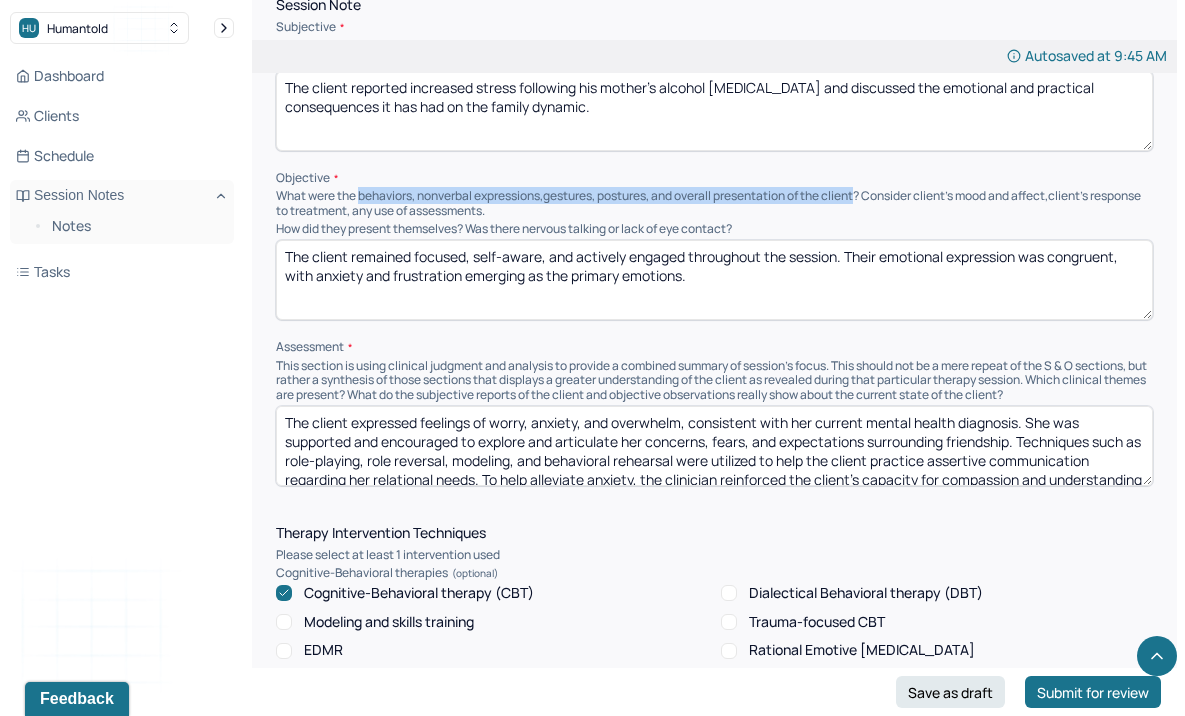 scroll, scrollTop: 1255, scrollLeft: 0, axis: vertical 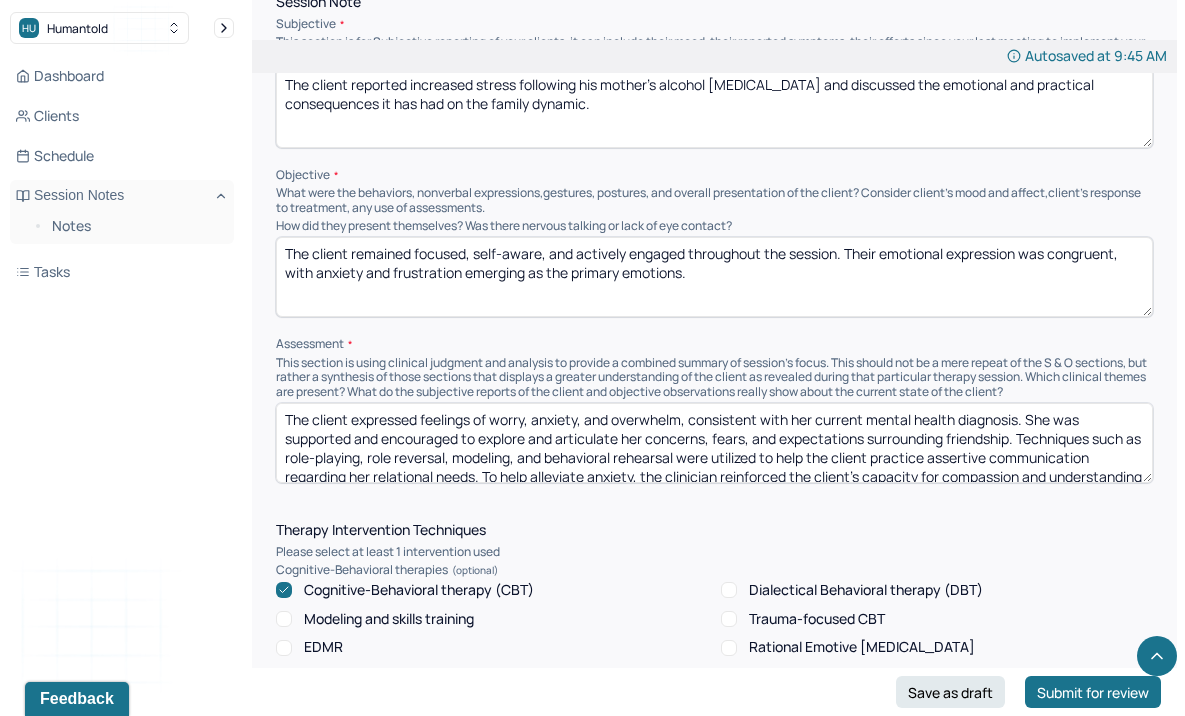 click on "The client expressed feelings of worry, anxiety, and overwhelm, consistent with her current mental health diagnosis. She was supported and encouraged to explore and articulate her concerns, fears, and expectations surrounding friendship. Techniques such as role-playing, role reversal, modeling, and behavioral rehearsal were utilized to help the client practice assertive communication regarding her relational needs. To help alleviate anxiety, the clinician reinforced the client’s capacity for compassion and understanding toward her friend’s life circumstances." at bounding box center (714, 443) 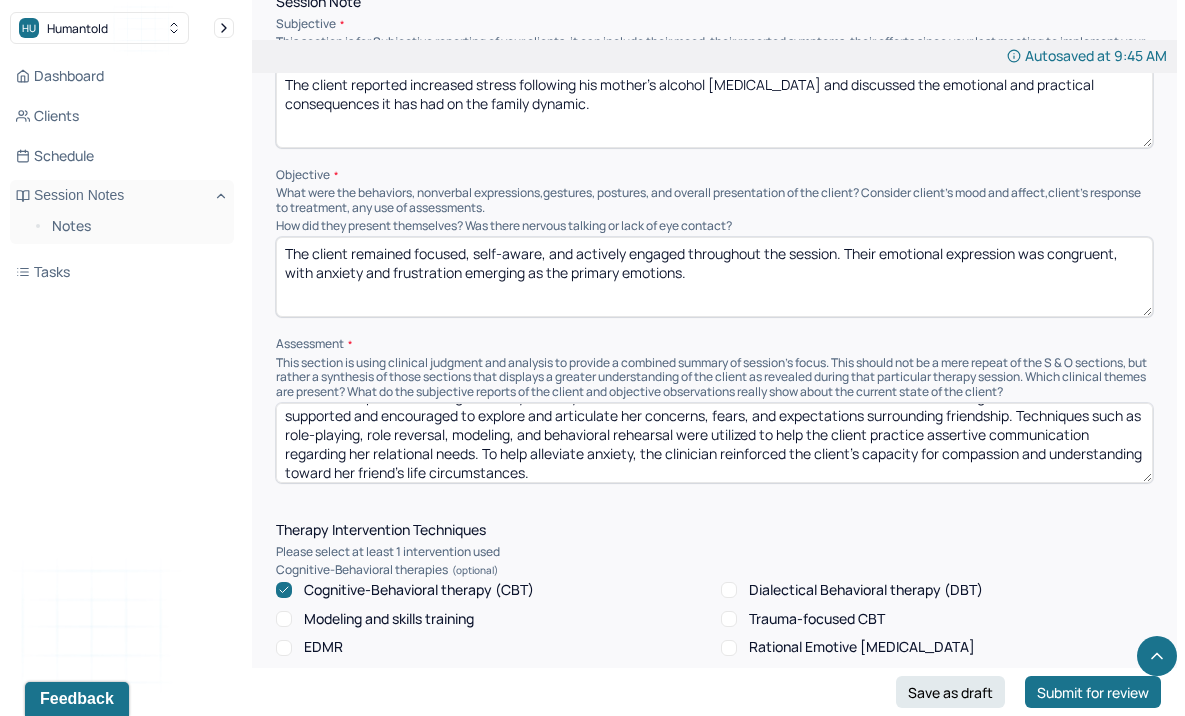 scroll, scrollTop: 28, scrollLeft: 0, axis: vertical 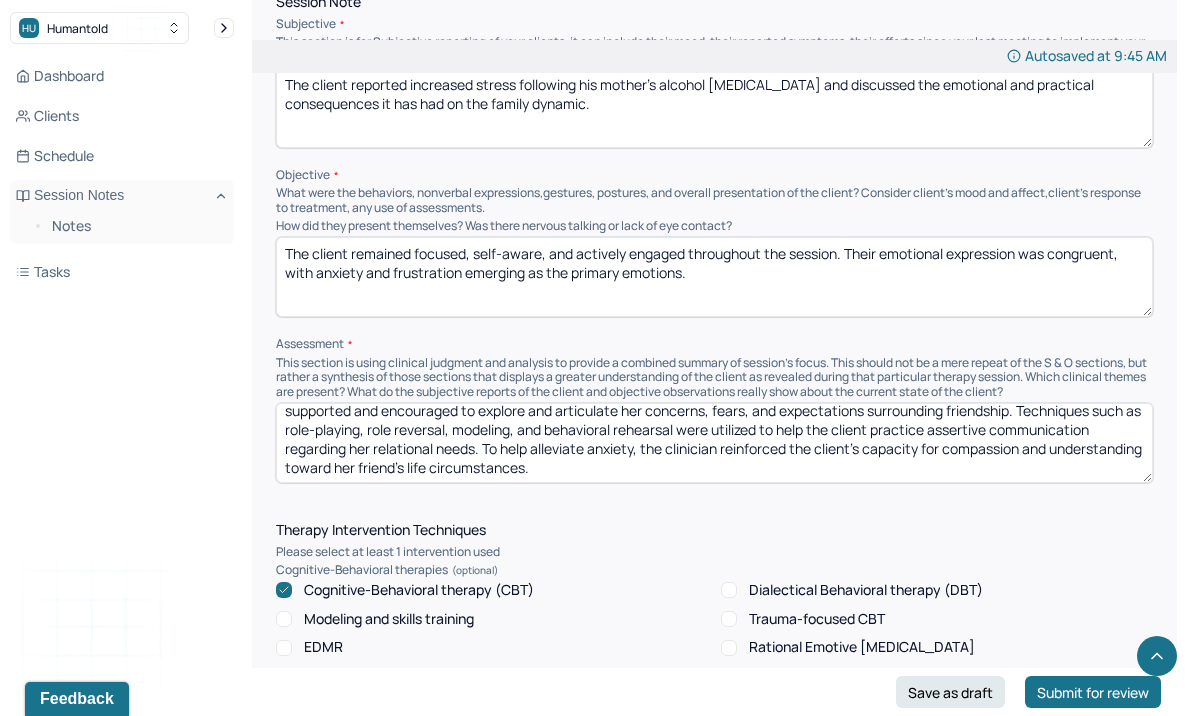 drag, startPoint x: 1026, startPoint y: 413, endPoint x: 981, endPoint y: 490, distance: 89.1852 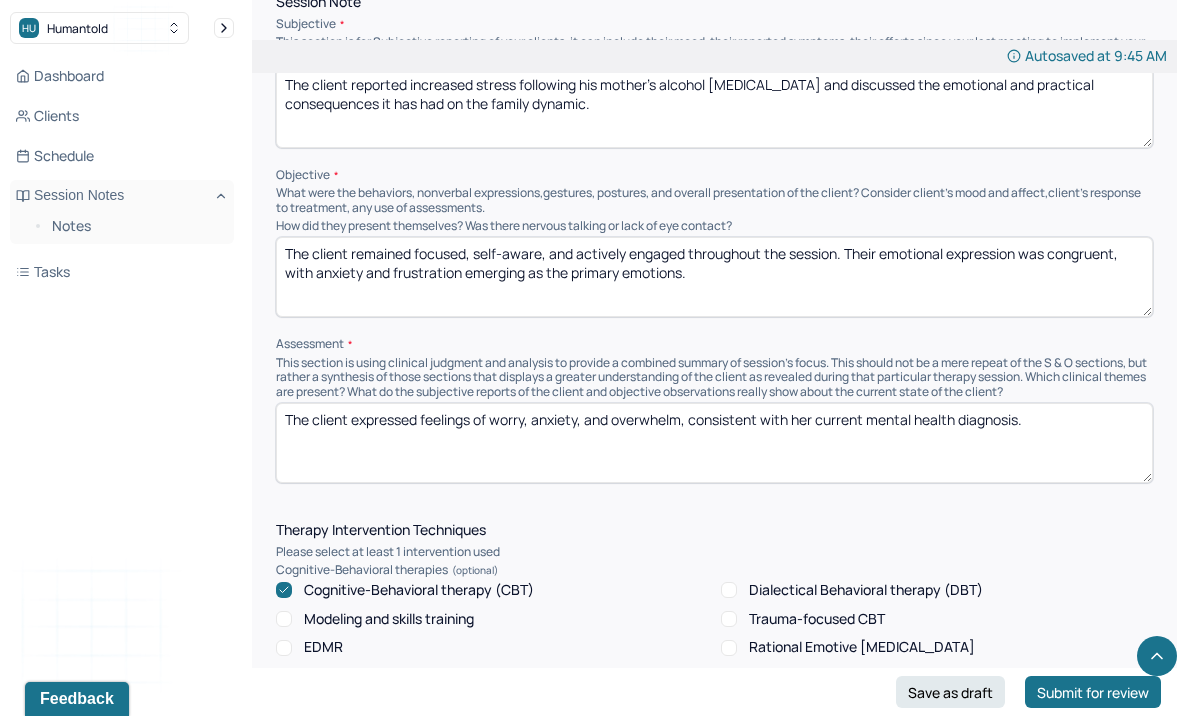 scroll, scrollTop: 0, scrollLeft: 0, axis: both 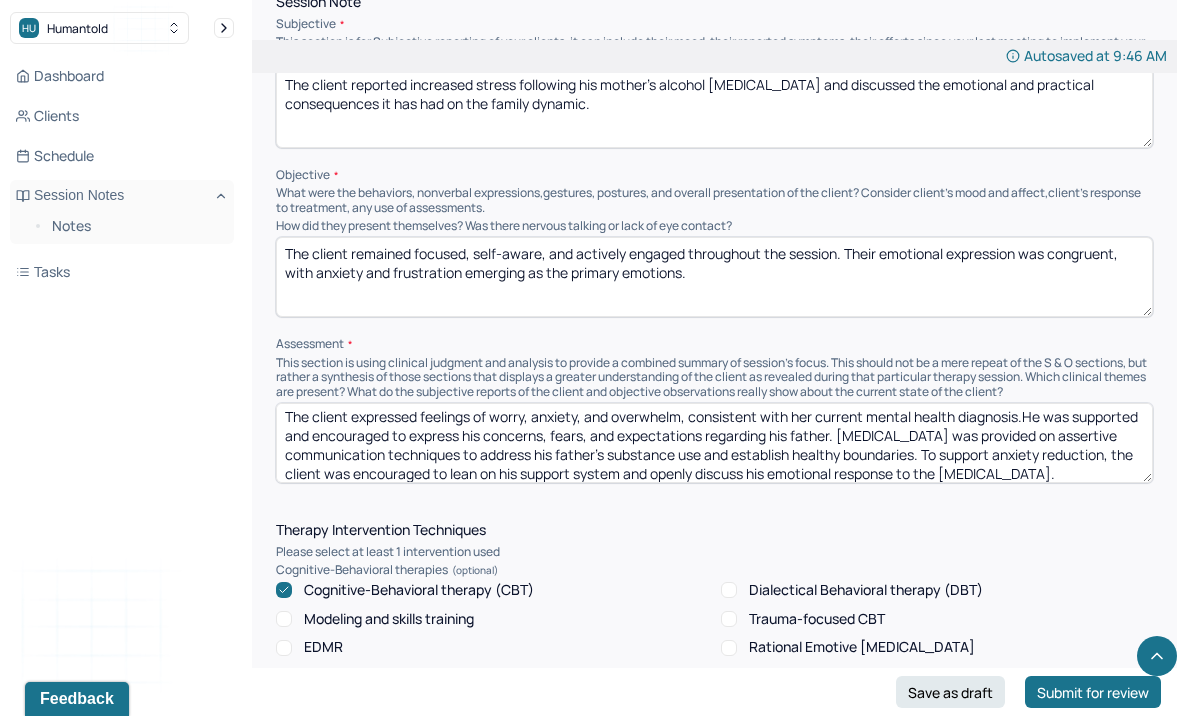 click on "The client expressed feelings of worry, anxiety, and overwhelm, consistent with her current mental health diagnosis.He was supported and encouraged to express his concerns, fears, and expectations regarding his father. [MEDICAL_DATA] was provided on assertive communication techniques to address his father's substance use and establish healthy boundaries. To support anxiety reduction, the client was encouraged to lean on his support system and openly discuss his emotional response to the [MEDICAL_DATA]." at bounding box center (714, 443) 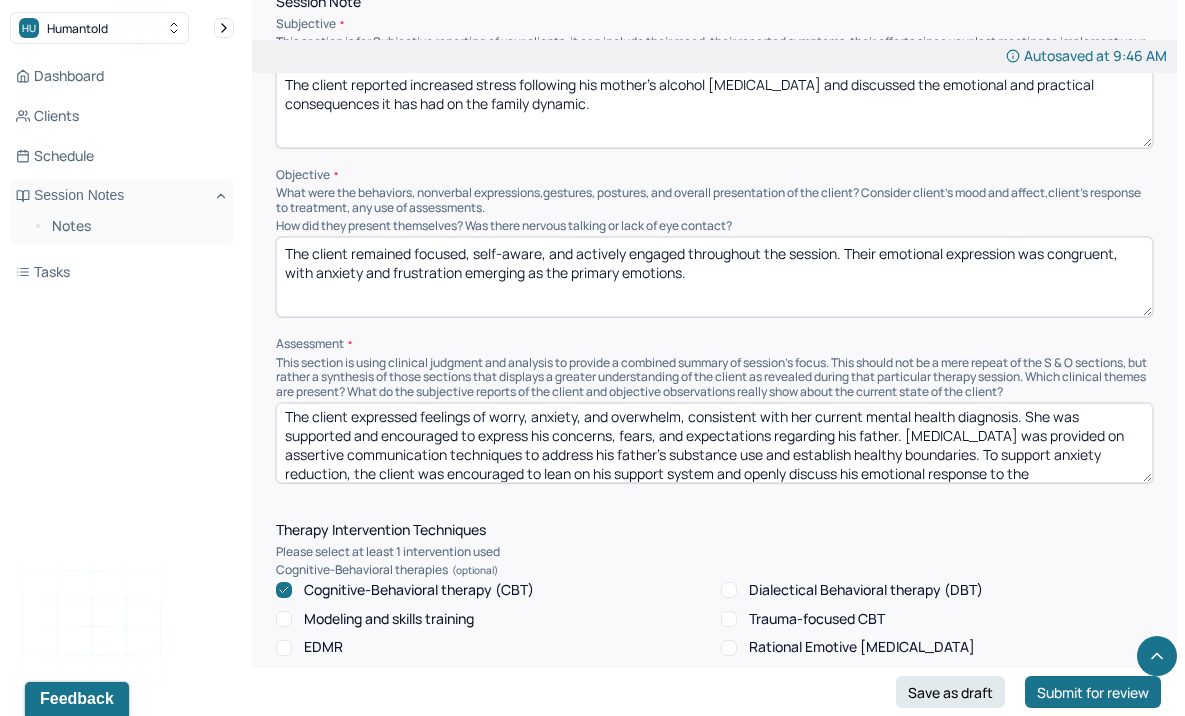 click on "The client expressed feelings of worry, anxiety, and overwhelm, consistent with her current mental health diagnosis. She was supported and encouraged to express his concerns, fears, and expectations regarding his father. [MEDICAL_DATA] was provided on assertive communication techniques to address his father's substance use and establish healthy boundaries. To support anxiety reduction, the client was encouraged to lean on his support system and openly discuss his emotional response to the [MEDICAL_DATA]." at bounding box center [714, 443] 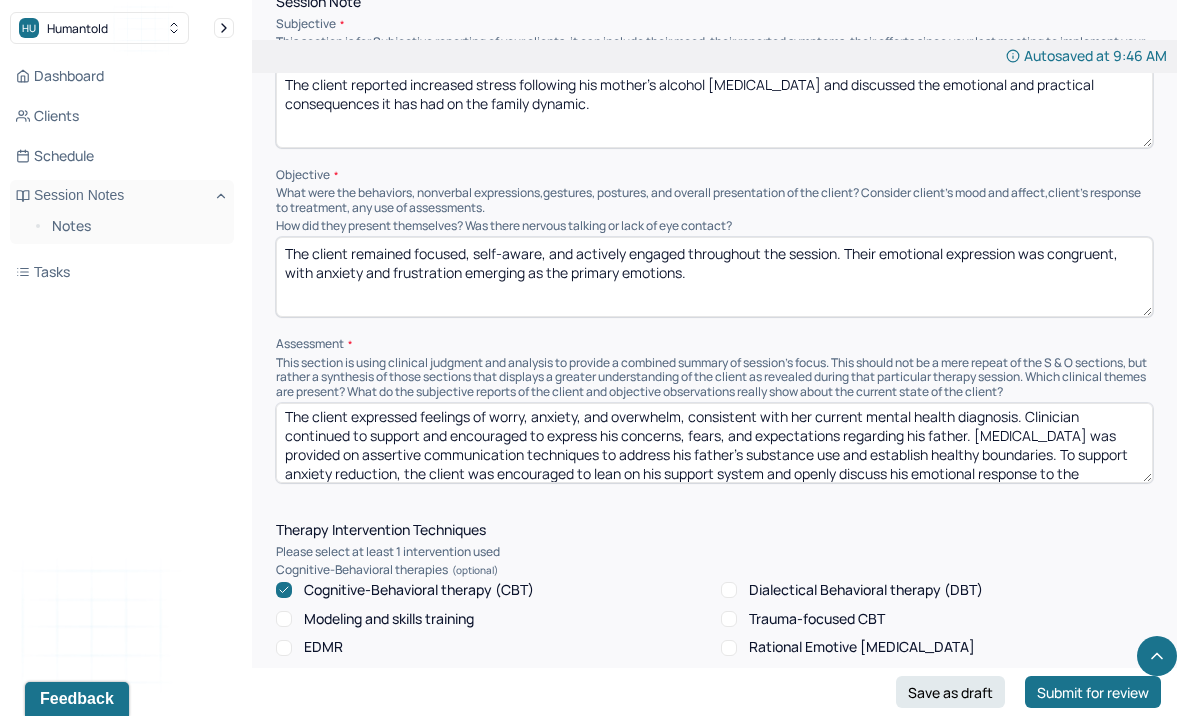 click on "The client expressed feelings of worry, anxiety, and overwhelm, consistent with her current mental health diagnosis. Clinician continued to support and encouraged to express his concerns, fears, and expectations regarding his father. [MEDICAL_DATA] was provided on assertive communication techniques to address his father's substance use and establish healthy boundaries. To support anxiety reduction, the client was encouraged to lean on his support system and openly discuss his emotional response to the [MEDICAL_DATA]." at bounding box center [714, 443] 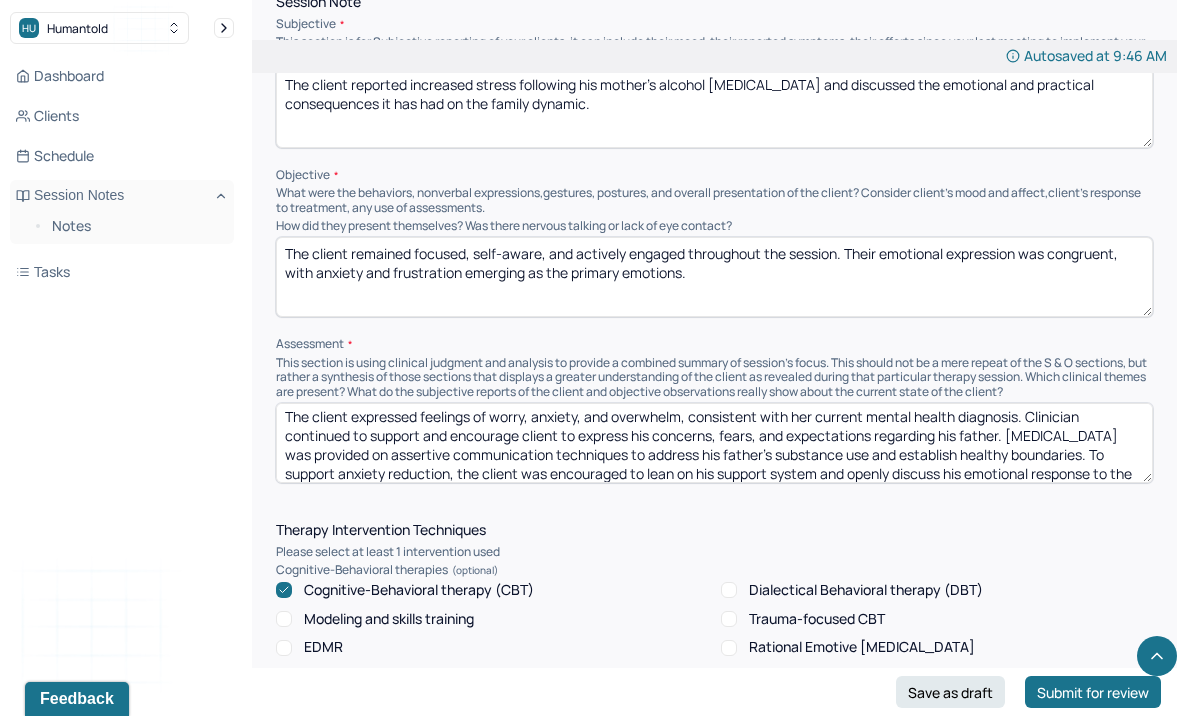 click on "The client expressed feelings of worry, anxiety, and overwhelm, consistent with her current mental health diagnosis. Clinician continued to support and encouraged to express his concerns, fears, and expectations regarding his father. [MEDICAL_DATA] was provided on assertive communication techniques to address his father's substance use and establish healthy boundaries. To support anxiety reduction, the client was encouraged to lean on his support system and openly discuss his emotional response to the [MEDICAL_DATA]." at bounding box center [714, 443] 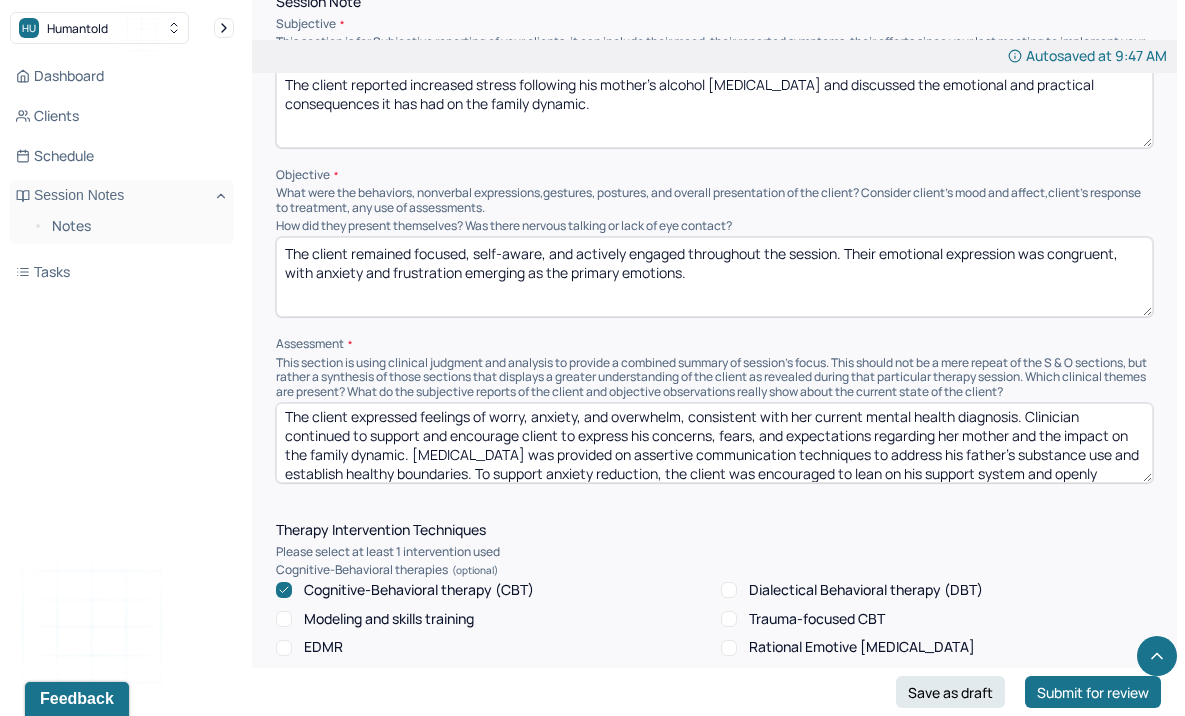 click on "The client expressed feelings of worry, anxiety, and overwhelm, consistent with her current mental health diagnosis. Clinician continued to support and encourage client to express his concerns, fears, and expectations regarding her mother and the impact on the family dynamic. [MEDICAL_DATA] was provided on assertive communication techniques to address his father's substance use and establish healthy boundaries. To support anxiety reduction, the client was encouraged to lean on his support system and openly discuss his emotional response to the [MEDICAL_DATA]." at bounding box center (714, 443) 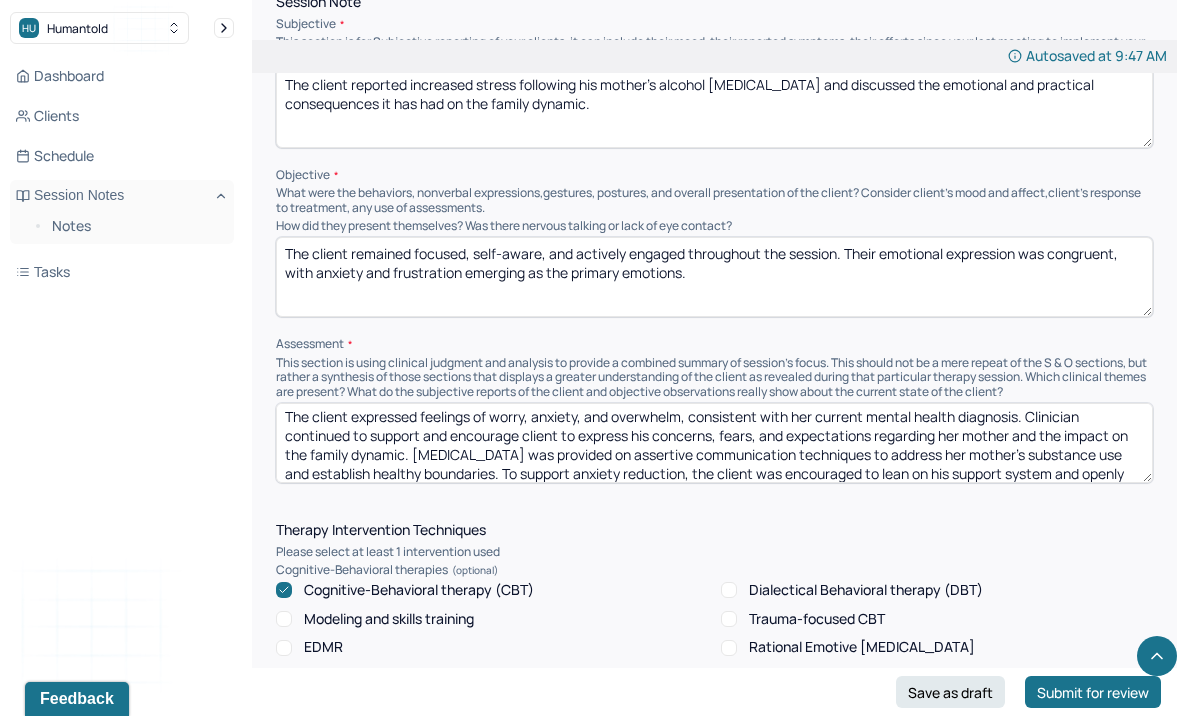 scroll, scrollTop: 28, scrollLeft: 0, axis: vertical 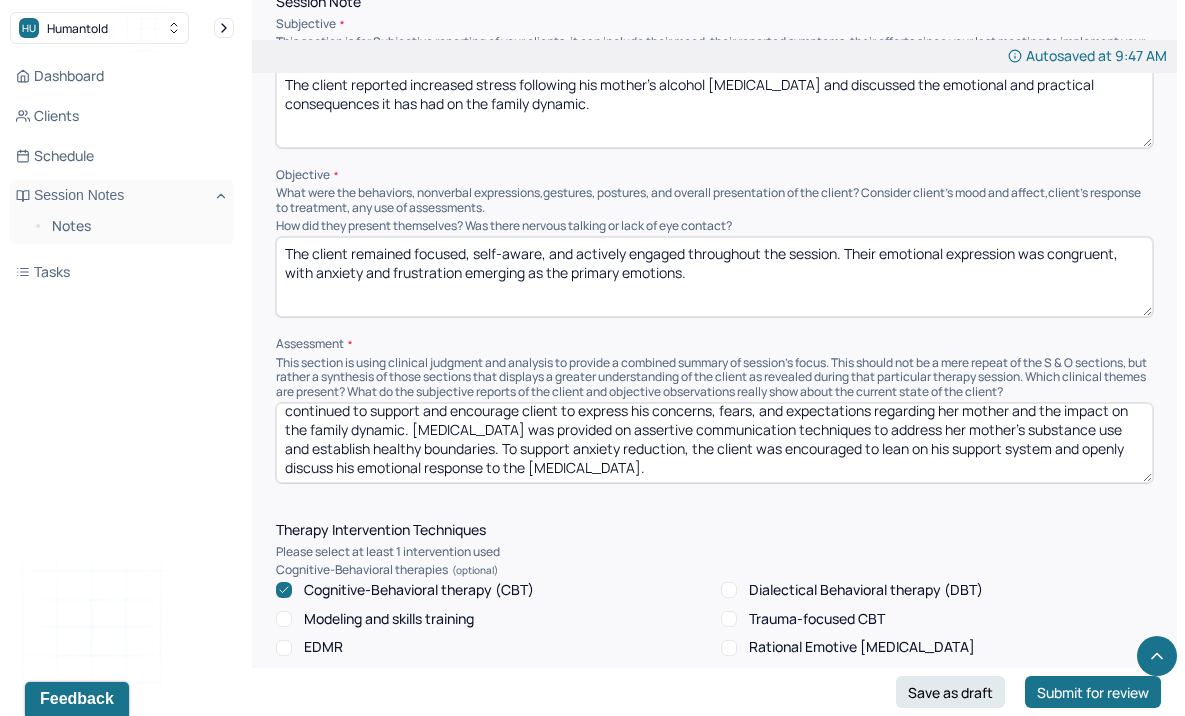 click on "The client expressed feelings of worry, anxiety, and overwhelm, consistent with her current mental health diagnosis. Clinician continued to support and encourage client to express his concerns, fears, and expectations regarding her mother and the impact on the family dynamic. [MEDICAL_DATA] was provided on assertive communication techniques to address her mother's substance use and establish healthy boundaries. To support anxiety reduction, the client was encouraged to lean on his support system and openly discuss his emotional response to the [MEDICAL_DATA]." at bounding box center [714, 443] 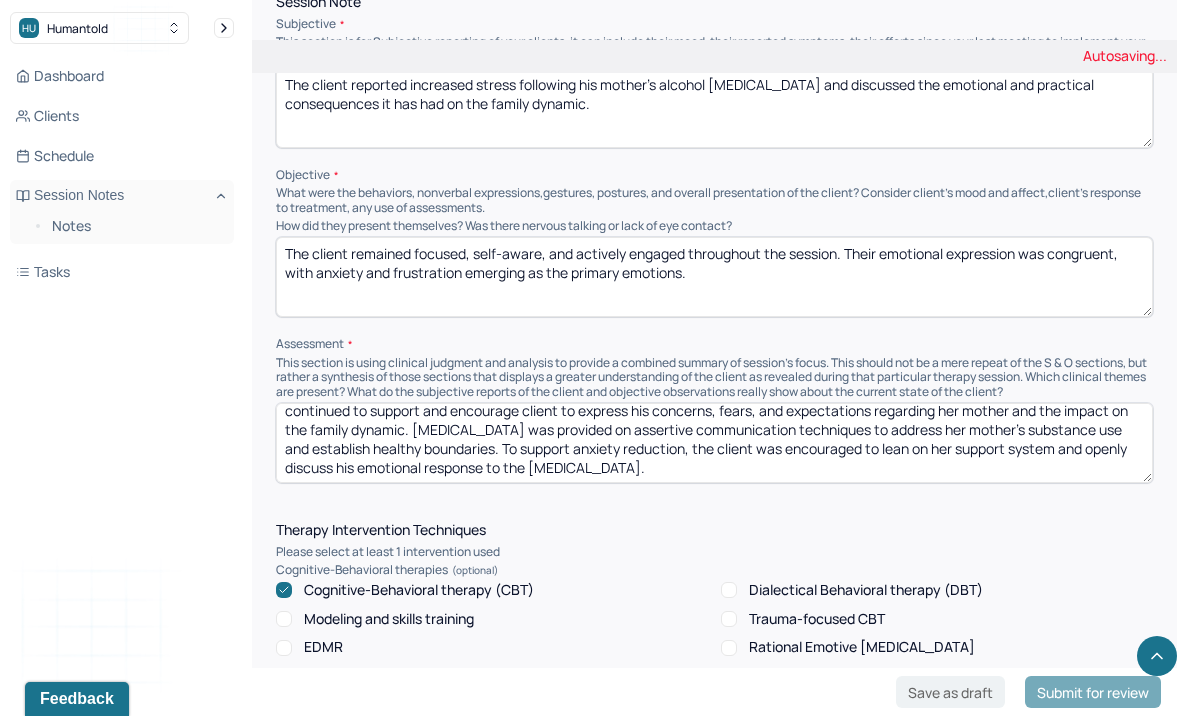 type on "The client expressed feelings of worry, anxiety, and overwhelm, consistent with her current mental health diagnosis. Clinician continued to support and encourage client to express his concerns, fears, and expectations regarding her mother and the impact on the family dynamic. [MEDICAL_DATA] was provided on assertive communication techniques to address her mother's substance use and establish healthy boundaries. To support anxiety reduction, the client was encouraged to lean on her support system and openly discuss his emotional response to the [MEDICAL_DATA]." 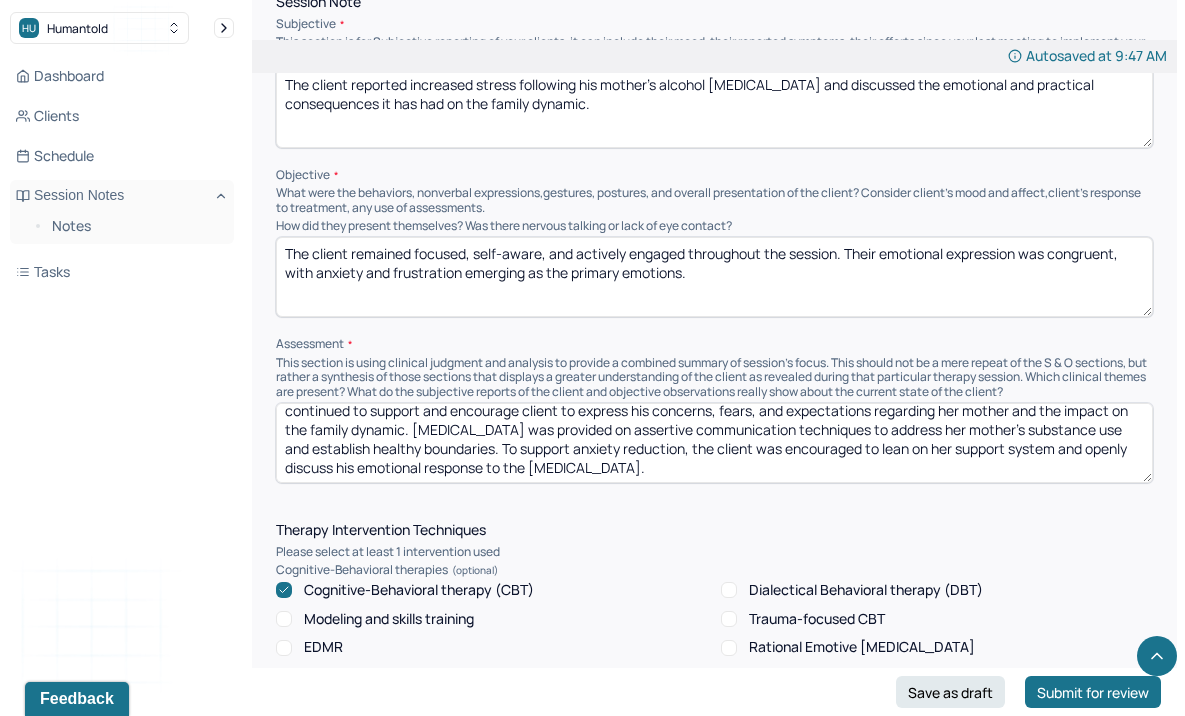 click on "The client remained focused, self-aware, and actively engaged throughout the session. Their emotional expression was congruent, with anxiety and frustration emerging as the primary emotions." at bounding box center (714, 277) 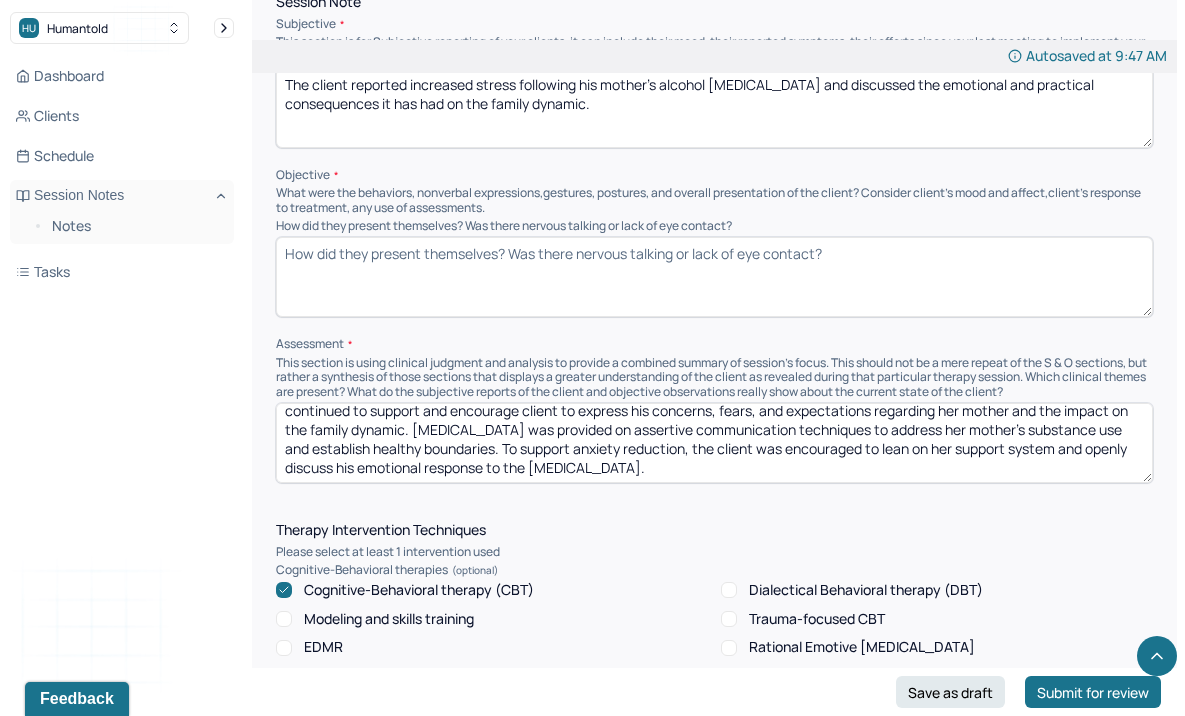 paste on "The client remained focused, self-aware, and actively engaged throughout the session. Their emotional expression was congruent, with anxiety and frustration emerging as the primary emotions. The client sat upright with slightly tense posture, frequently shifted in their seat, and occasionally wrung their hands. Facial expressions, such as furrowed brows and pursed lips, reflected their emotional state. Despite these signs of distress, the client maintained steady eye contact and responded thoughtfully, indicating a strong level of engagement and insight." 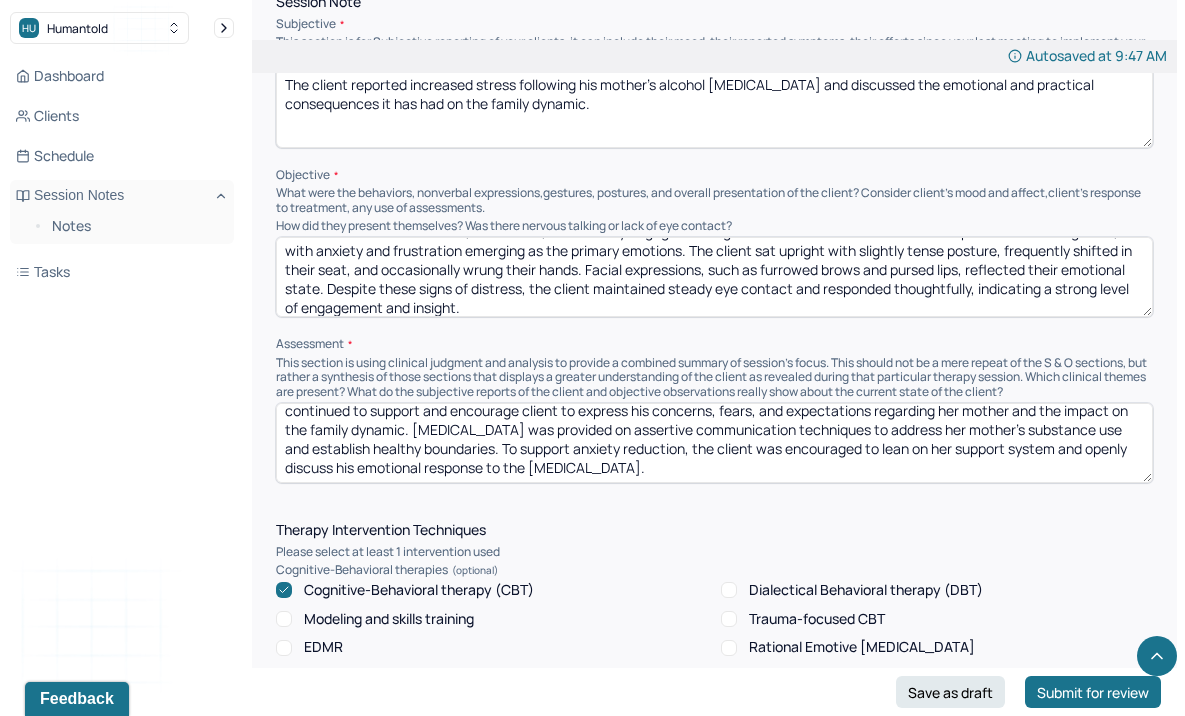 scroll, scrollTop: 0, scrollLeft: 0, axis: both 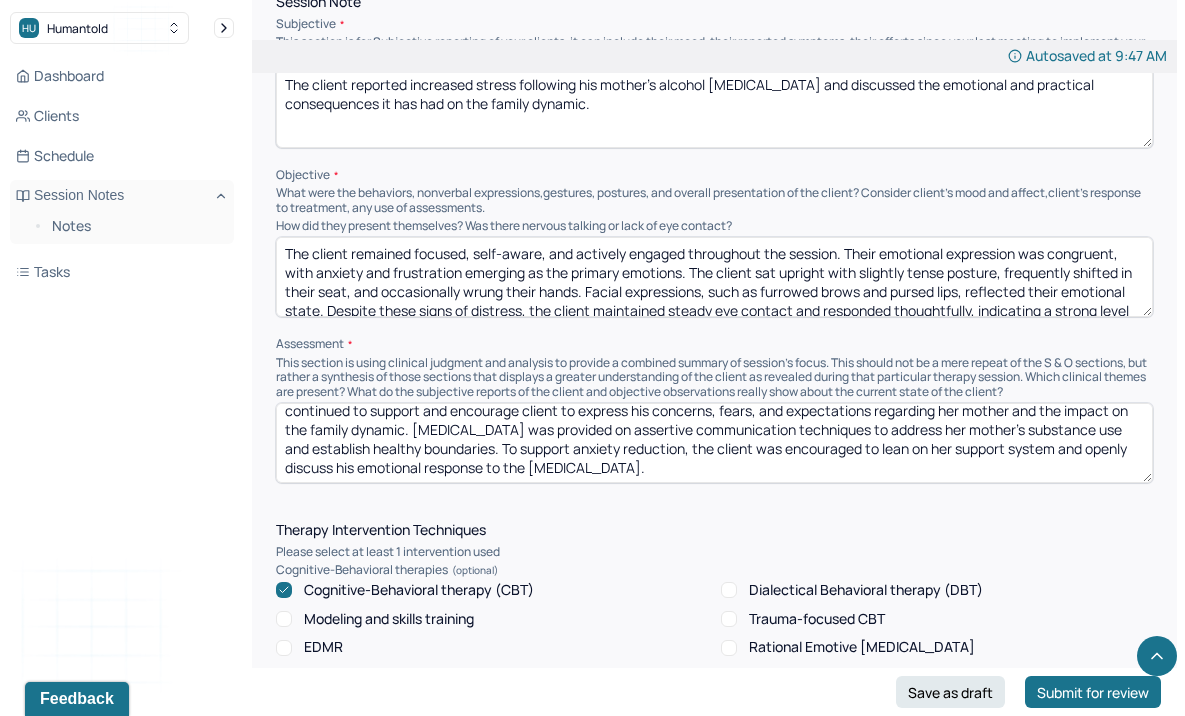drag, startPoint x: 582, startPoint y: 288, endPoint x: 349, endPoint y: 289, distance: 233.00215 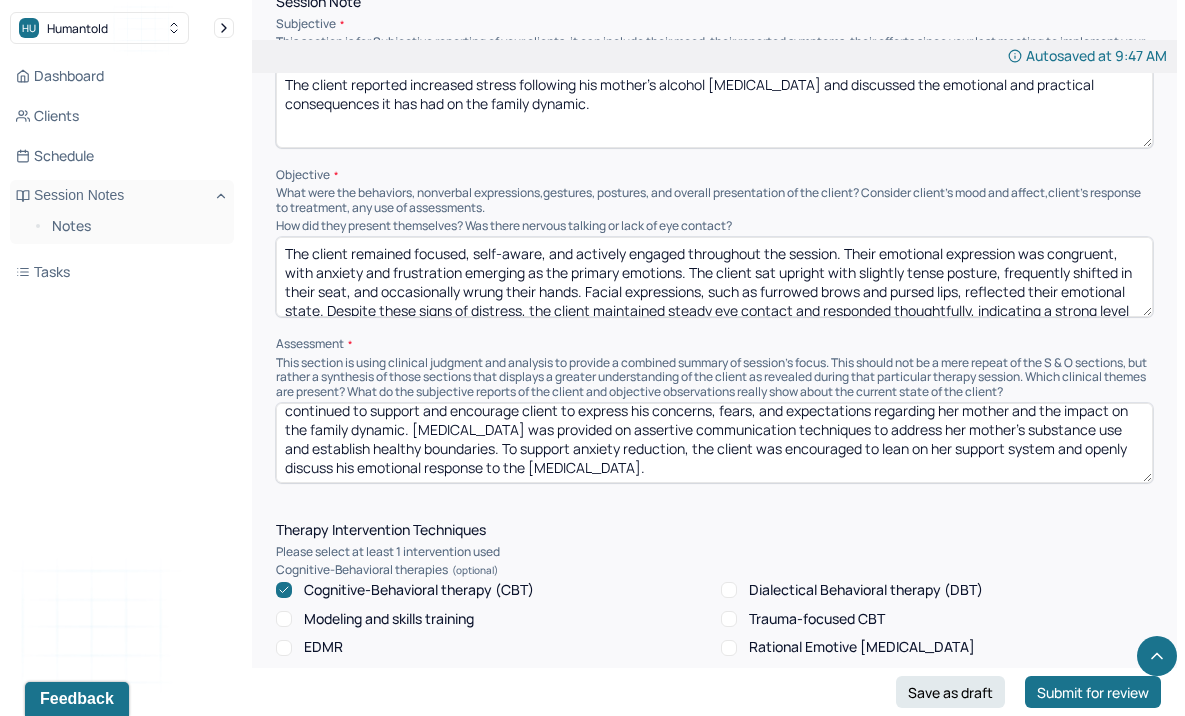 click on "The client remained focused, self-aware, and actively engaged throughout the session. Their emotional expression was congruent, with anxiety and frustration emerging as the primary emotions. The client sat upright with slightly tense posture, frequently shifted in their seat, and occasionally wrung their hands. Facial expressions, such as furrowed brows and pursed lips, reflected their emotional state. Despite these signs of distress, the client maintained steady eye contact and responded thoughtfully, indicating a strong level of engagement and insight." at bounding box center [714, 277] 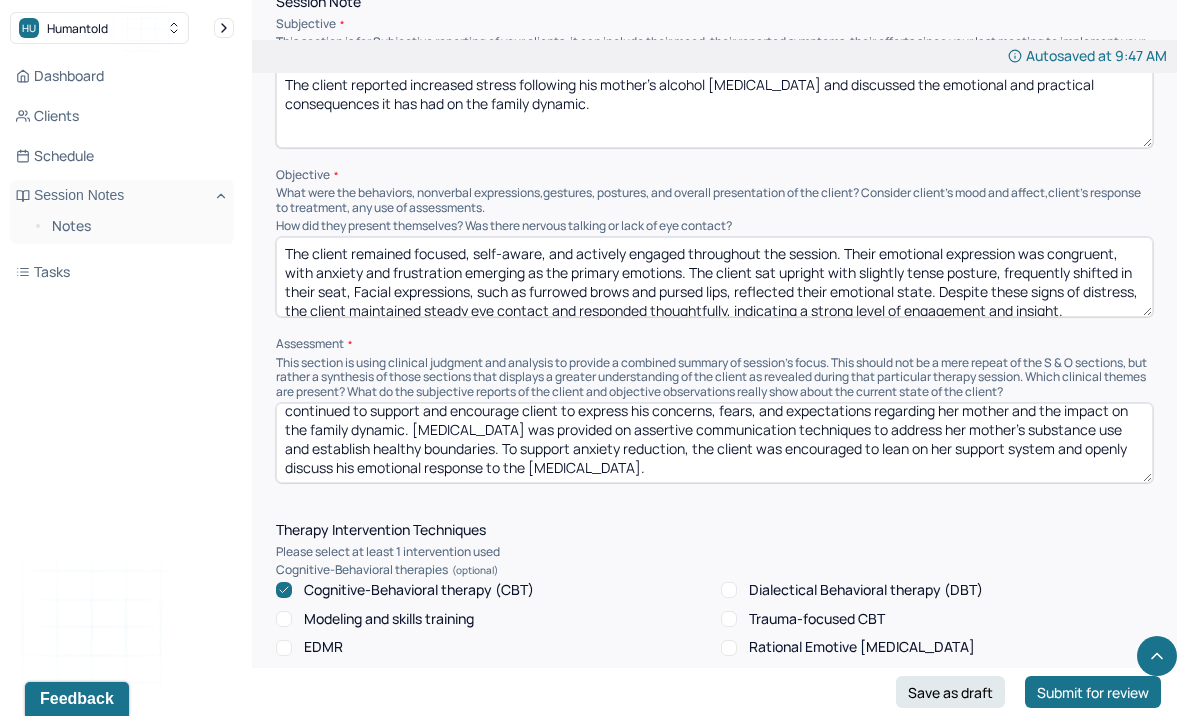 drag, startPoint x: 730, startPoint y: 288, endPoint x: 633, endPoint y: 284, distance: 97.082436 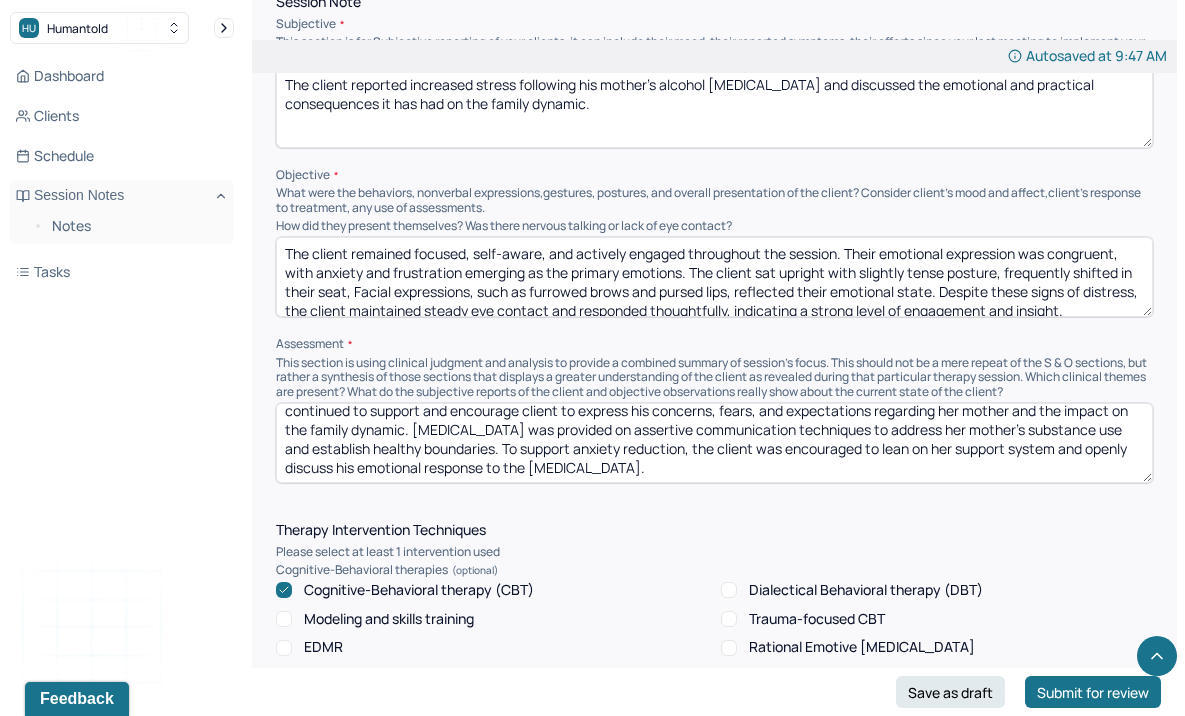 click on "The client remained focused, self-aware, and actively engaged throughout the session. Their emotional expression was congruent, with anxiety and frustration emerging as the primary emotions. The client sat upright with slightly tense posture, frequently shifted in their seat, Facial expressions, such as furrowed brows and pursed lips, reflected their emotional state. Despite these signs of distress, the client maintained steady eye contact and responded thoughtfully, indicating a strong level of engagement and insight." at bounding box center [714, 277] 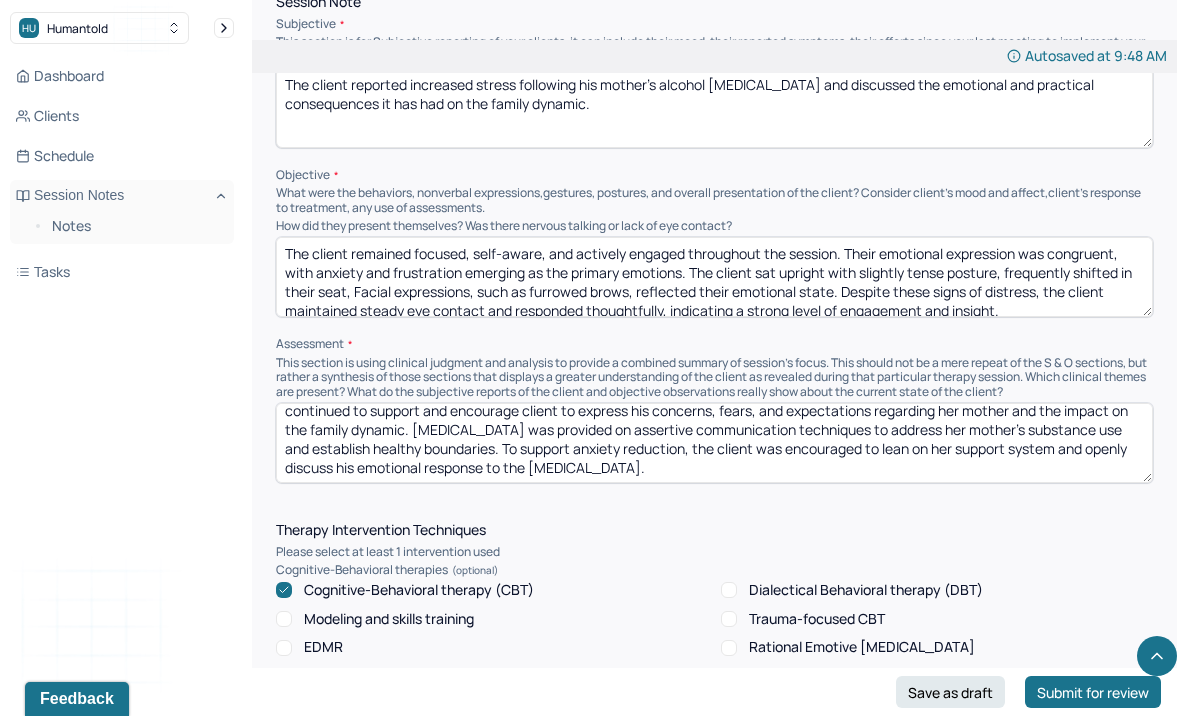 drag, startPoint x: 1048, startPoint y: 286, endPoint x: 843, endPoint y: 289, distance: 205.02196 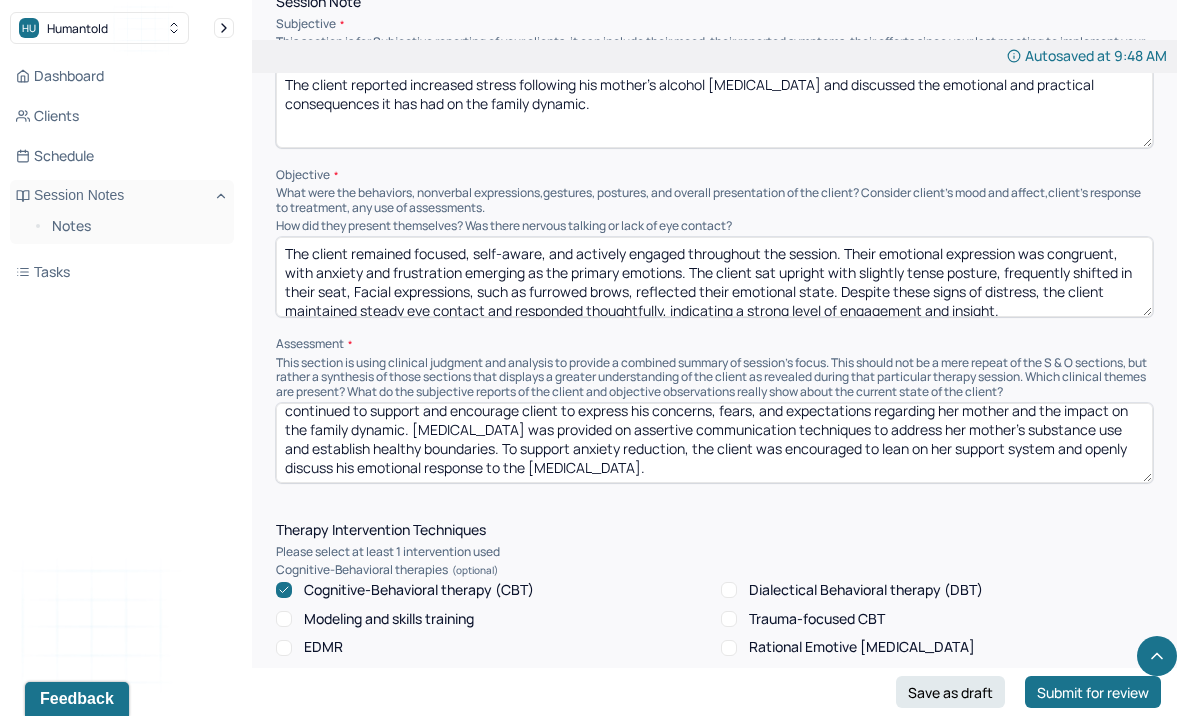 click on "The client remained focused, self-aware, and actively engaged throughout the session. Their emotional expression was congruent, with anxiety and frustration emerging as the primary emotions. The client sat upright with slightly tense posture, frequently shifted in their seat, Facial expressions, such as furrowed brows , reflected their emotional state. Despite these signs of distress, the client maintained steady eye contact and responded thoughtfully, indicating a strong level of engagement and insight." at bounding box center (714, 277) 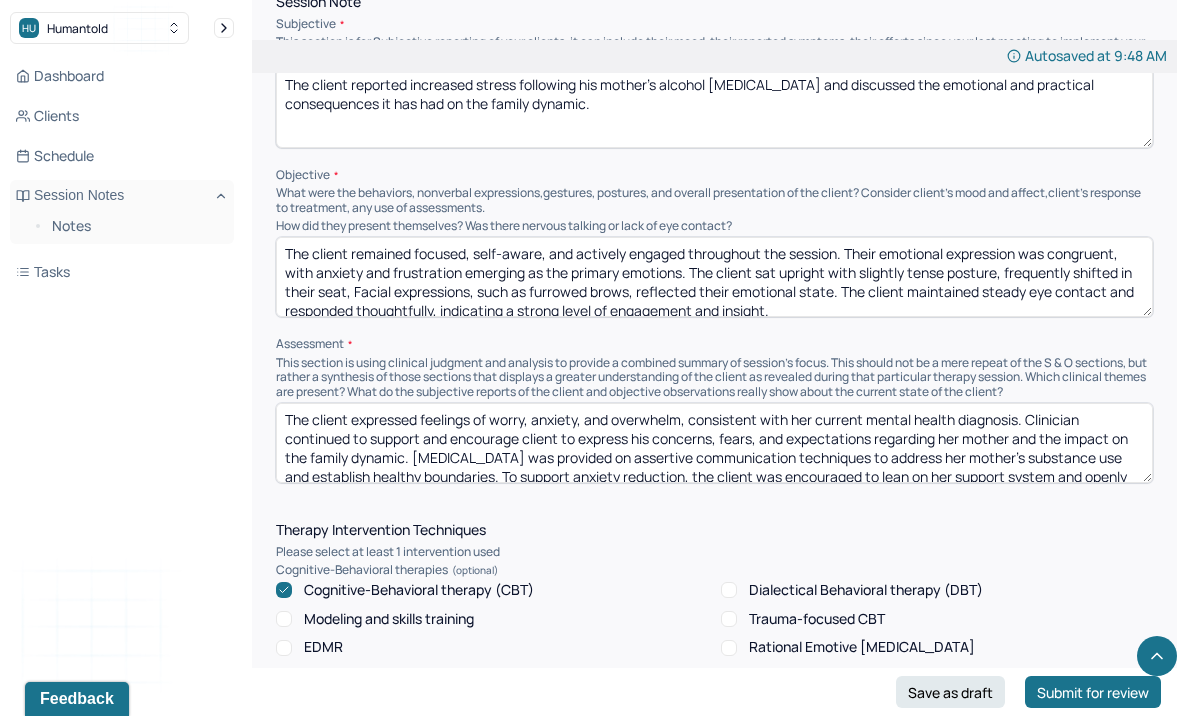 scroll, scrollTop: 28, scrollLeft: 0, axis: vertical 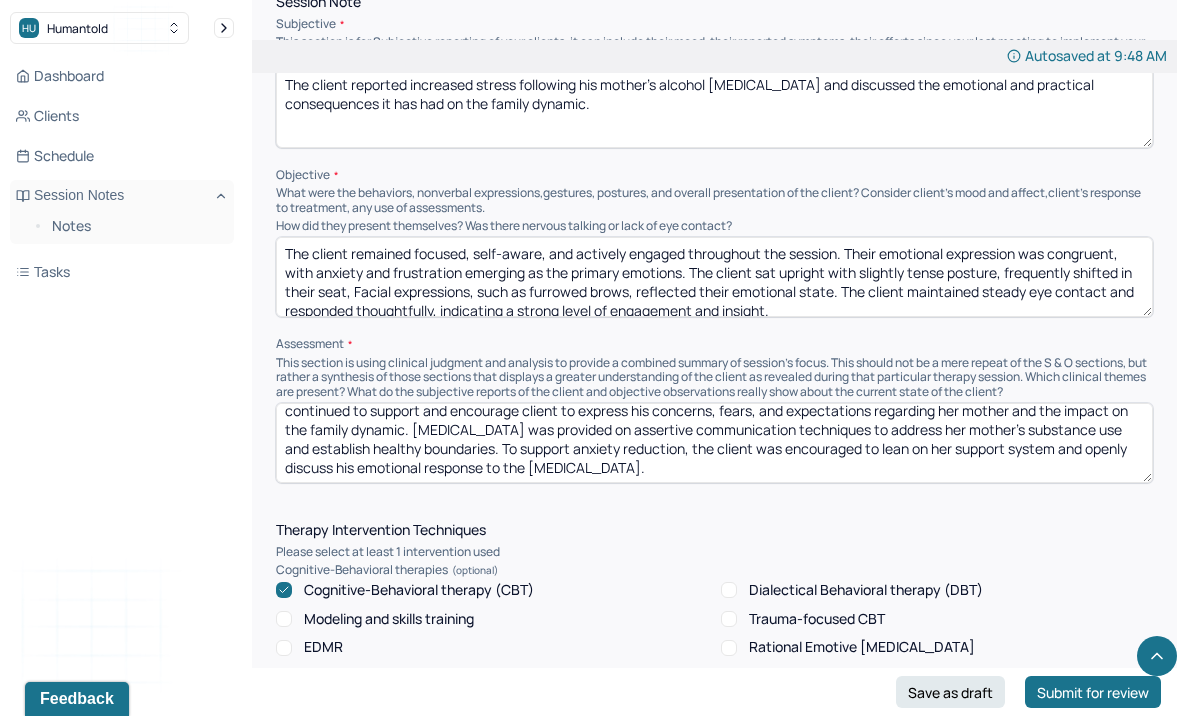 type on "The client remained focused, self-aware, and actively engaged throughout the session. Their emotional expression was congruent, with anxiety and frustration emerging as the primary emotions. The client sat upright with slightly tense posture, frequently shifted in their seat, Facial expressions, such as furrowed brows, reflected their emotional state. The client maintained steady eye contact and responded thoughtfully, indicating a strong level of engagement and insight." 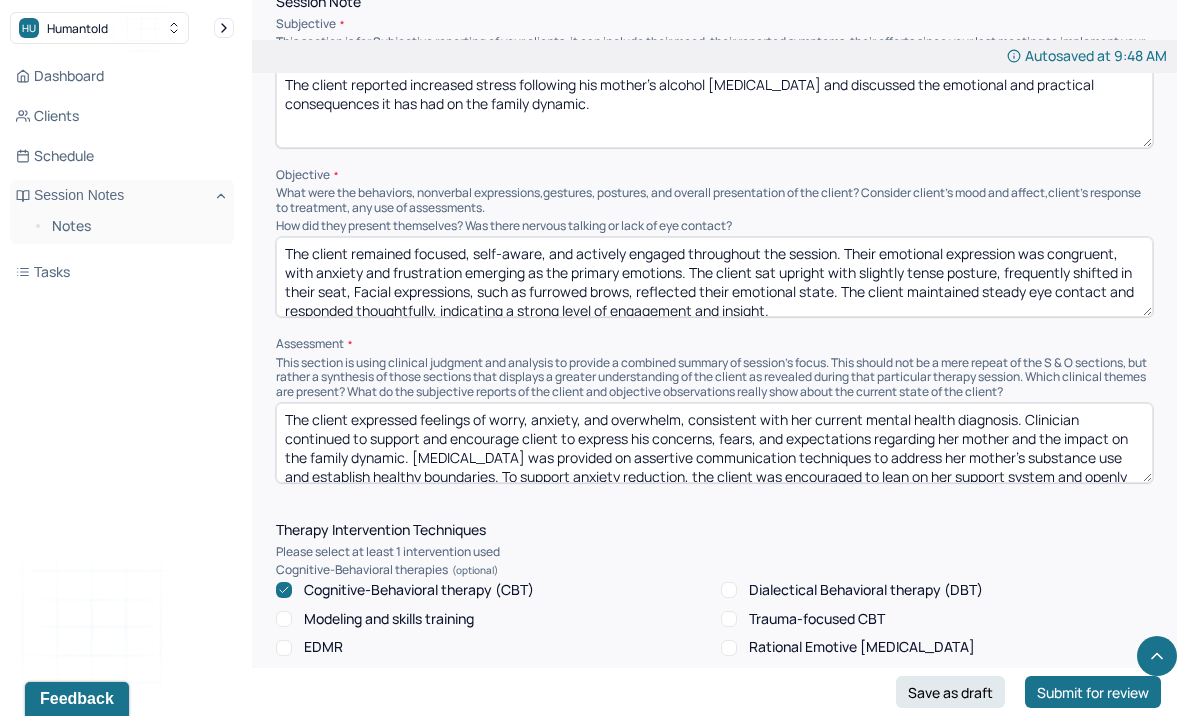 drag, startPoint x: 611, startPoint y: 462, endPoint x: 265, endPoint y: 318, distance: 374.76926 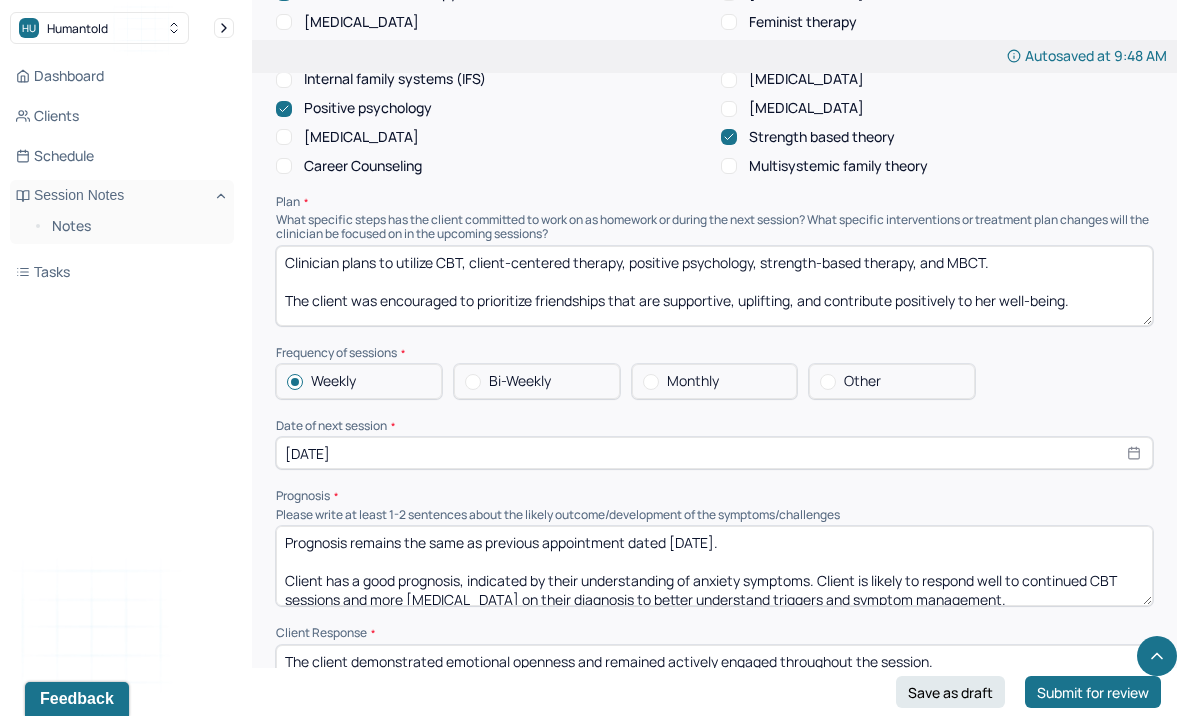 scroll, scrollTop: 2152, scrollLeft: 0, axis: vertical 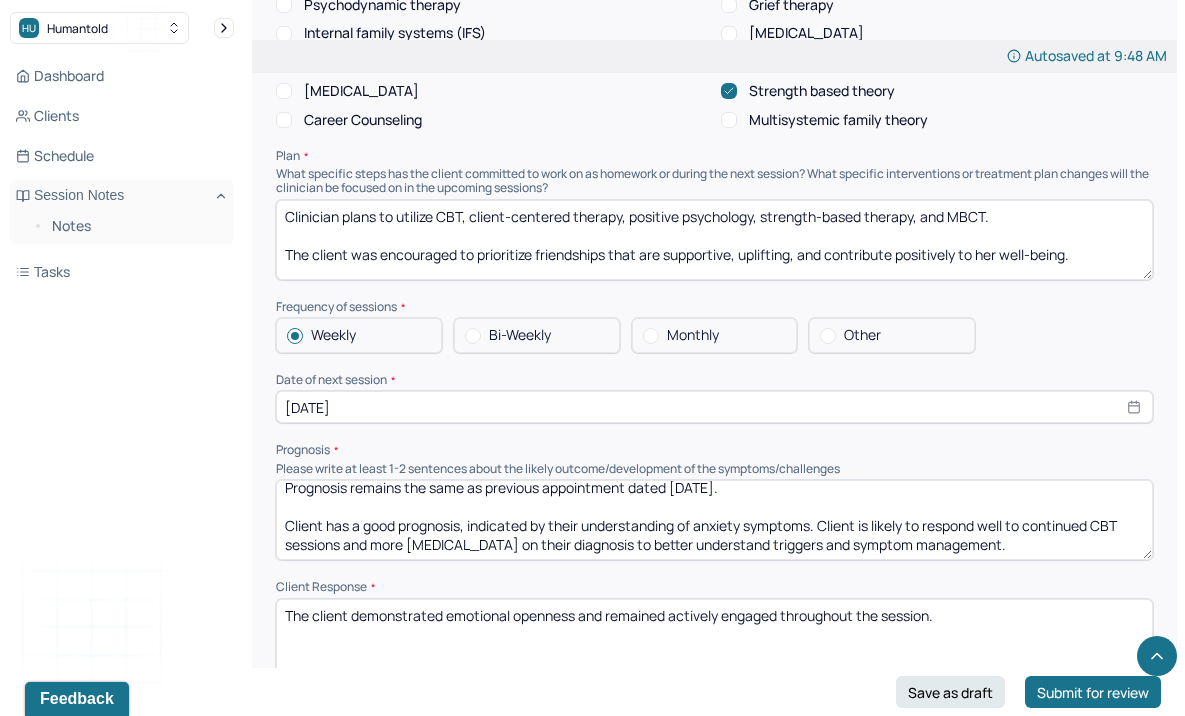 click on "Therapy Intervention Techniques Please select at least 1 intervention used Cognitive-Behavioral therapies Cognitive-Behavioral therapy (CBT) Dialectical Behavioral therapy (DBT) Modeling and skills training Trauma-focused CBT EDMR Rational Emotive [MEDICAL_DATA] Acceptance Commitment Therapy Solution Based [MEDICAL_DATA] [MEDICAL_DATA] Relationship based Interventions Attachment-oriented interventions Parent-child interaction therapy Parent interventions Other Client centered therapy/ Humanism [MEDICAL_DATA] [MEDICAL_DATA] Feminist therapy Psychodynamic therapy Grief therapy Internal family systems (IFS) [MEDICAL_DATA] Positive psychology [MEDICAL_DATA] [MEDICAL_DATA] Strength based theory Career Counseling Multisystemic family theory Plan What specific steps has the client committed to work on as homework or during the next session? What specific interventions or treatment plan changes will the clinician be focused on in the upcoming sessions? Frequency of sessions Weekly Other" at bounding box center [714, 152] 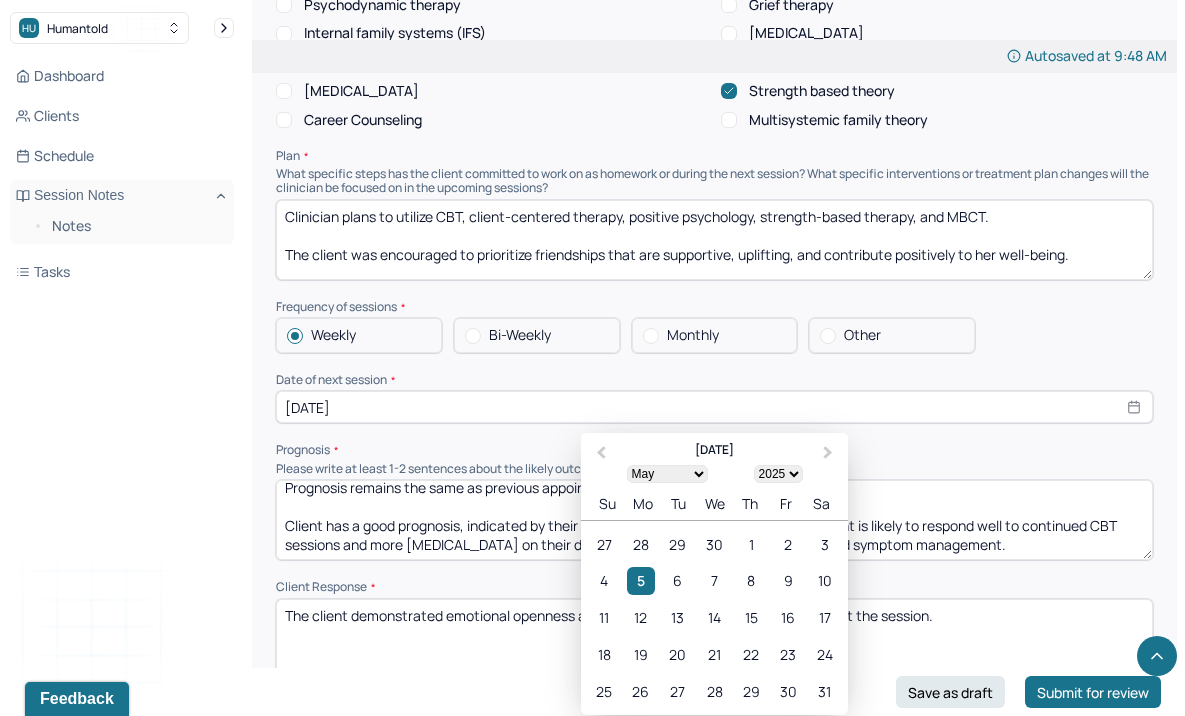 click on "[DATE]" at bounding box center [714, 407] 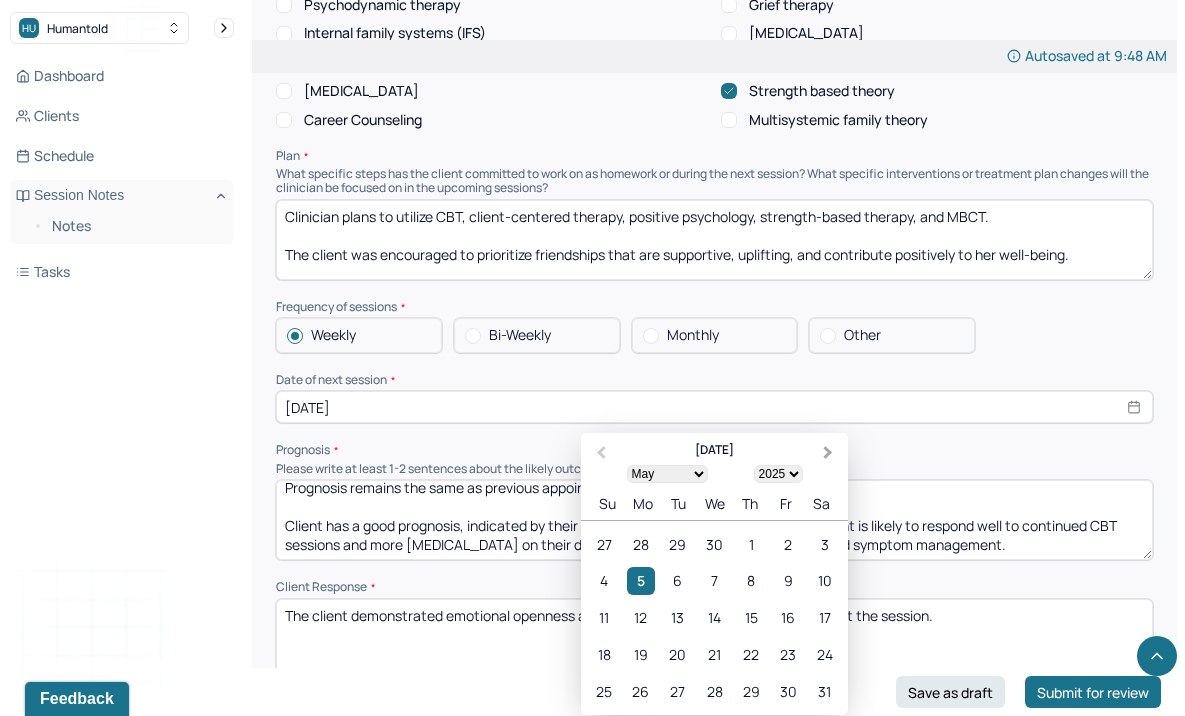 click on "Next Month" at bounding box center [830, 454] 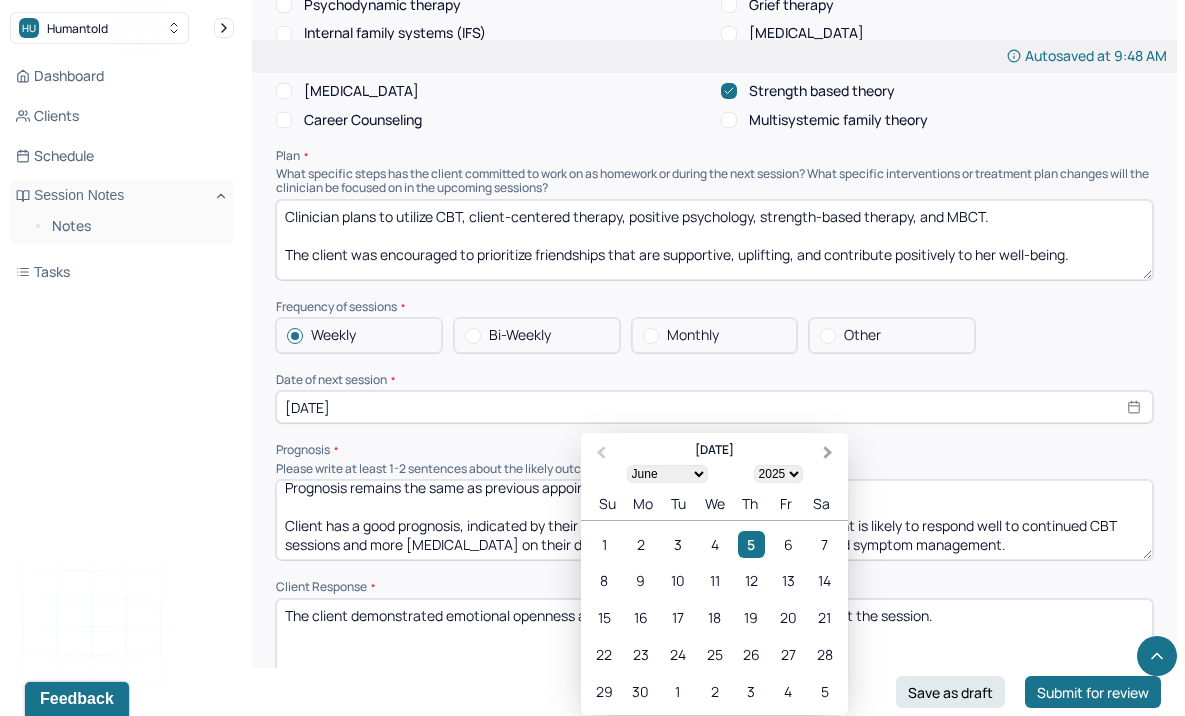 click on "Next Month" at bounding box center [830, 454] 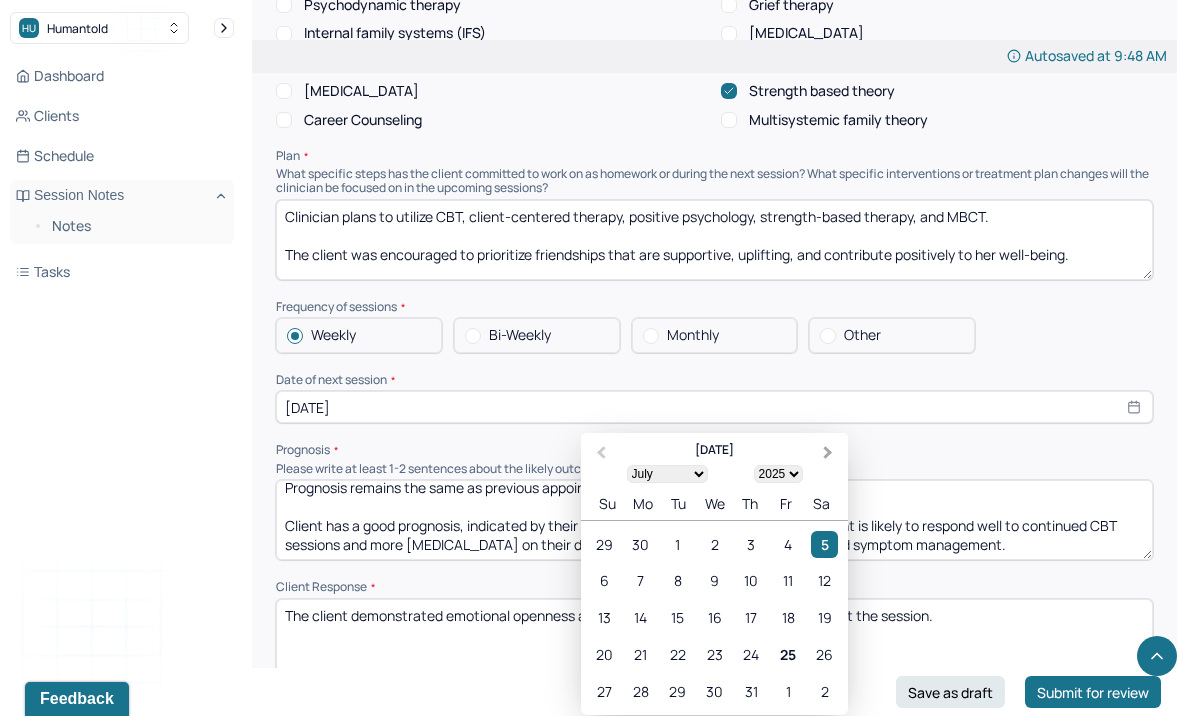 click on "Next Month" at bounding box center (830, 454) 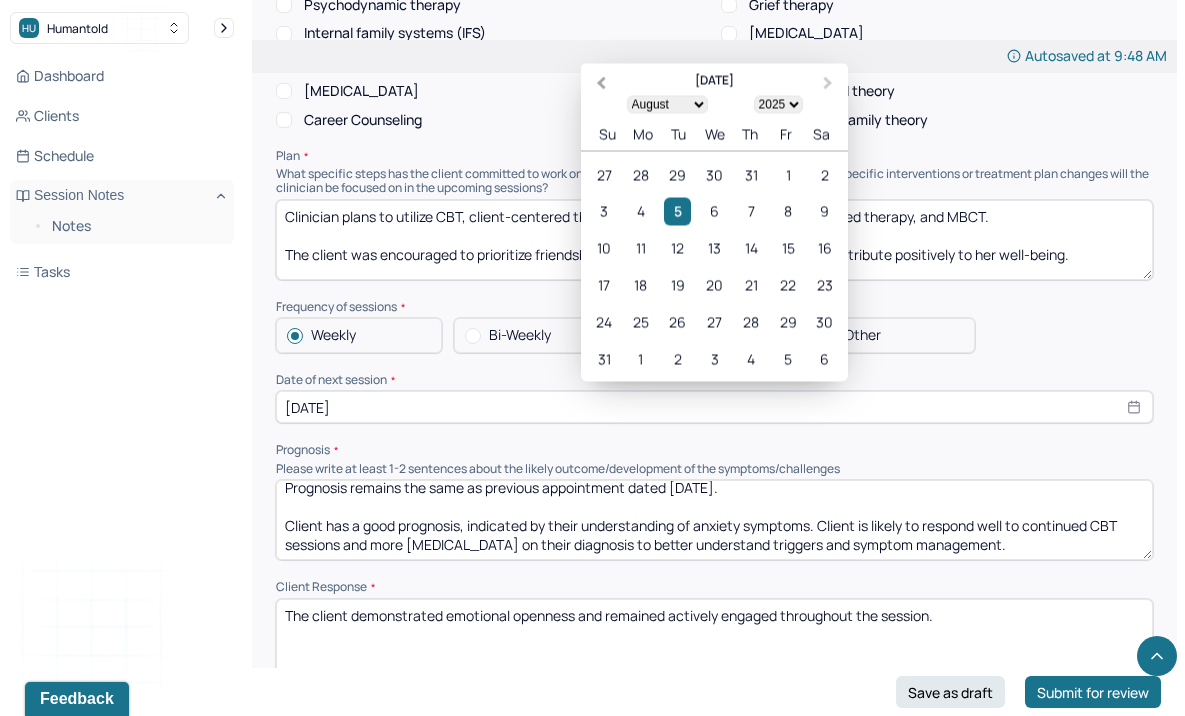 click on "Previous Month" at bounding box center (601, 83) 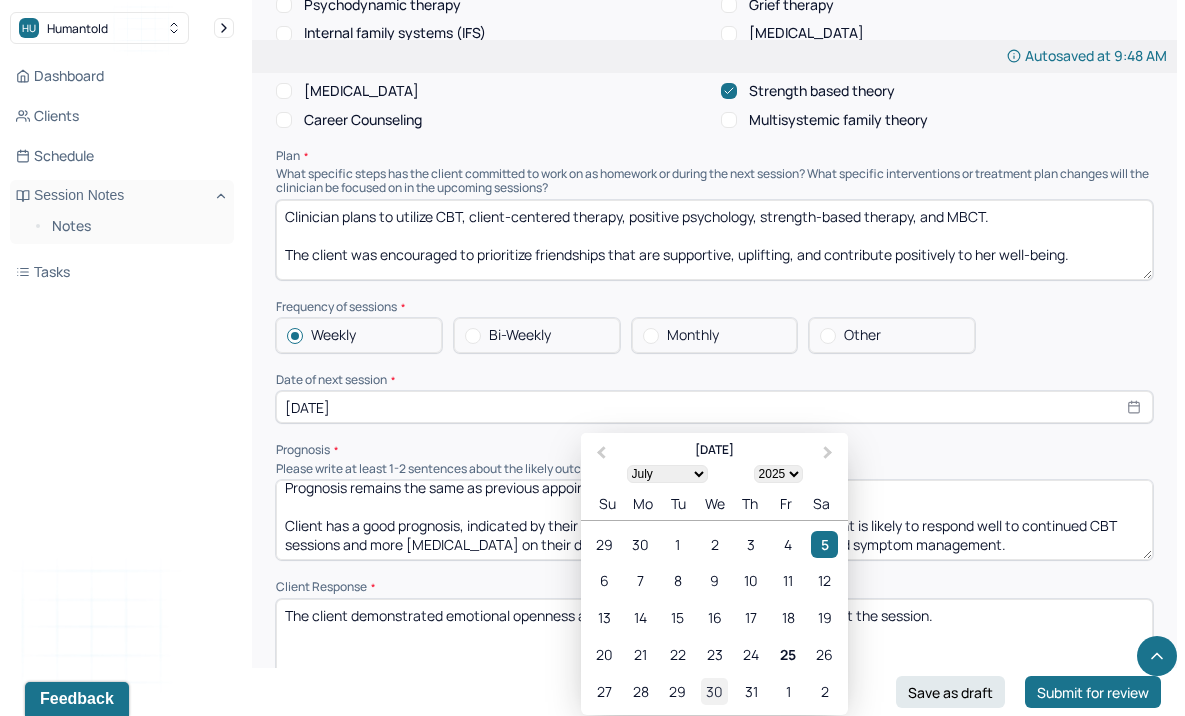 click on "30" at bounding box center (714, 691) 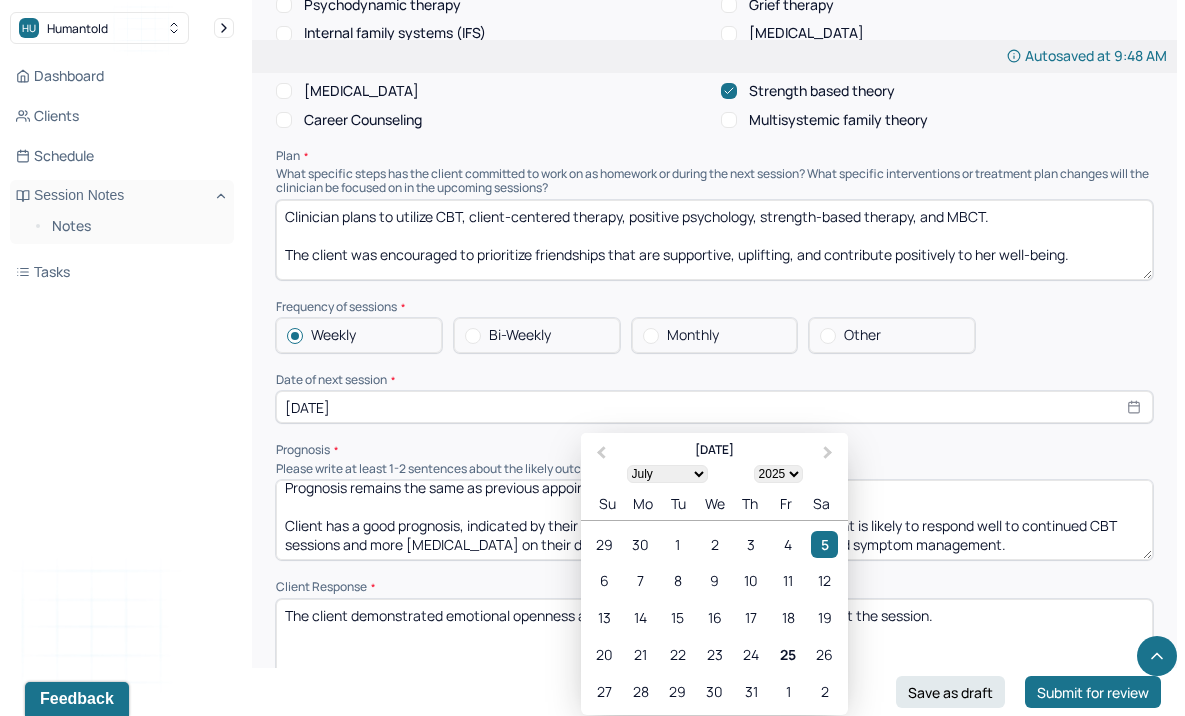 type on "[DATE]" 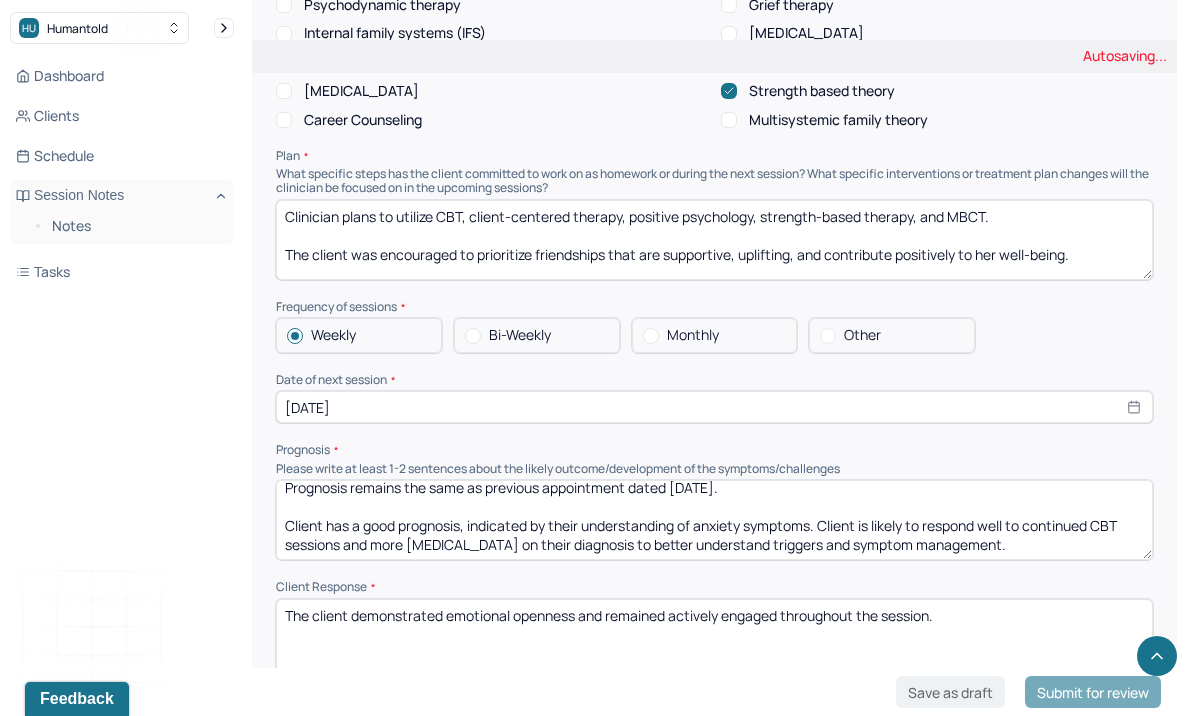 scroll, scrollTop: 0, scrollLeft: 0, axis: both 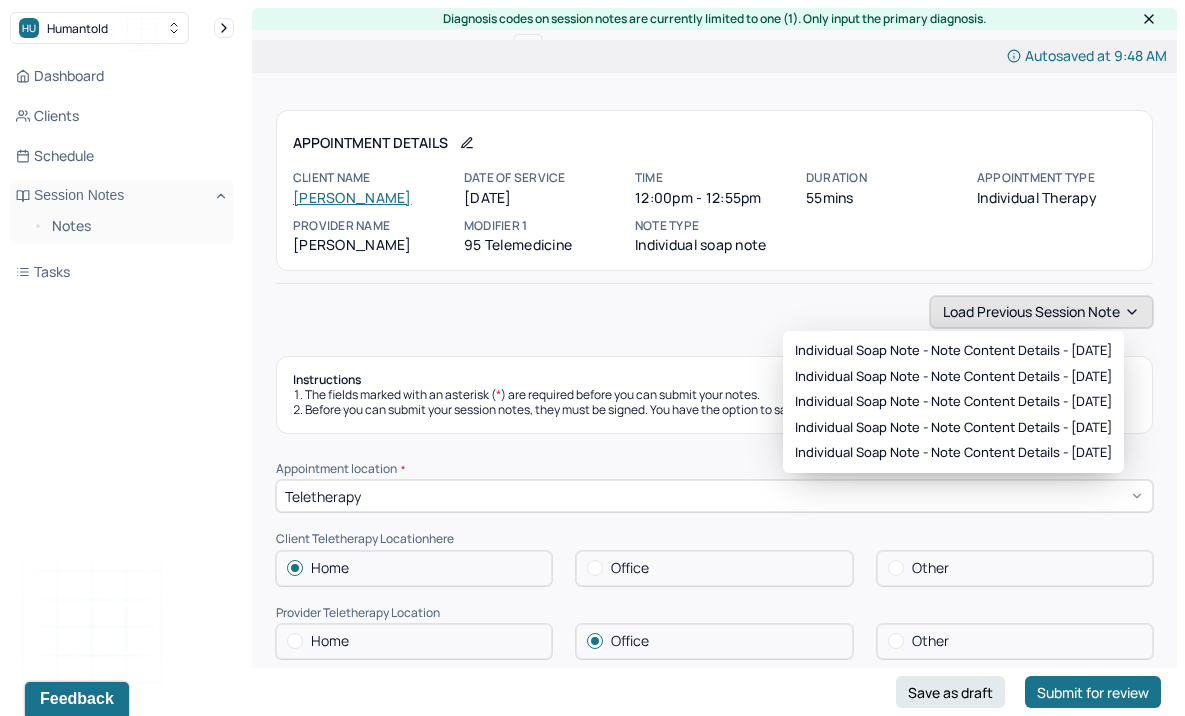click on "Load previous session note" at bounding box center (1041, 312) 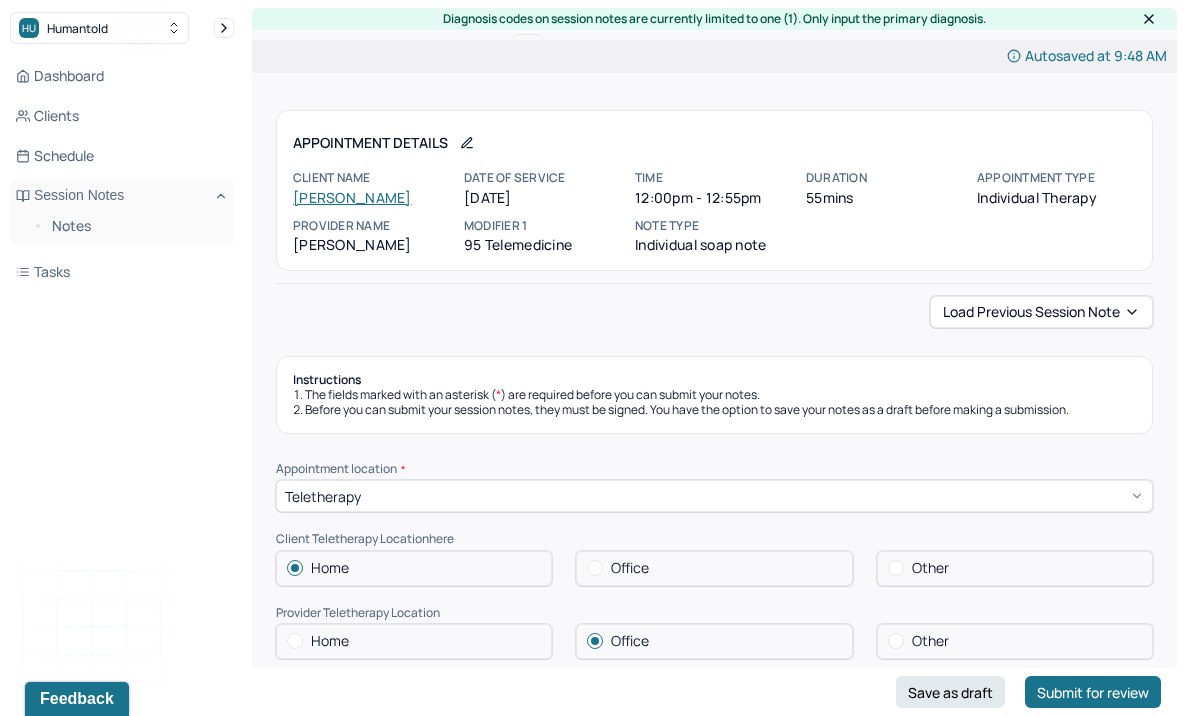 click on "Before you can submit your session notes, they must be signed. You have the option to save your notes as a draft before making a submission." at bounding box center (714, 410) 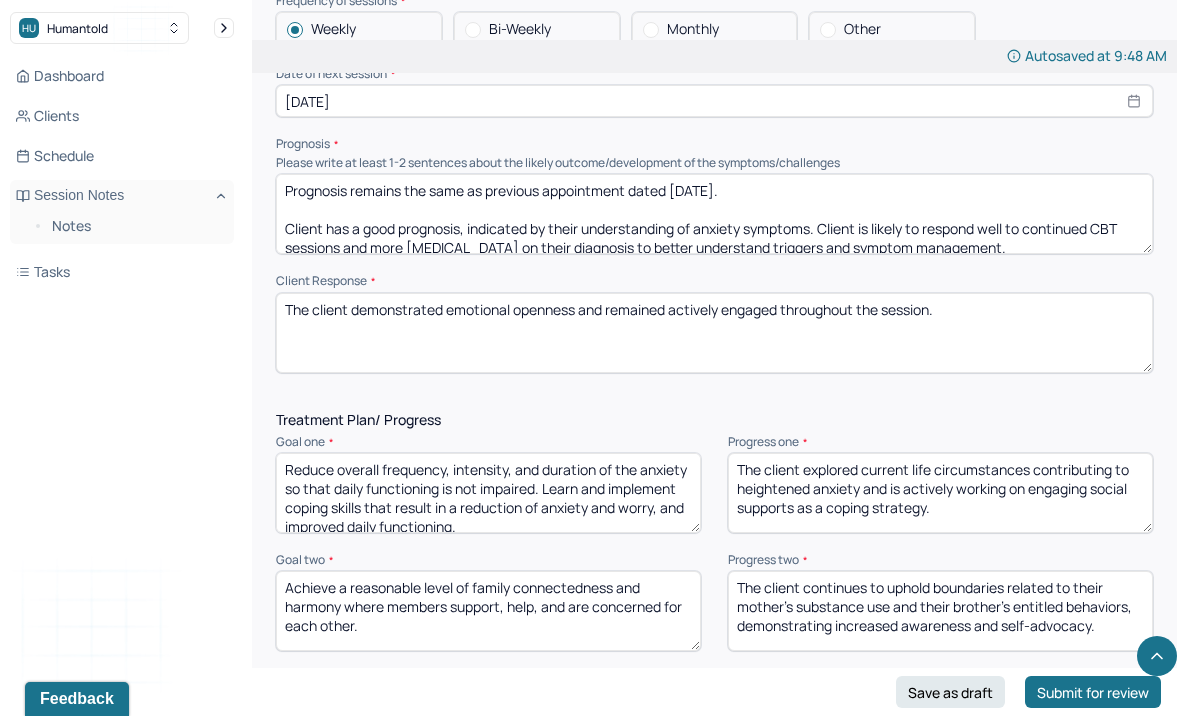 scroll, scrollTop: 2449, scrollLeft: 0, axis: vertical 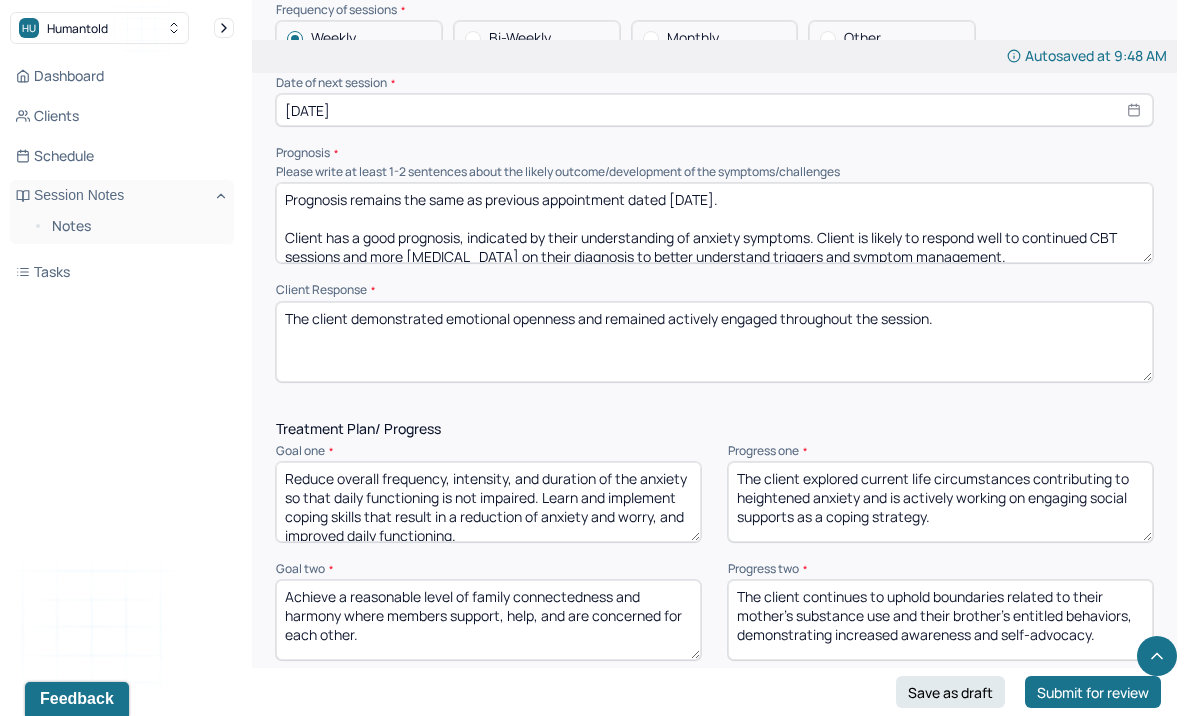 click on "Prognosis remains the same as previous appointment dated [DATE].
Client has a good prognosis, indicated by their understanding of anxiety symptoms. Client is likely to respond well to continued CBT sessions and more [MEDICAL_DATA] on their diagnosis to better understand triggers and symptom management." at bounding box center [714, 223] 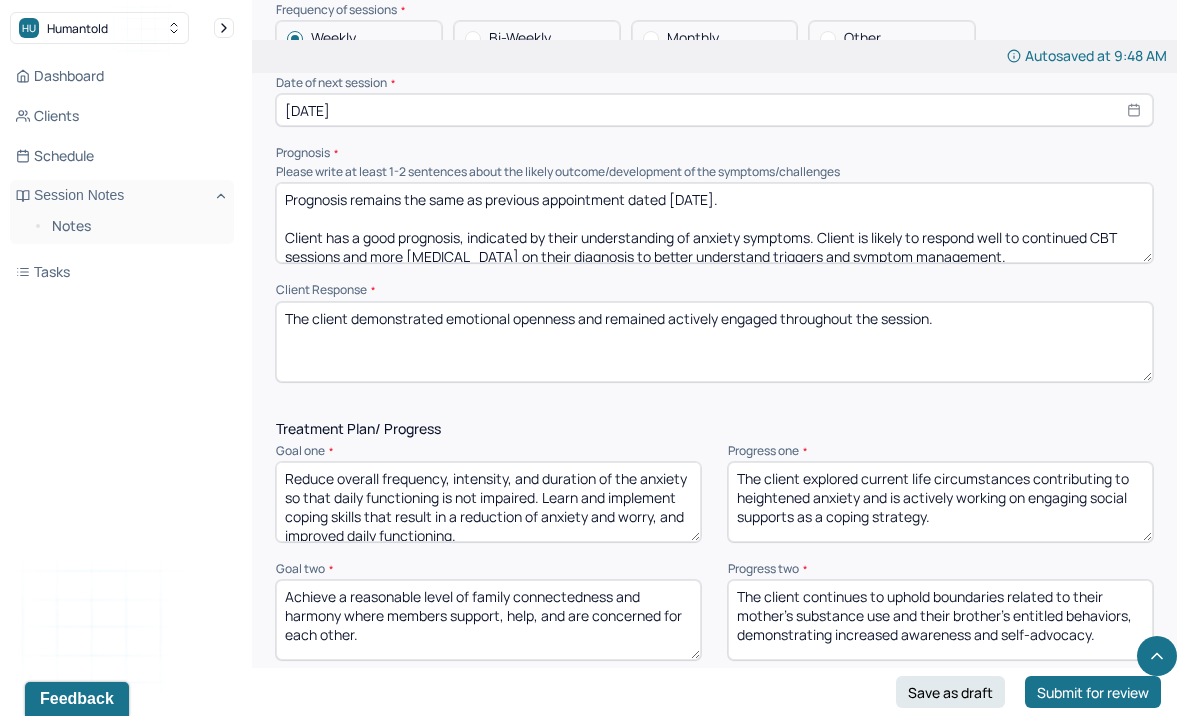 type on "Prognosis remains the same as previous appointment dated [DATE].
Client has a good prognosis, indicated by their understanding of anxiety symptoms. Client is likely to respond well to continued CBT sessions and more [MEDICAL_DATA] on their diagnosis to better understand triggers and symptom management." 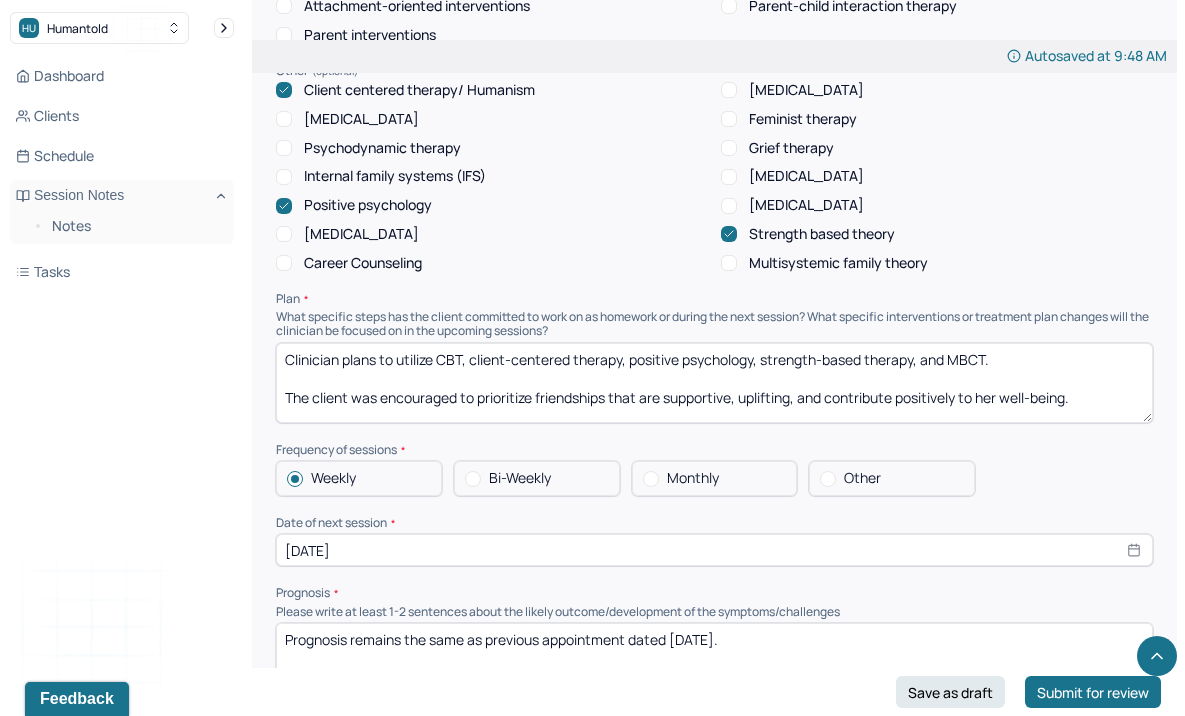scroll, scrollTop: 1986, scrollLeft: 0, axis: vertical 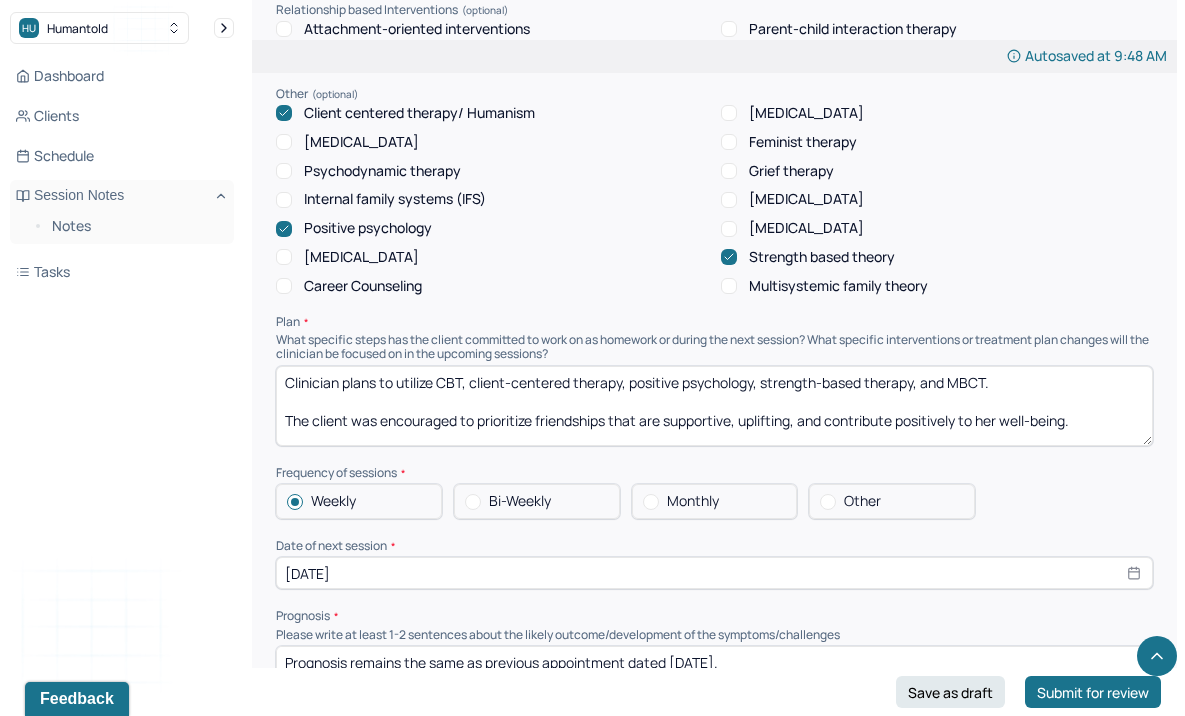 drag, startPoint x: 1106, startPoint y: 420, endPoint x: 476, endPoint y: 418, distance: 630.0032 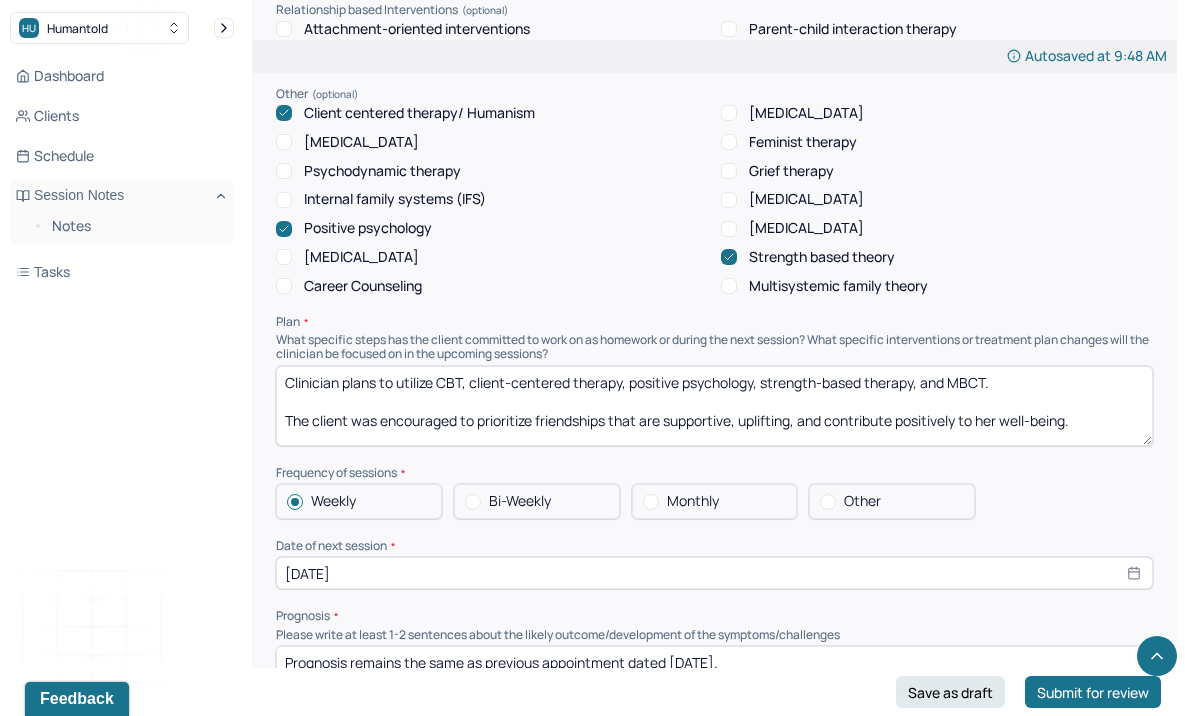 click on "Clinician plans to utilize CBT, client-centered therapy, positive psychology, strength-based therapy, and MBCT.
The client was encouraged to prioritize friendships that are supportive, uplifting, and contribute positively to her well-being." at bounding box center [714, 406] 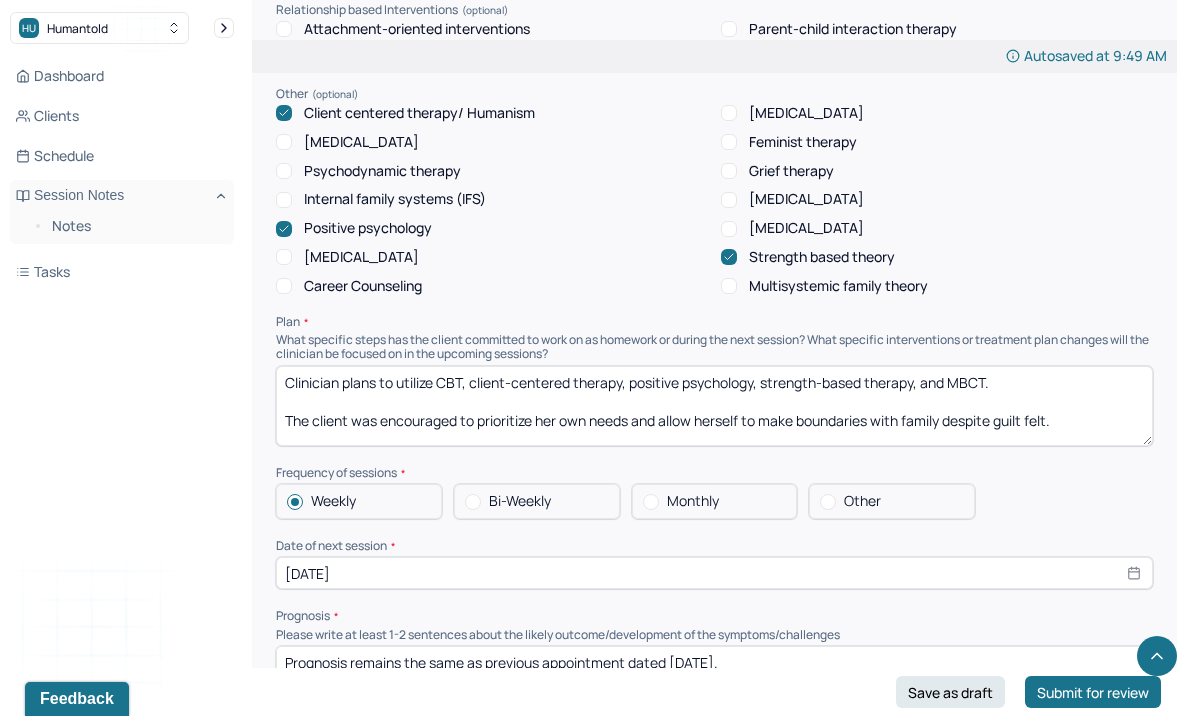 click on "Clinician plans to utilize CBT, client-centered therapy, positive psychology, strength-based therapy, and MBCT.
The client was encouraged to prioritize her own needs and allow herself to make boundaries with family despite guilt felt." at bounding box center [714, 406] 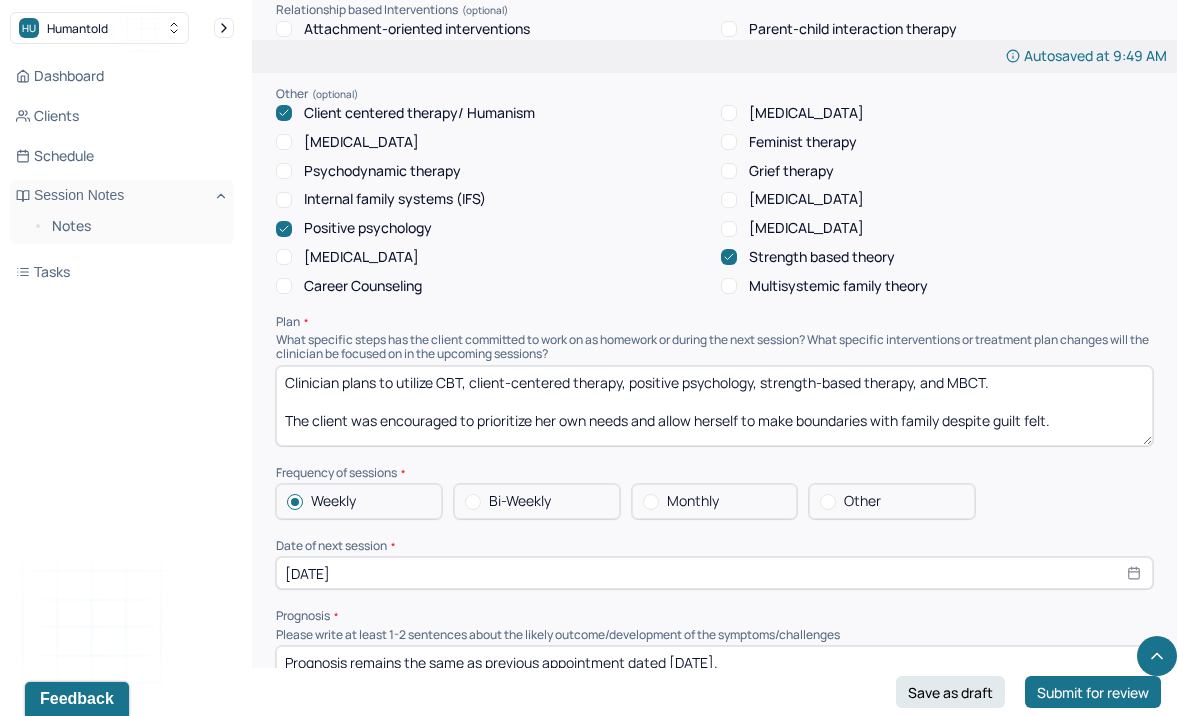 type on "Clinician plans to utilize CBT, client-centered therapy, positive psychology, strength-based therapy, and MBCT.
The client was encouraged to prioritize her own needs and allow herself to make boundaries with family despite guilt felt." 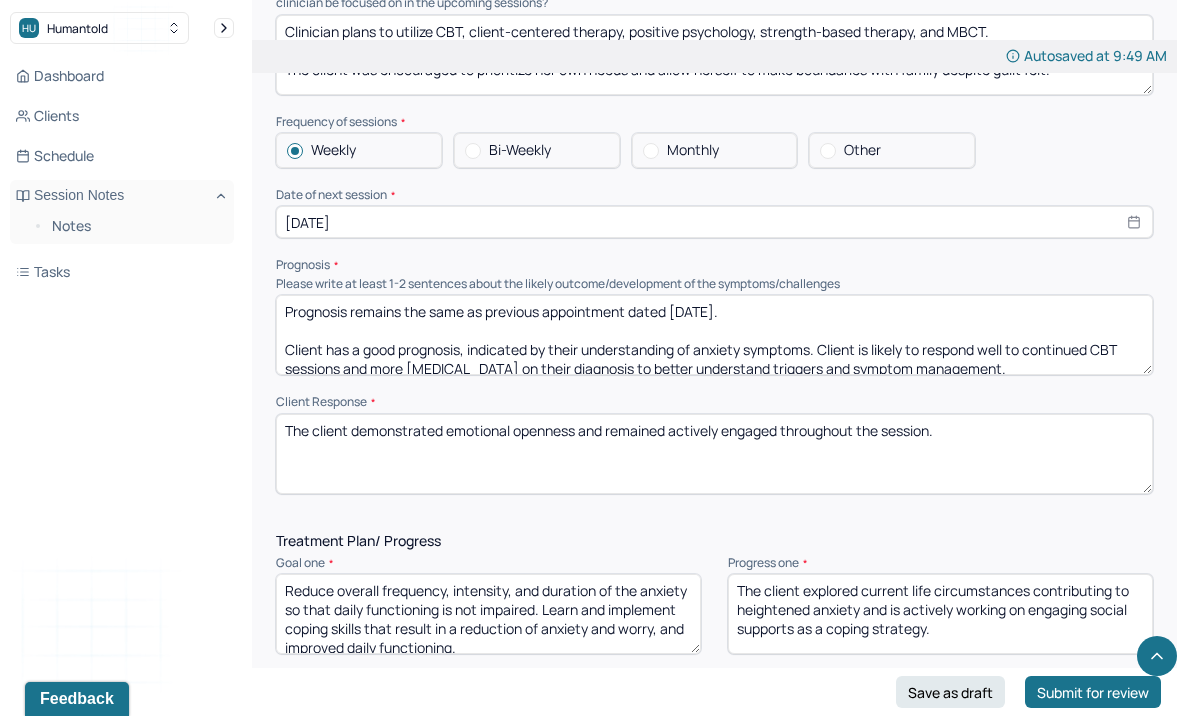 scroll, scrollTop: 2384, scrollLeft: 0, axis: vertical 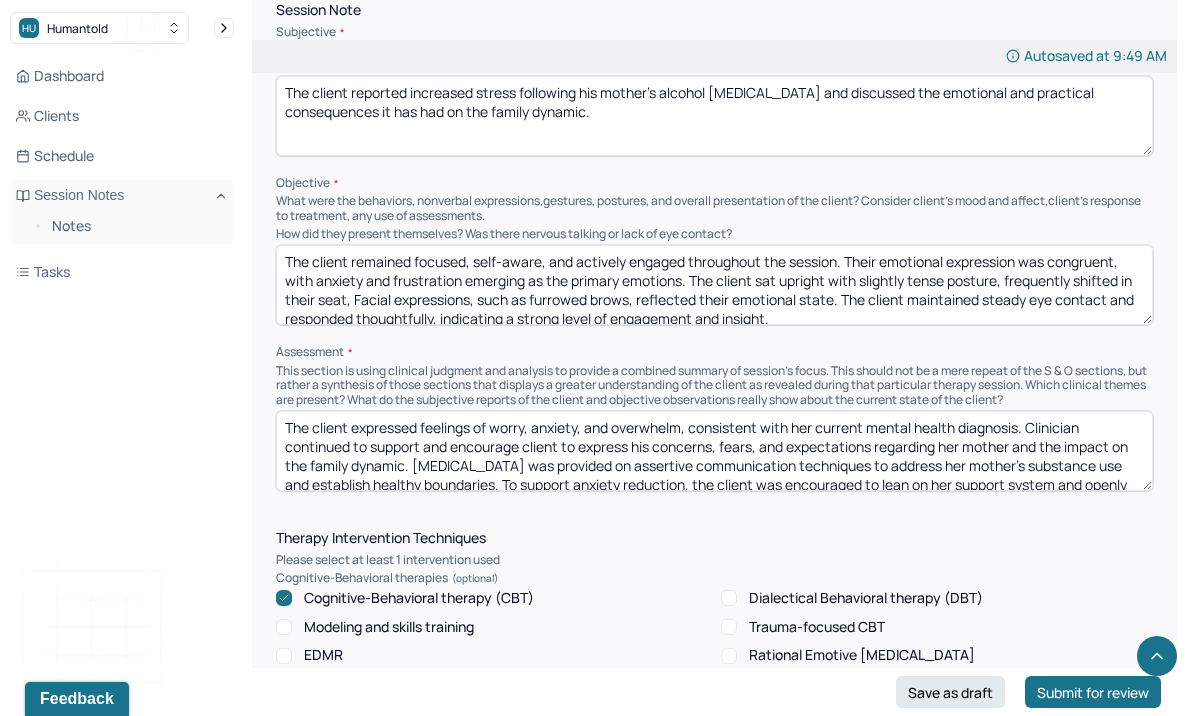 click on "The client expressed feelings of worry, anxiety, and overwhelm, consistent with her current mental health diagnosis. Clinician continued to support and encourage client to express his concerns, fears, and expectations regarding her mother and the impact on the family dynamic. [MEDICAL_DATA] was provided on assertive communication techniques to address her mother's substance use and establish healthy boundaries. To support anxiety reduction, the client was encouraged to lean on her support system and openly discuss his emotional response to the [MEDICAL_DATA]." at bounding box center (714, 451) 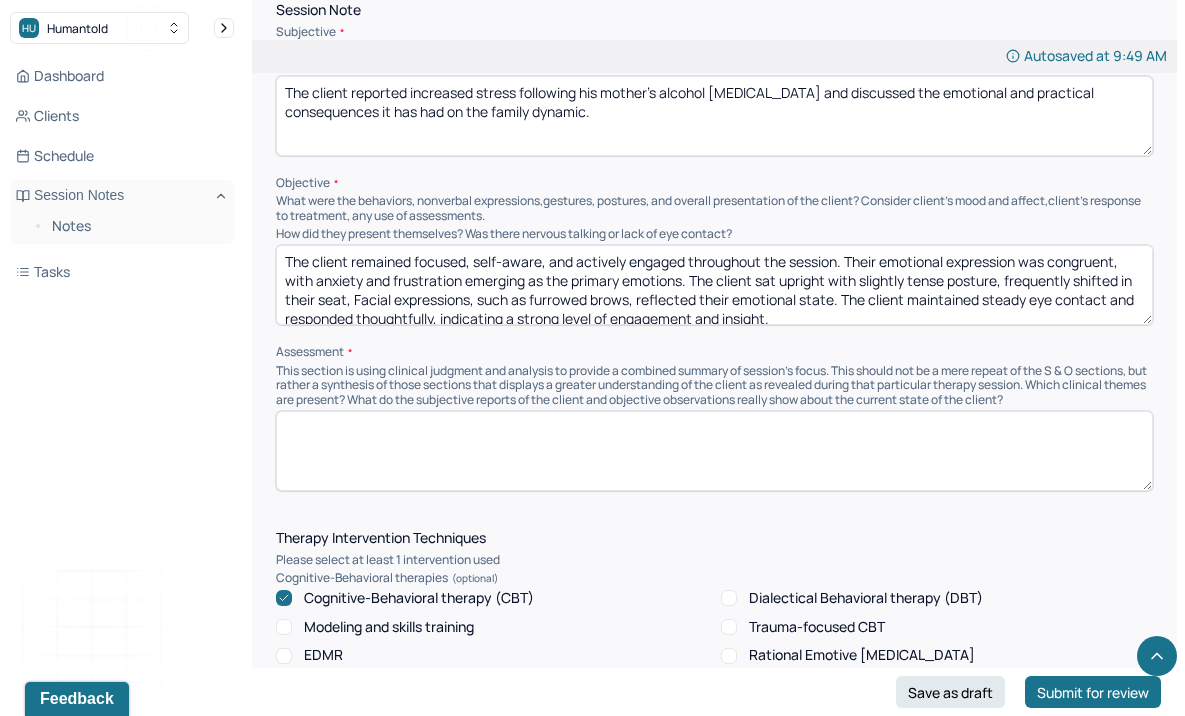 paste on "The client expressed feelings of worry, anxiety, and overwhelm, consistent with her current mental health diagnosis. The clinician provided support and encouraged the client to express her concerns, fears, and expectations regarding her mother and the impact on the family dynamic. [MEDICAL_DATA] was provided on assertive communication techniques to address her mother's substance use and to establish healthy boundaries. To support anxiety reduction, the client was encouraged to lean on her support system and to openly discuss her emotional response to the [MEDICAL_DATA]." 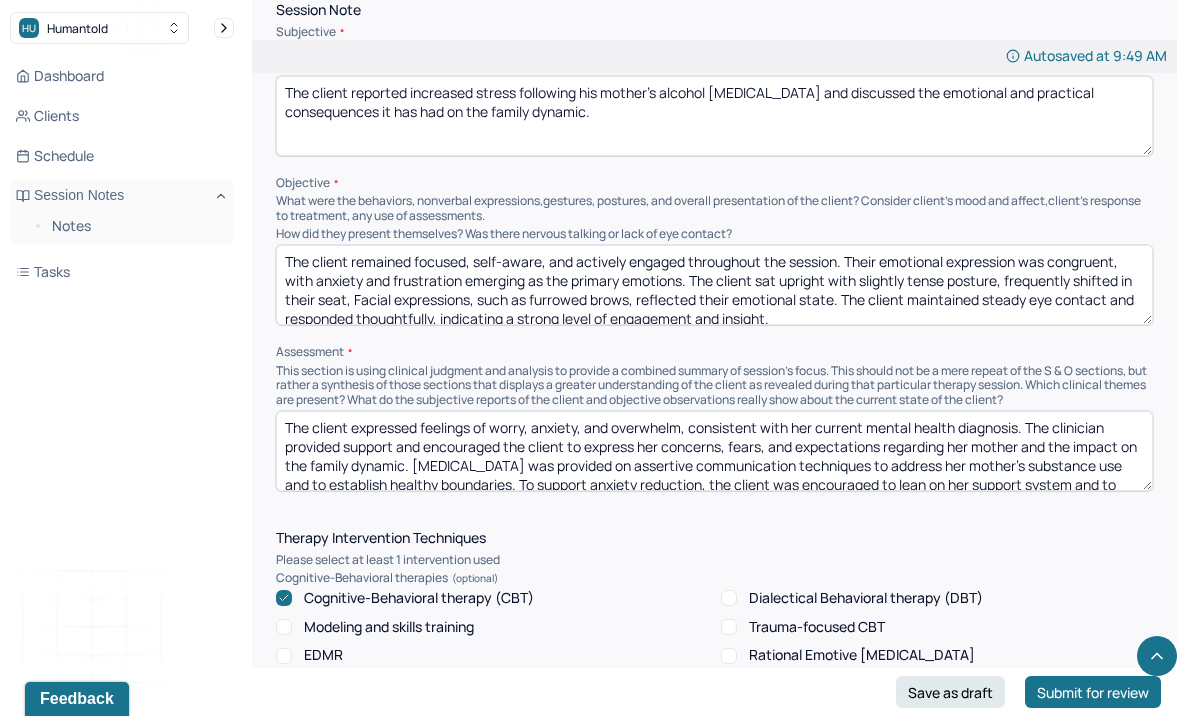 scroll, scrollTop: 60, scrollLeft: 0, axis: vertical 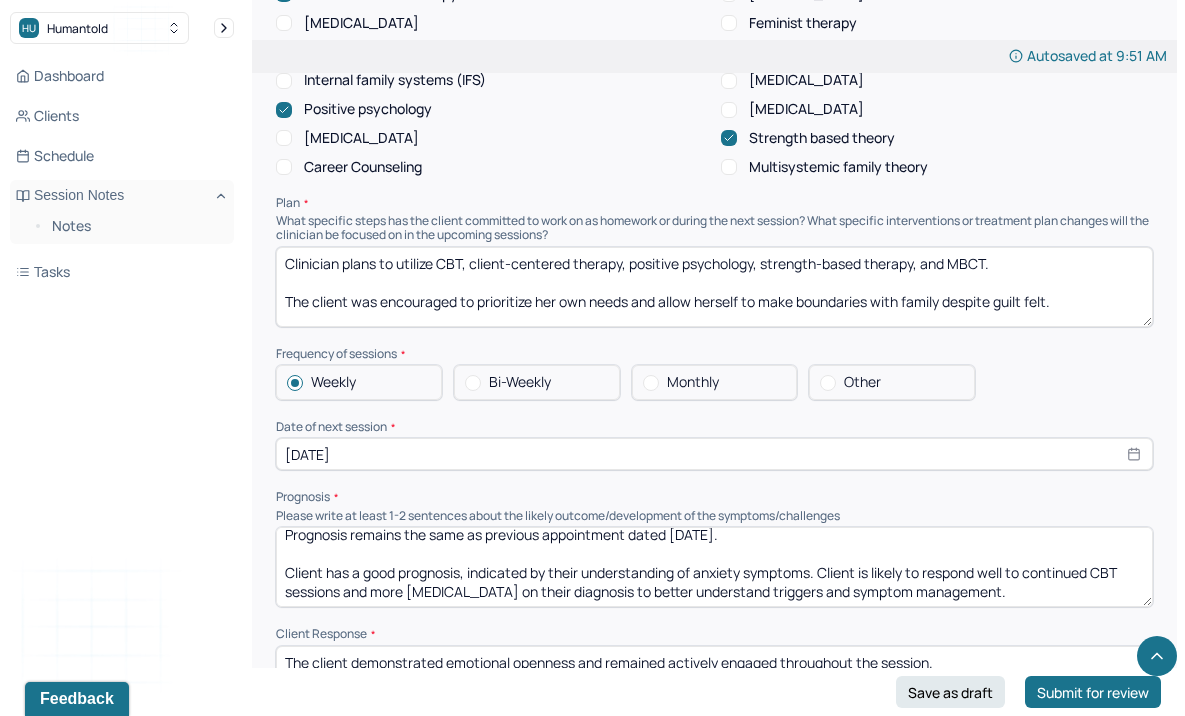 type on "The client expressed feelings of worry, anxiety, and overwhelm, consistent with her current mental health diagnosis. The clinician provided support and encouraged the client to express her concerns, fears, and expectations regarding her mother and the impact on the family dynamic. [MEDICAL_DATA] was provided on assertive communication techniques to address her mother's substance use and to establish healthy boundaries. To support anxiety reduction, the client was encouraged to lean on her support system and to openly discuss her emotional response to the [MEDICAL_DATA]." 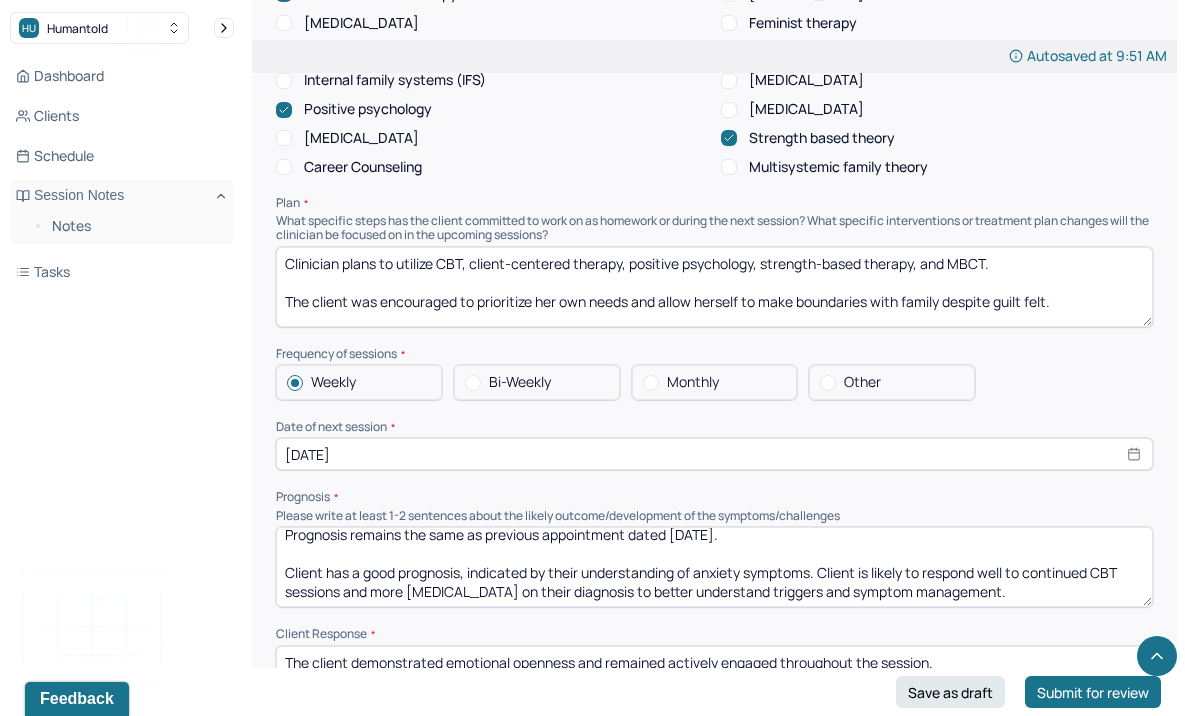 drag, startPoint x: 1077, startPoint y: 299, endPoint x: 284, endPoint y: 303, distance: 793.0101 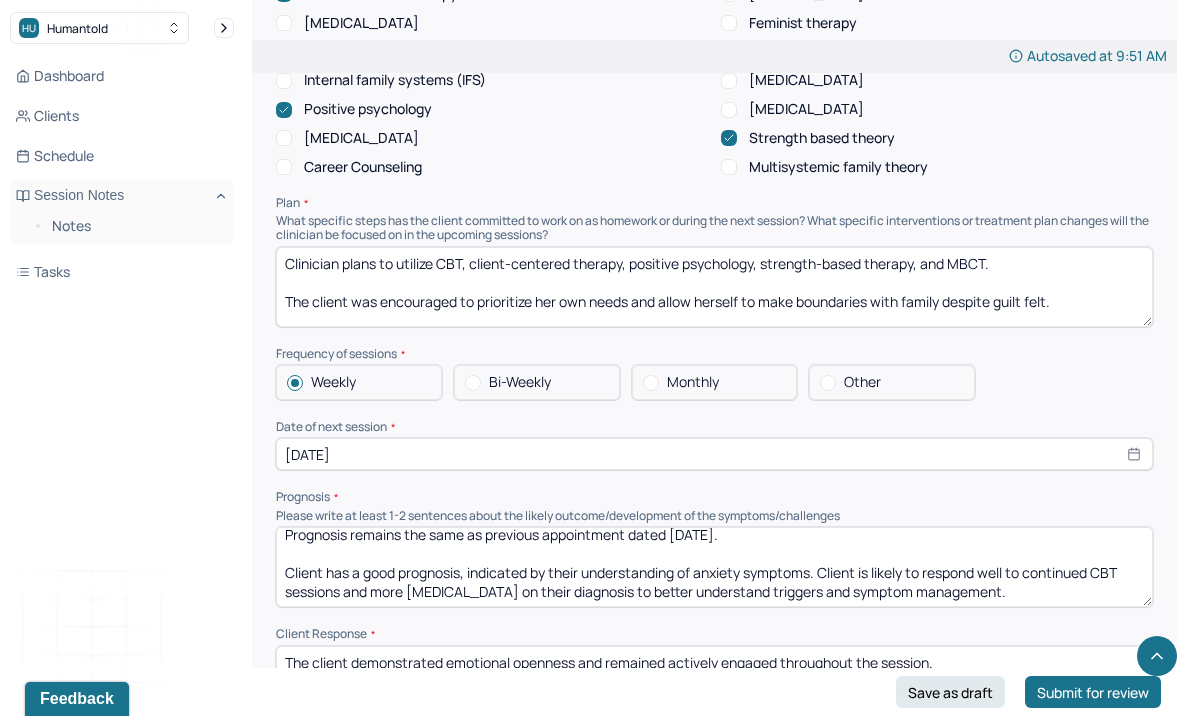 click on "Clinician plans to utilize CBT, client-centered therapy, positive psychology, strength-based therapy, and MBCT.
The client was encouraged to prioritize her own needs and allow herself to make boundaries with family despite guilt felt." at bounding box center [714, 287] 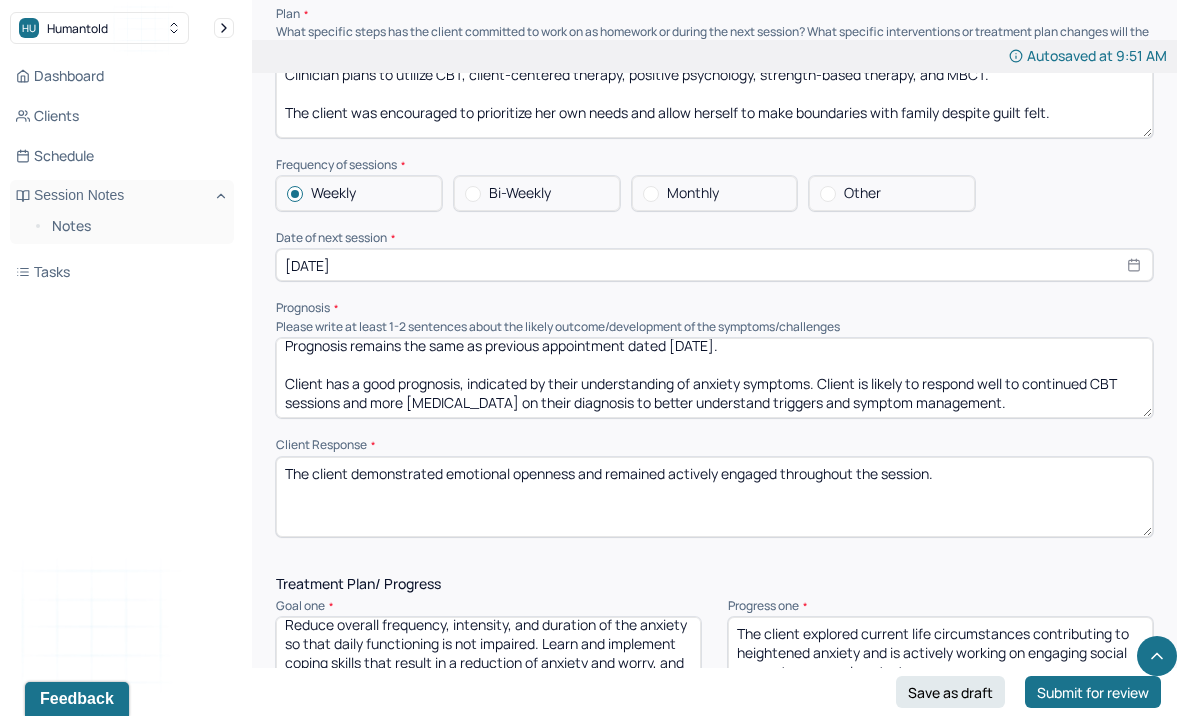scroll, scrollTop: 2323, scrollLeft: 0, axis: vertical 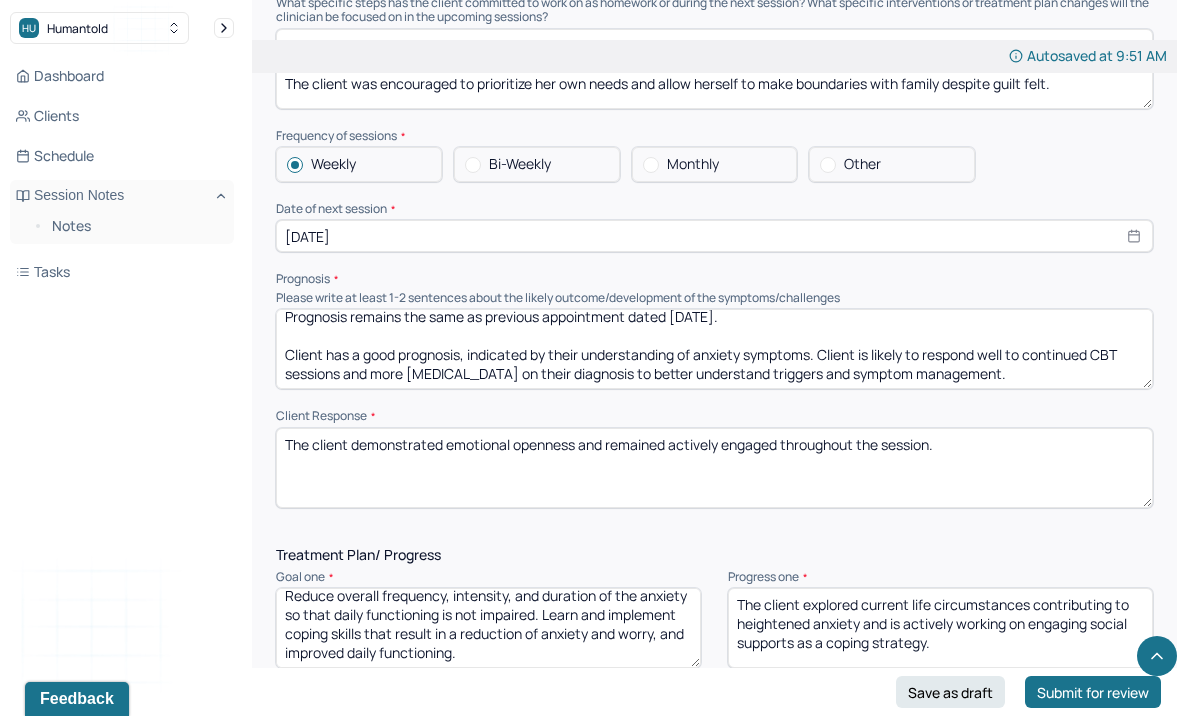 drag, startPoint x: 962, startPoint y: 443, endPoint x: 267, endPoint y: 402, distance: 696.2083 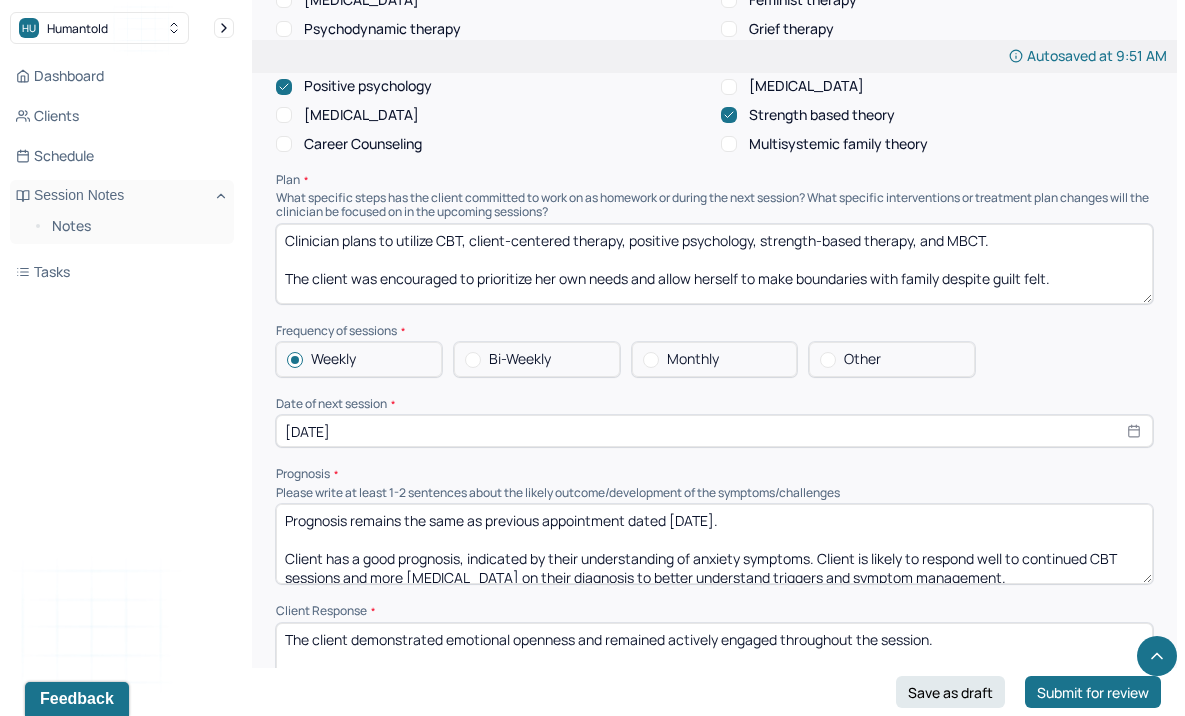 scroll, scrollTop: 2125, scrollLeft: 0, axis: vertical 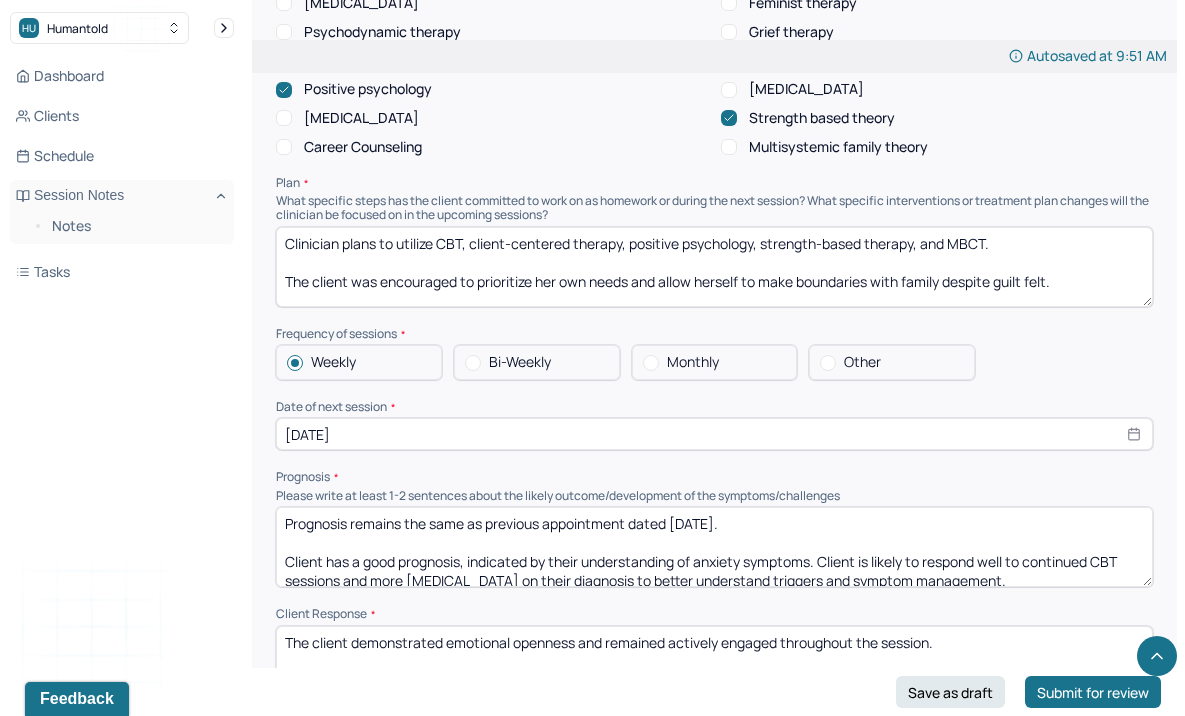 drag, startPoint x: 1069, startPoint y: 271, endPoint x: 268, endPoint y: 276, distance: 801.0156 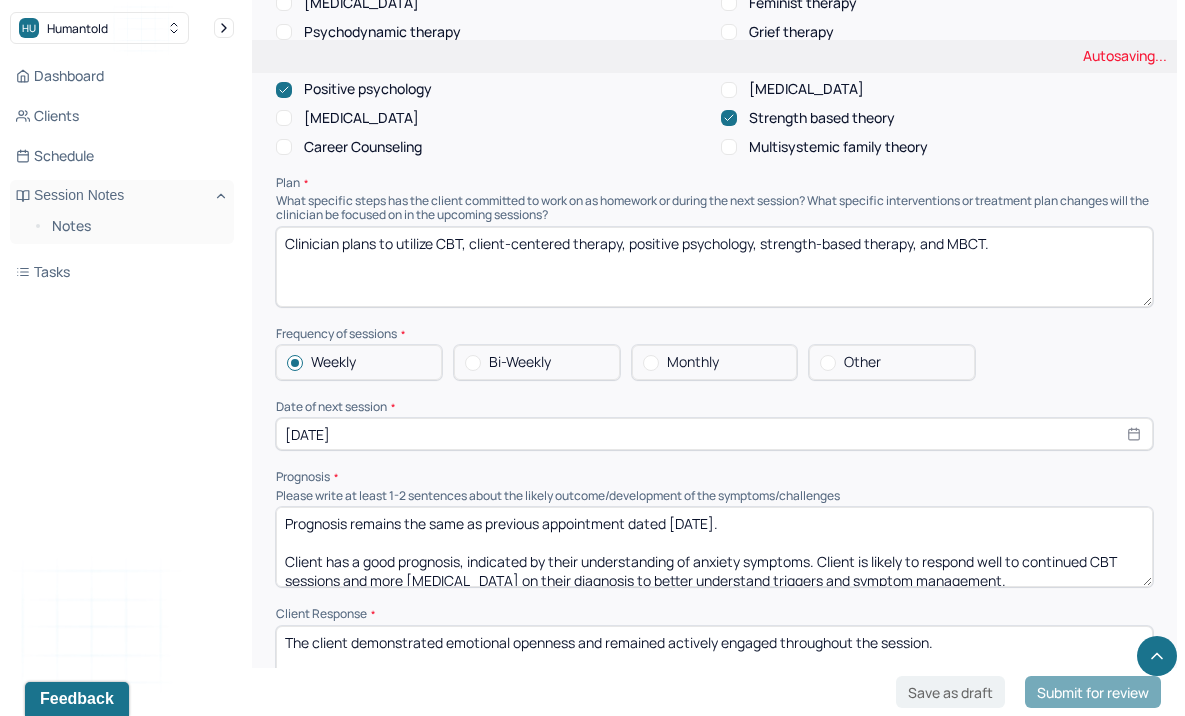 paste on "The client was encouraged to prioritize her own needs and to set boundaries with family members, even in the presence of guilt." 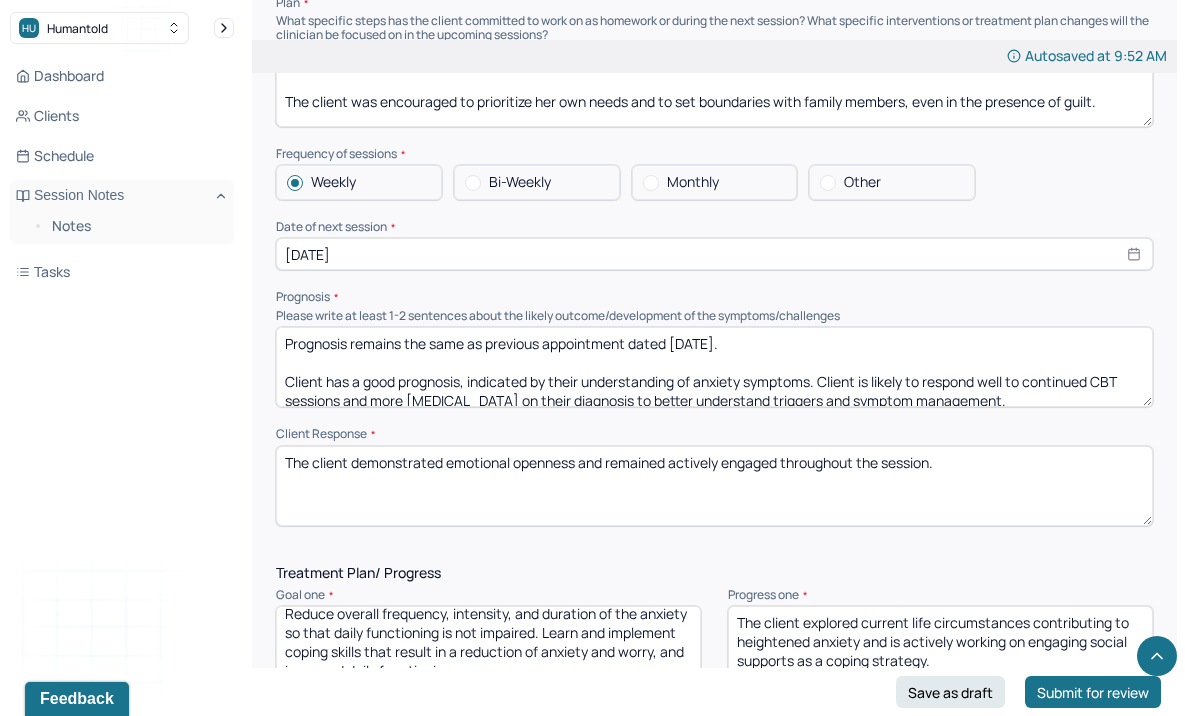 scroll, scrollTop: 2387, scrollLeft: 0, axis: vertical 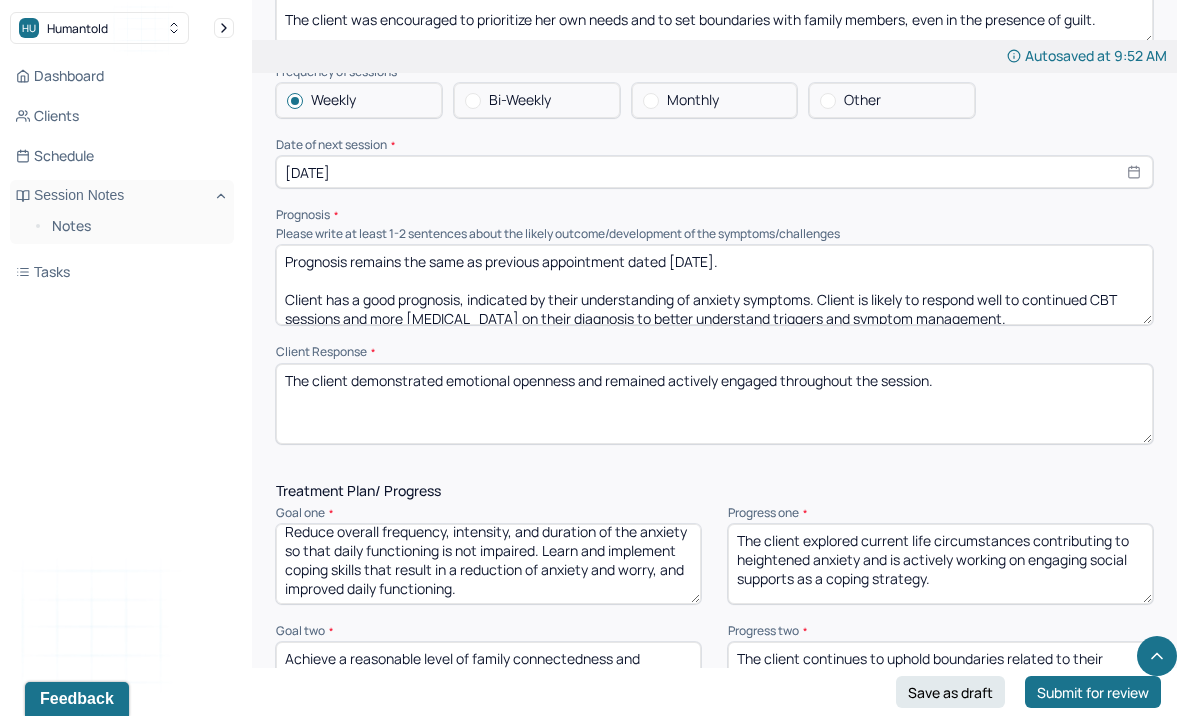 type on "Clinician plans to utilize CBT, client-centered therapy, positive psychology, strength-based therapy, and MBCT.
The client was encouraged to prioritize her own needs and to set boundaries with family members, even in the presence of guilt." 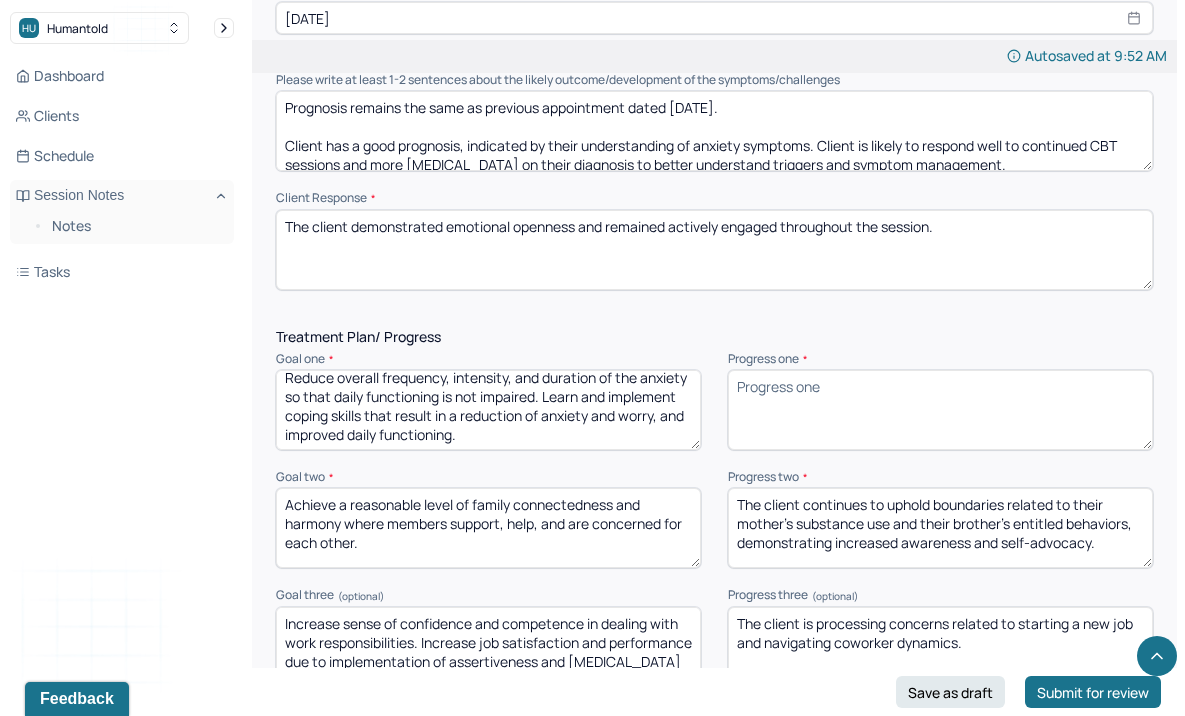 scroll, scrollTop: 2600, scrollLeft: 0, axis: vertical 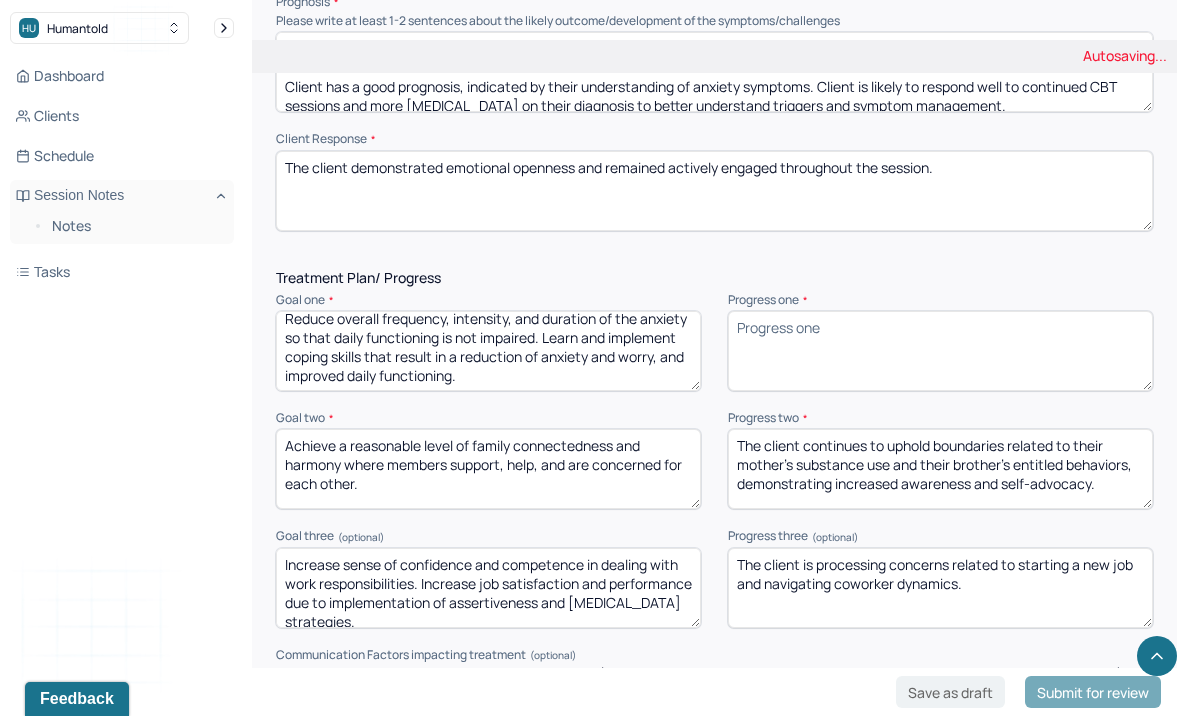 type 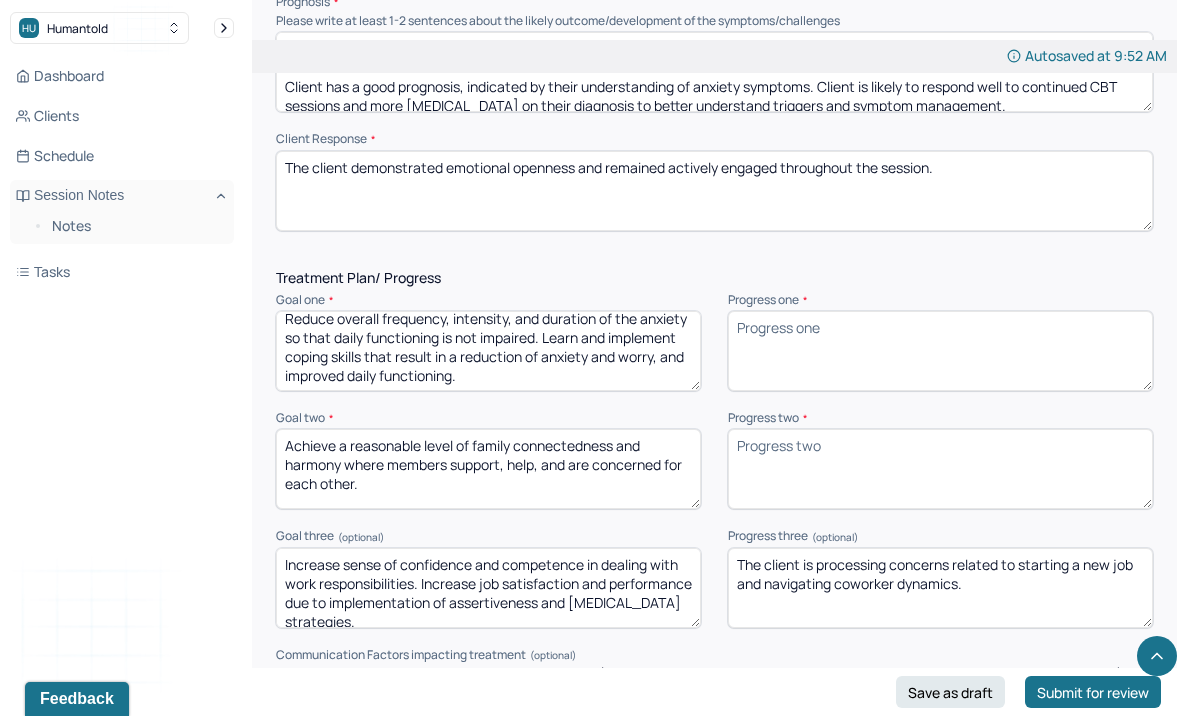 type 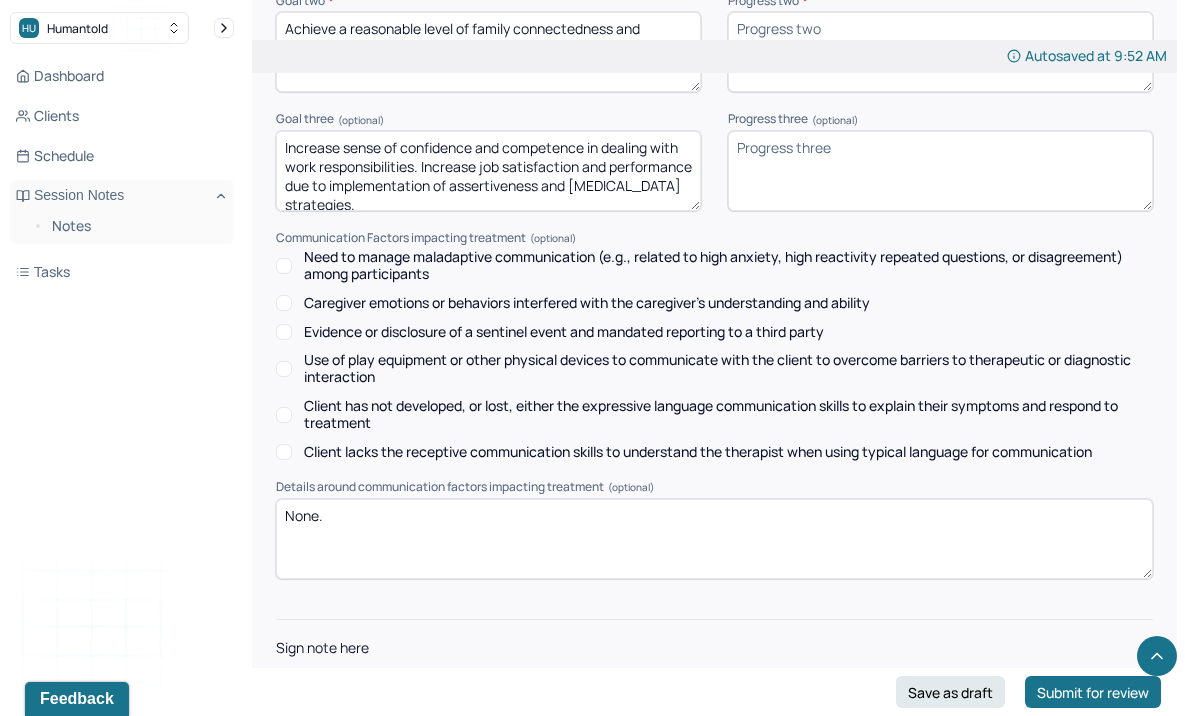 scroll, scrollTop: 3088, scrollLeft: 0, axis: vertical 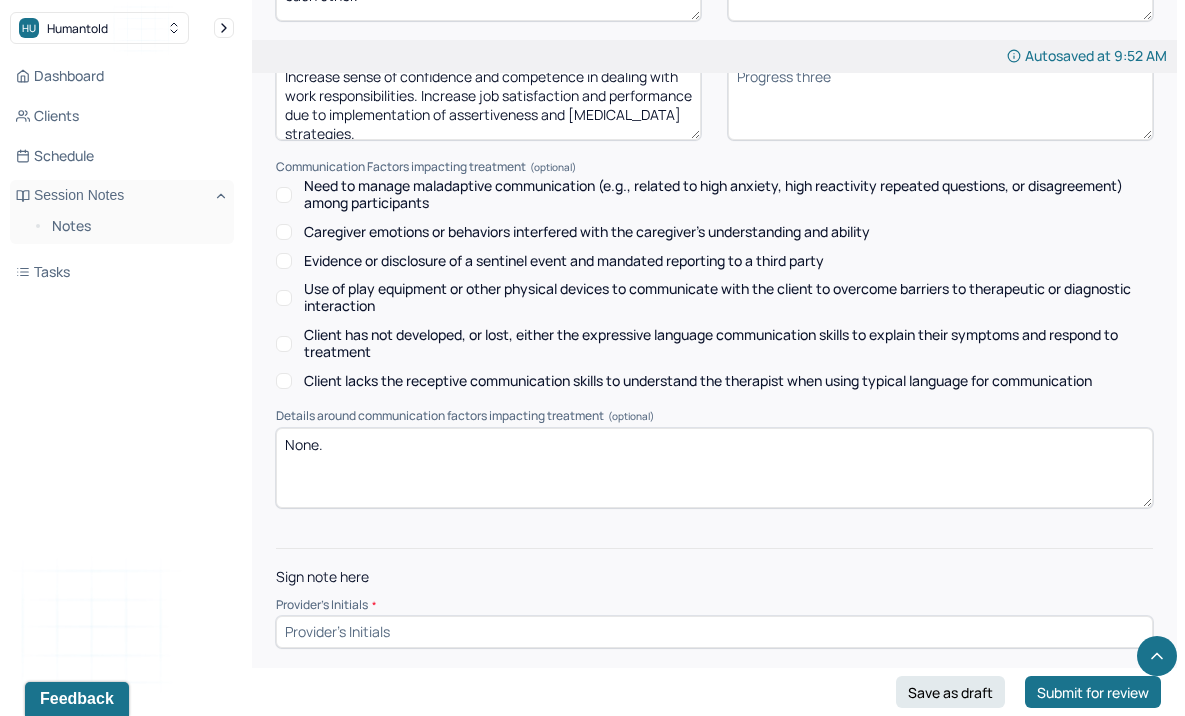 type 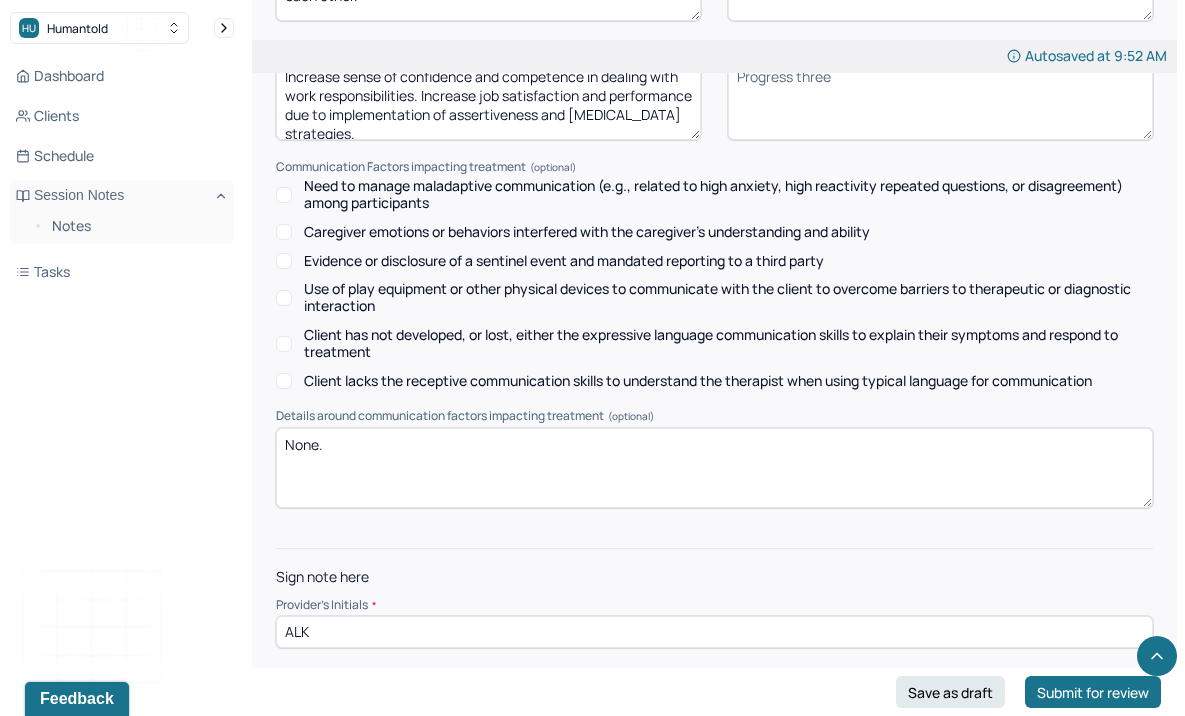 type on "ALK" 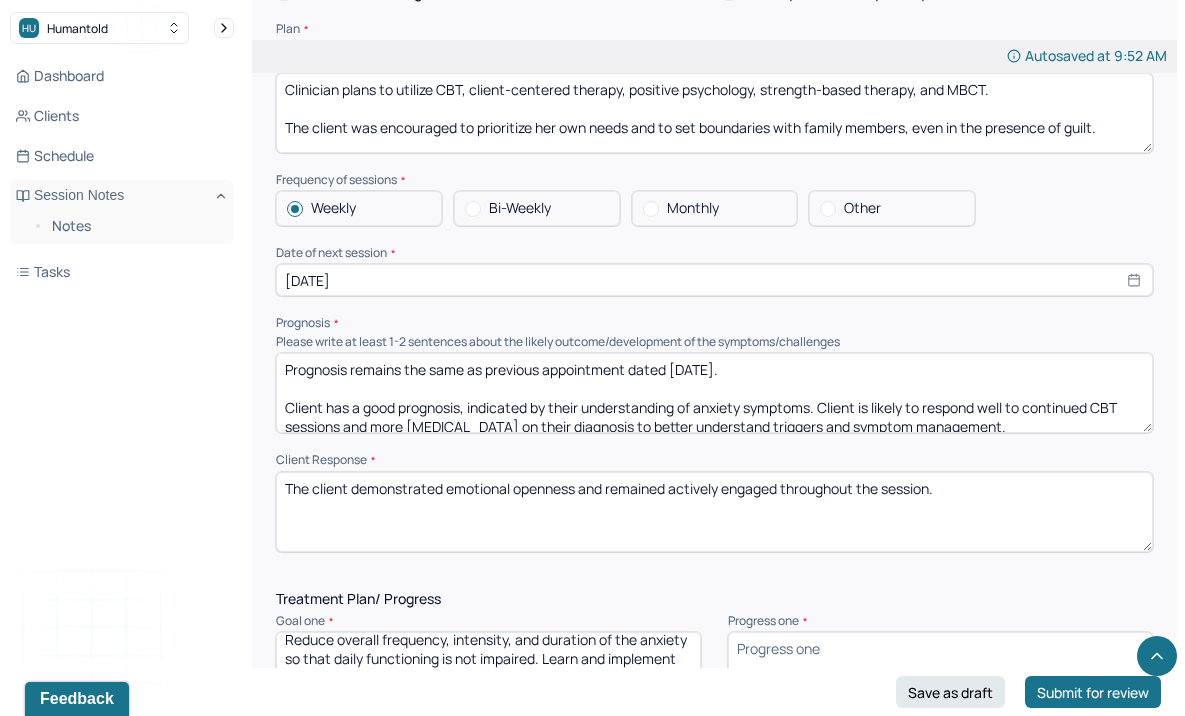 scroll, scrollTop: 2208, scrollLeft: 0, axis: vertical 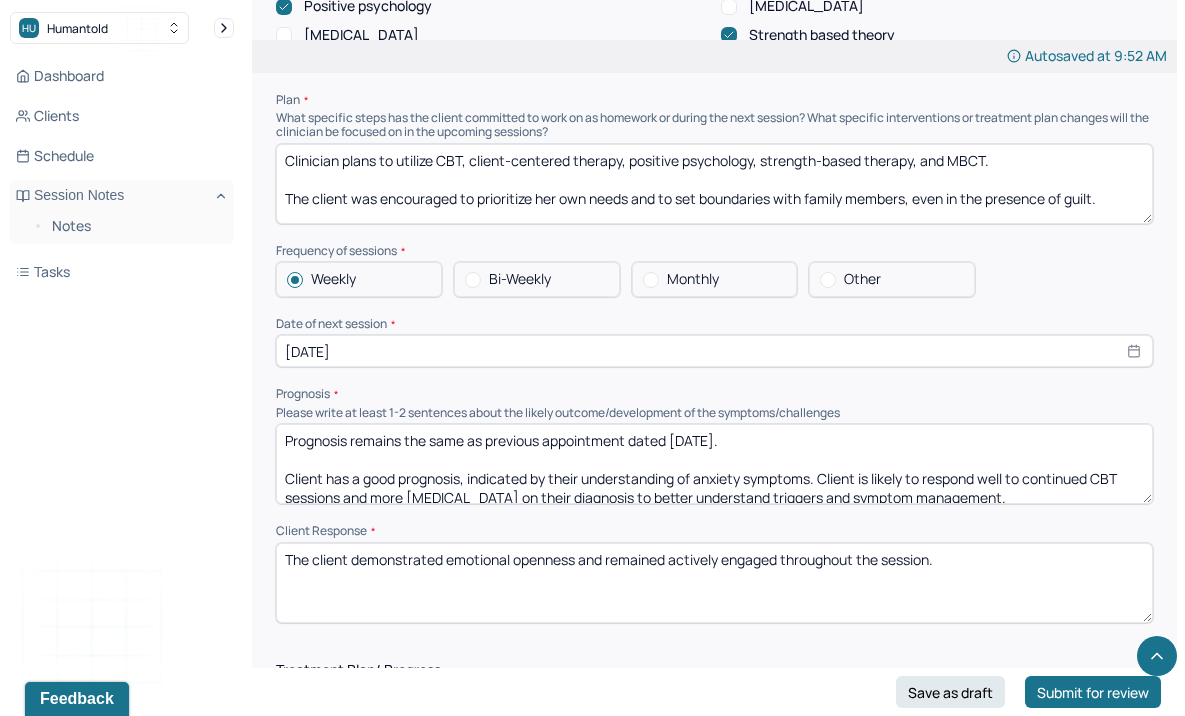 click on "The client demonstrated emotional openness and remained actively engaged throughout the session." at bounding box center [714, 583] 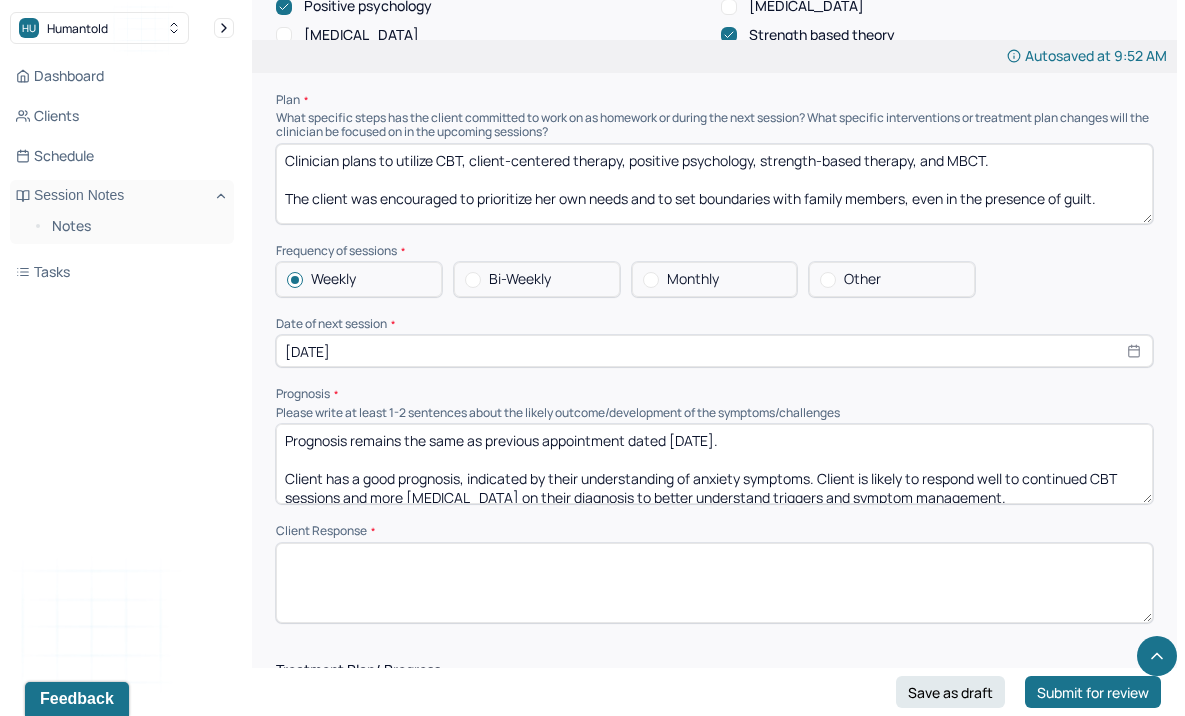 paste on "The client demonstrated emotional openness and remained actively engaged throughout the session, expressing her thoughts and feelings with increased clarity and insight. She responded reflectively to clinician prompts and showed a willingness to explore difficult emotions." 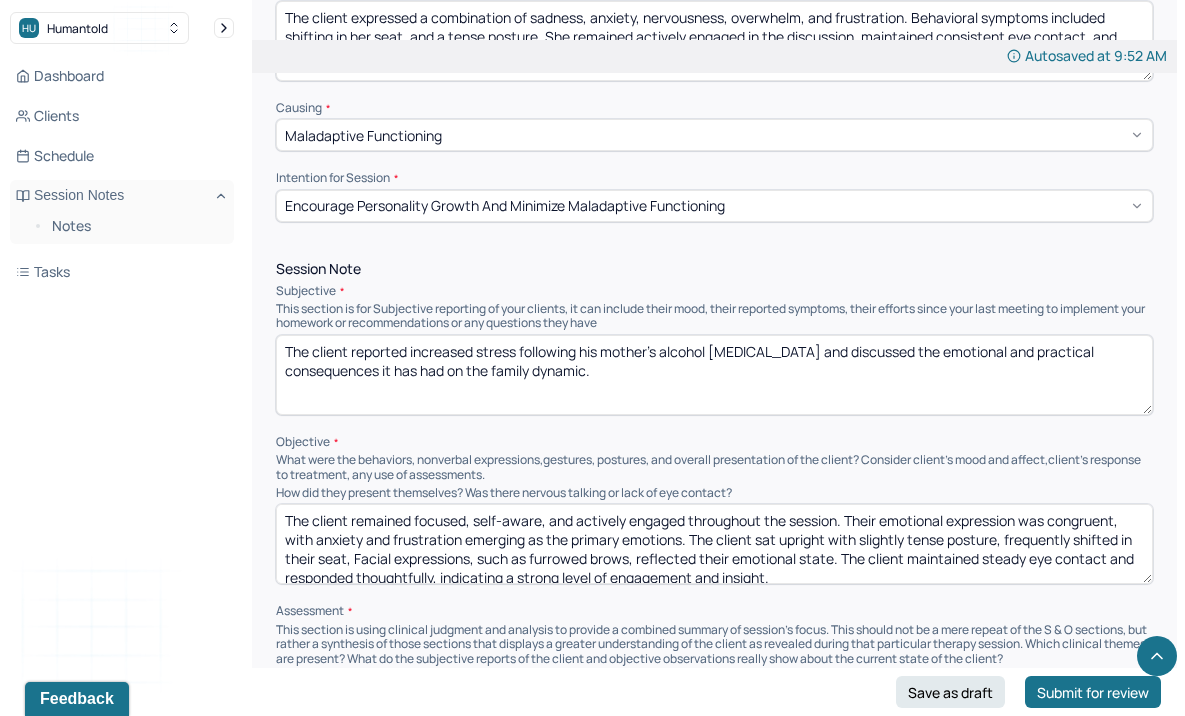 scroll, scrollTop: 953, scrollLeft: 0, axis: vertical 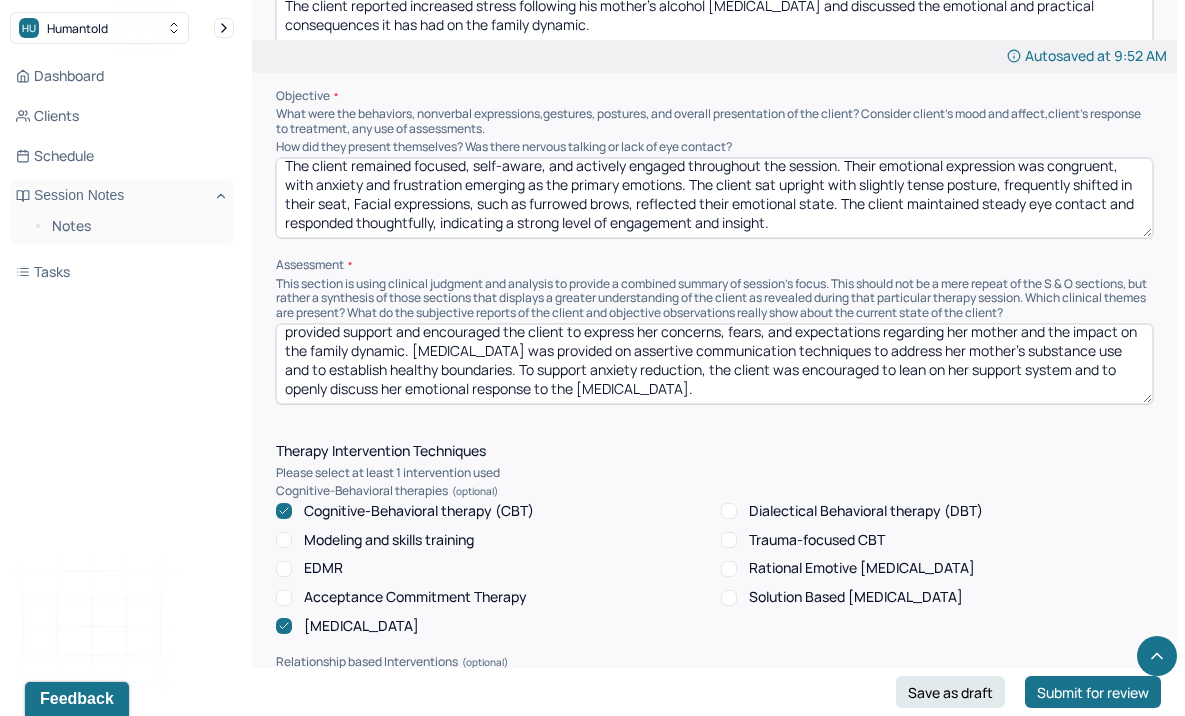 type on "The client demonstrated emotional openness and remained actively engaged throughout the session, expressing her thoughts and feelings with increased clarity and insight. She responded reflectively to clinician prompts and showed a willingness to explore difficult emotions." 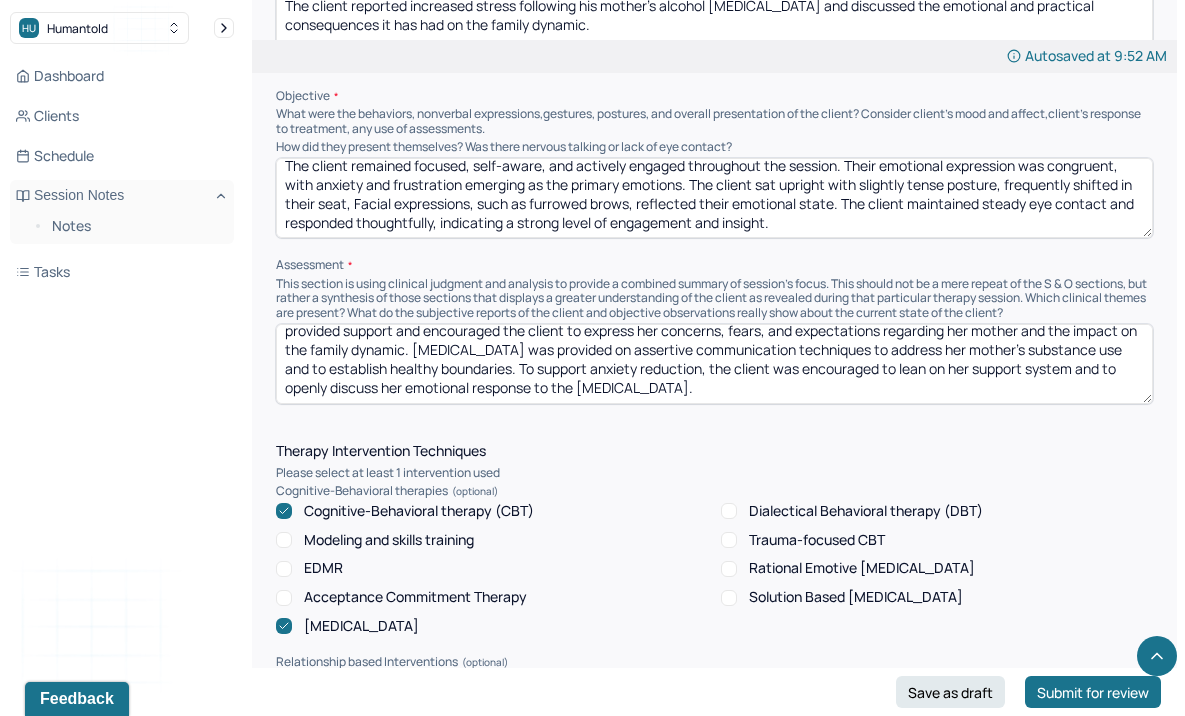 scroll, scrollTop: 60, scrollLeft: 0, axis: vertical 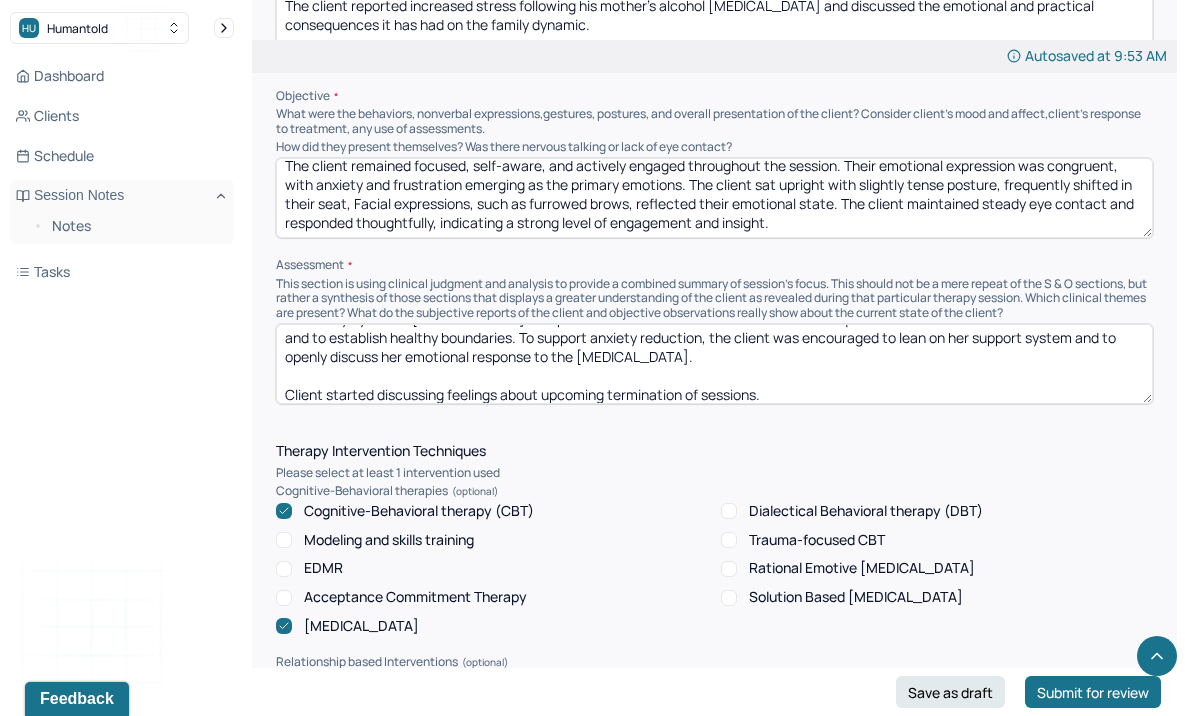 drag, startPoint x: 799, startPoint y: 376, endPoint x: 277, endPoint y: 384, distance: 522.0613 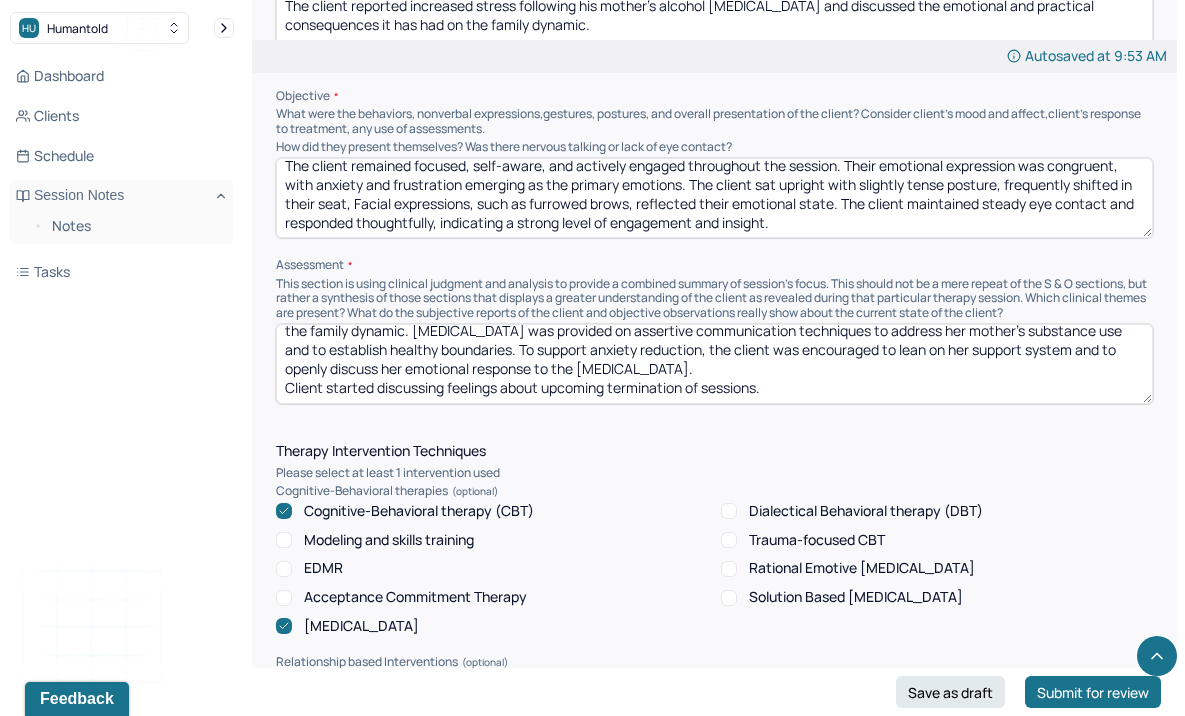 click on "The client expressed feelings of worry, anxiety, and overwhelm, consistent with her current mental health diagnosis. The clinician provided support and encouraged the client to express her concerns, fears, and expectations regarding her mother and the impact on the family dynamic. [MEDICAL_DATA] was provided on assertive communication techniques to address her mother's substance use and to establish healthy boundaries. To support anxiety reduction, the client was encouraged to lean on her support system and to openly discuss her emotional response to the [MEDICAL_DATA].
Client started discussing feelings about upcoming termination of sessions." at bounding box center (714, 364) 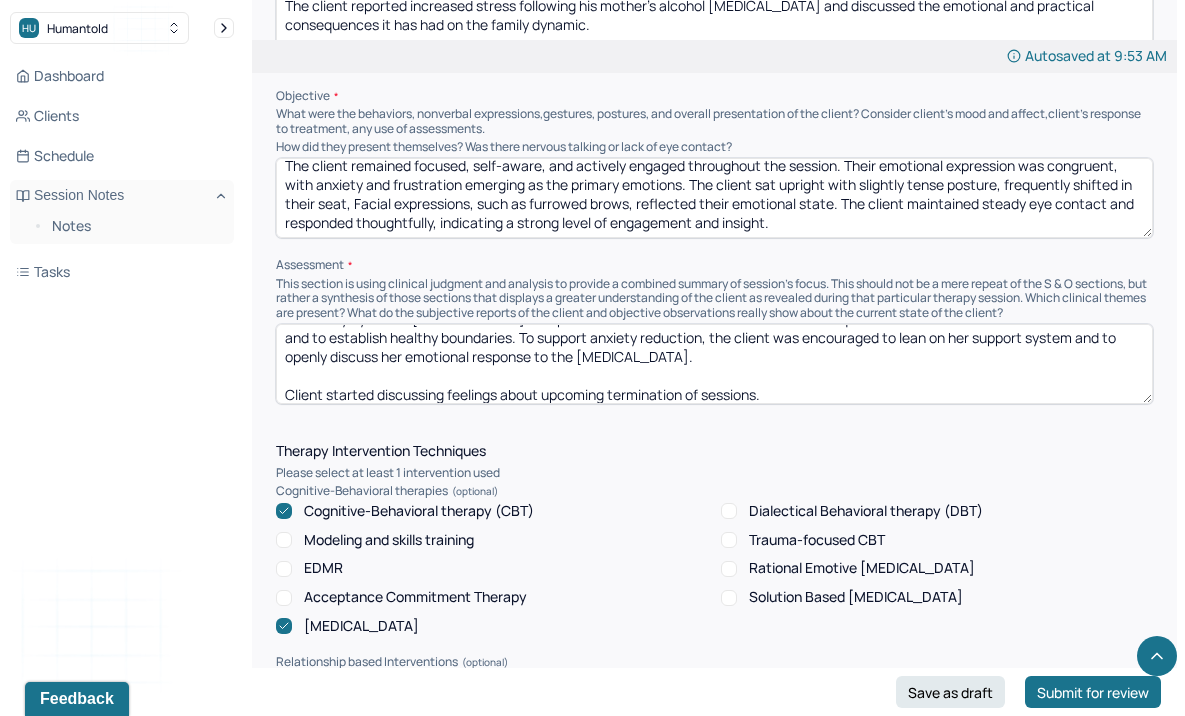 scroll, scrollTop: 79, scrollLeft: 0, axis: vertical 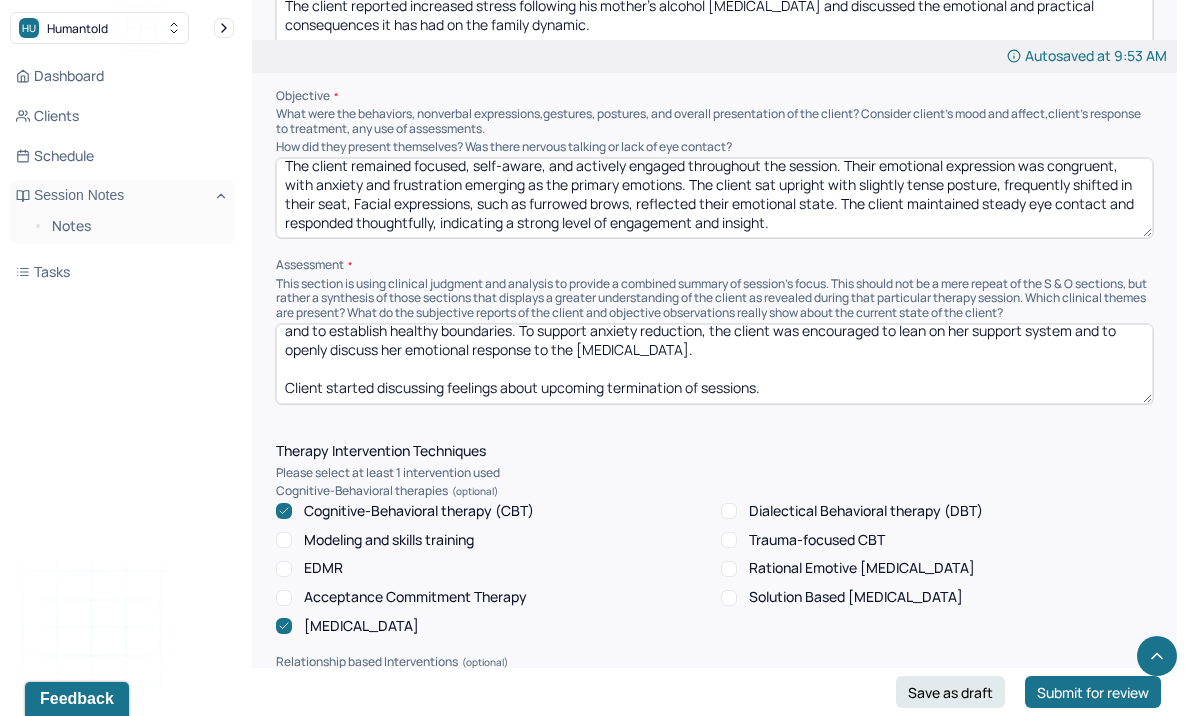 drag, startPoint x: 769, startPoint y: 370, endPoint x: 284, endPoint y: 365, distance: 485.0258 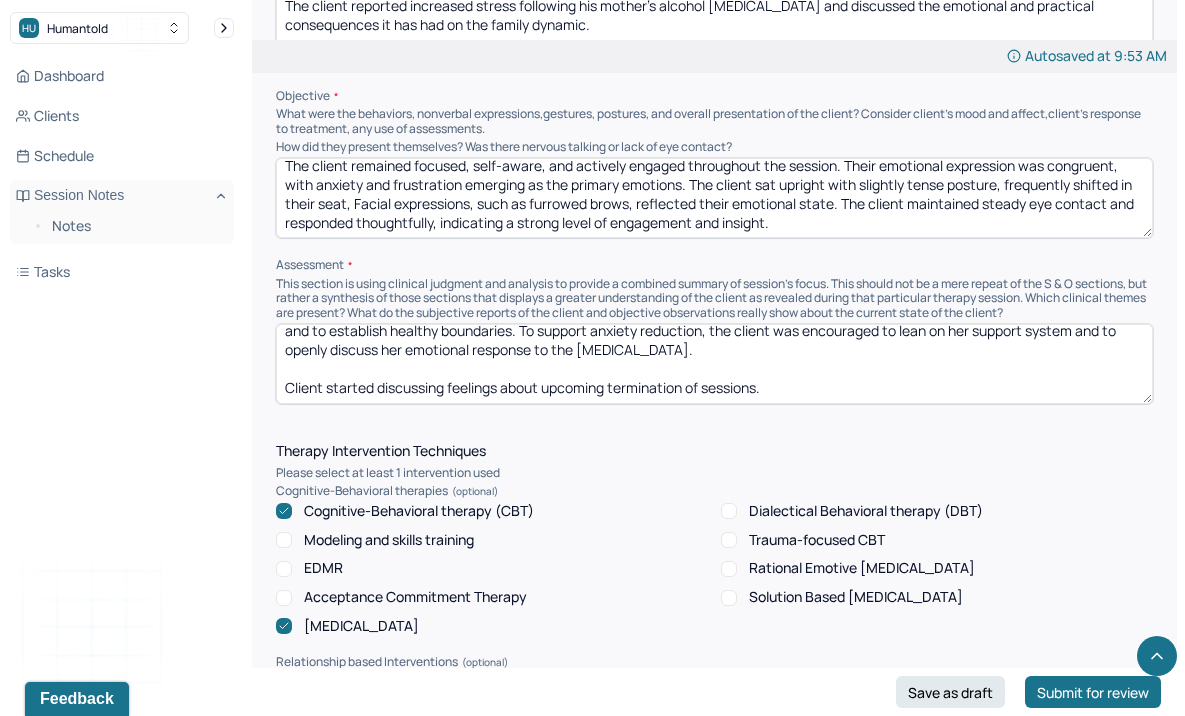 click on "The client expressed feelings of worry, anxiety, and overwhelm, consistent with her current mental health diagnosis. The clinician provided support and encouraged the client to express her concerns, fears, and expectations regarding her mother and the impact on the family dynamic. [MEDICAL_DATA] was provided on assertive communication techniques to address her mother's substance use and to establish healthy boundaries. To support anxiety reduction, the client was encouraged to lean on her support system and to openly discuss her emotional response to the [MEDICAL_DATA].
Client started discussing feelings about upcoming termination of sessions." at bounding box center (714, 364) 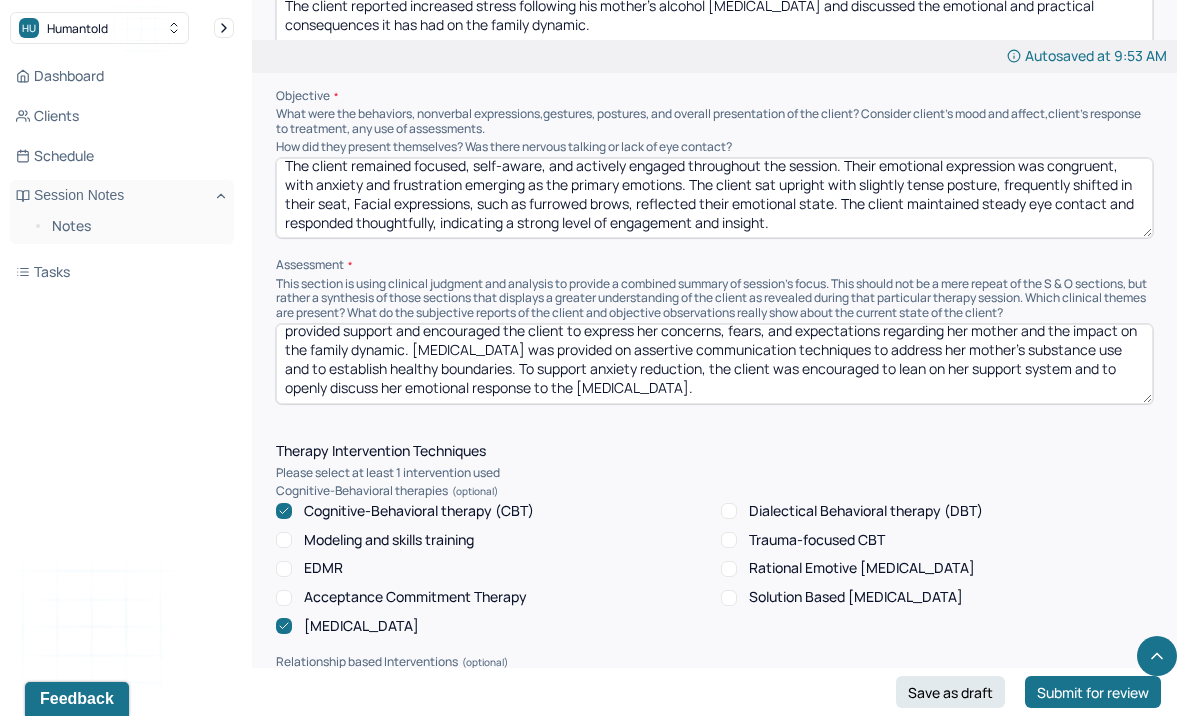 paste on "She began discussing her emotional response to the upcoming termination of sessions, reflecting on the therapeutic relationship and the progress she has made." 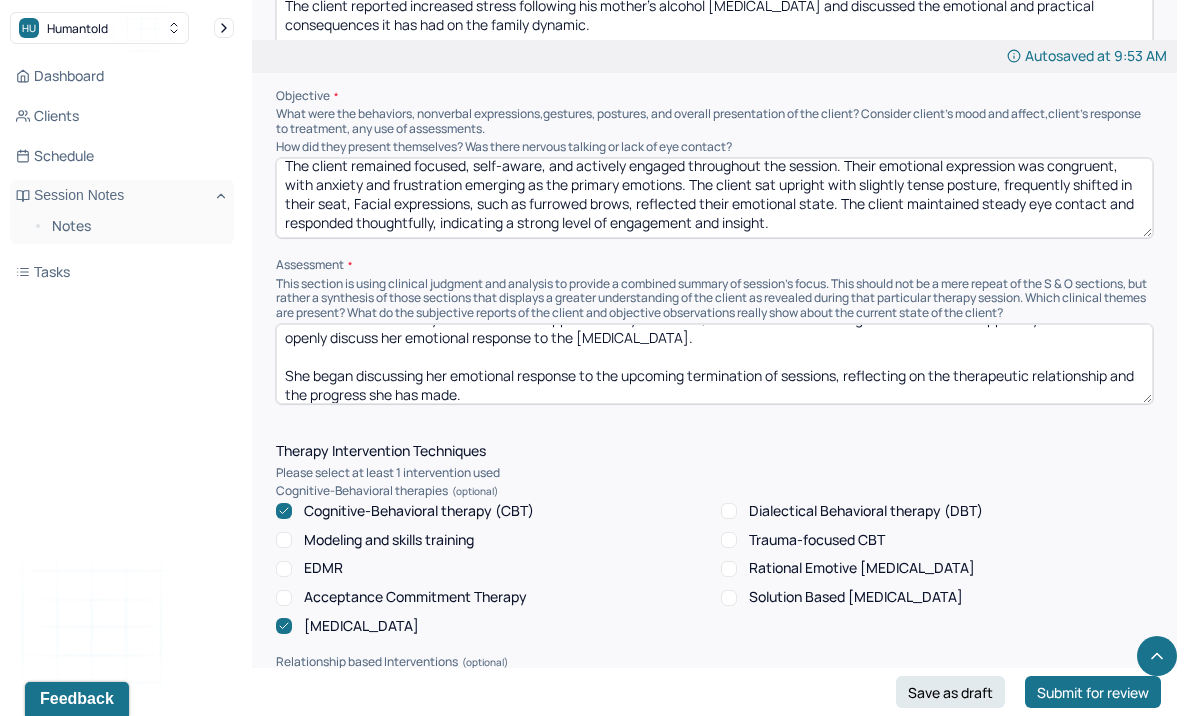 scroll, scrollTop: 85, scrollLeft: 0, axis: vertical 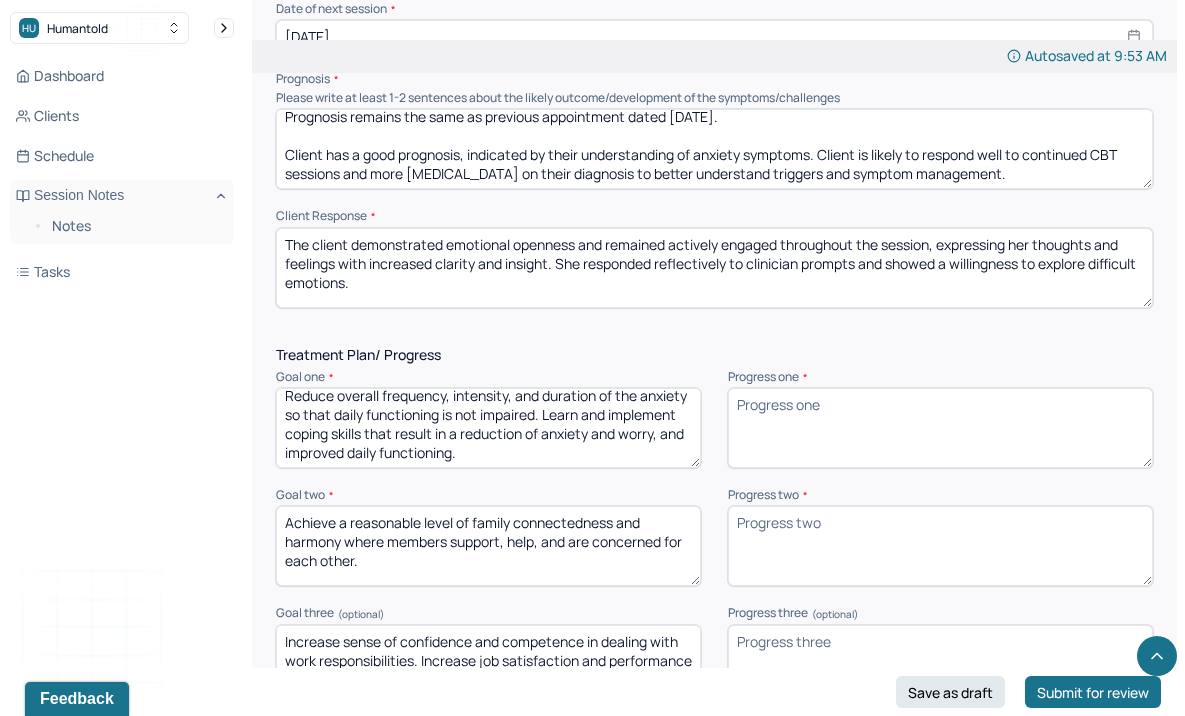 type on "The client expressed feelings of worry, anxiety, and overwhelm, consistent with her current mental health diagnosis. The clinician provided support and encouraged the client to express her concerns, fears, and expectations regarding her mother and the impact on the family dynamic. [MEDICAL_DATA] was provided on assertive communication techniques to address her mother's substance use and to establish healthy boundaries. To support anxiety reduction, the client was encouraged to lean on her support system and to openly discuss her emotional response to the [MEDICAL_DATA].
She began discussing her emotional response to the upcoming termination of sessions, reflecting on the therapeutic relationship and the progress she has made." 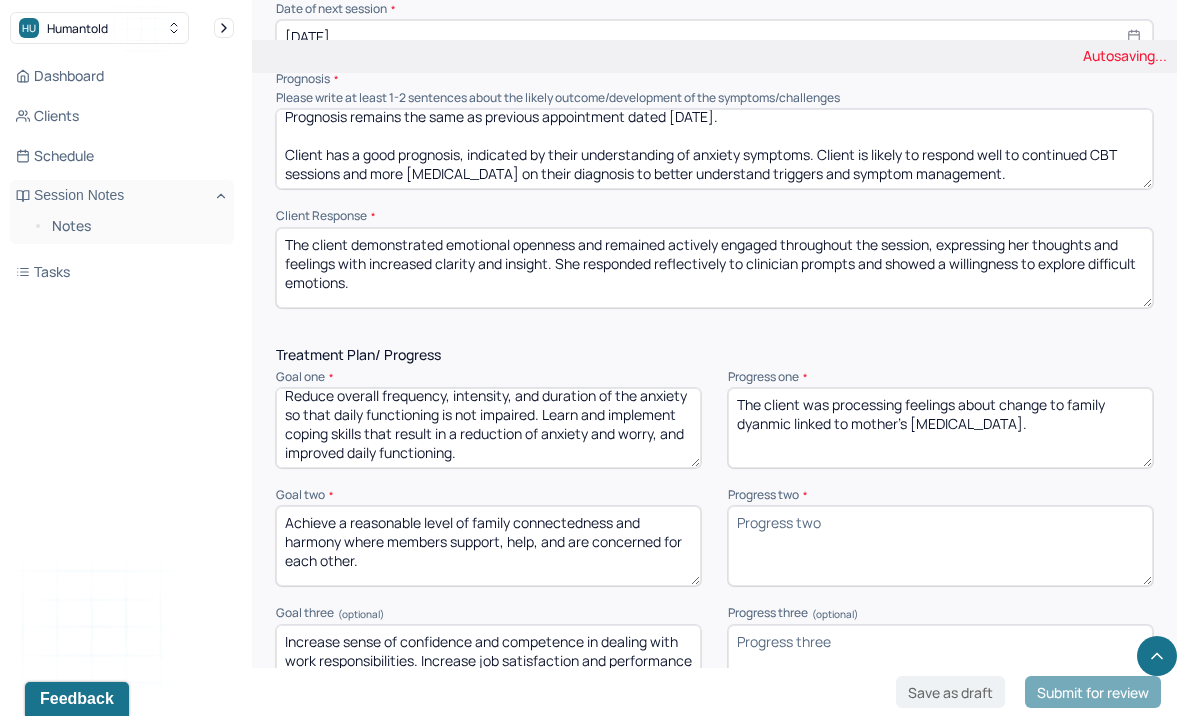drag, startPoint x: 994, startPoint y: 419, endPoint x: 622, endPoint y: 319, distance: 385.20645 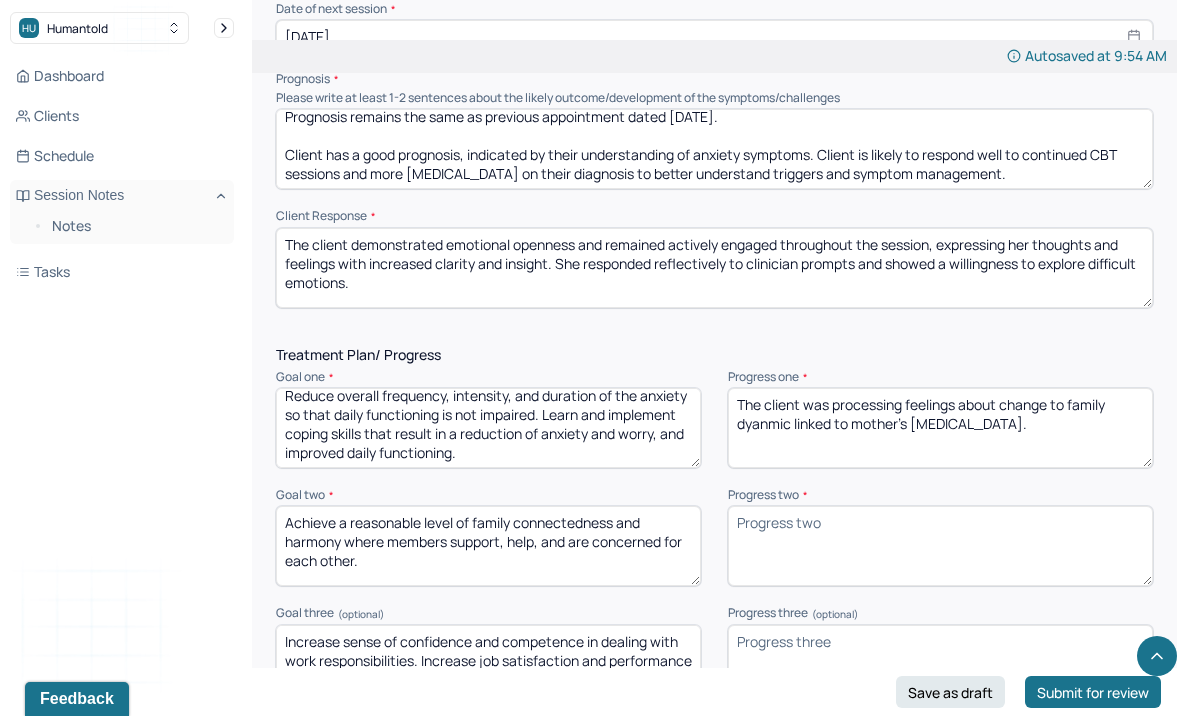 type on "The client was processing feelings about change to family dyanmic linked to mother's [MEDICAL_DATA]." 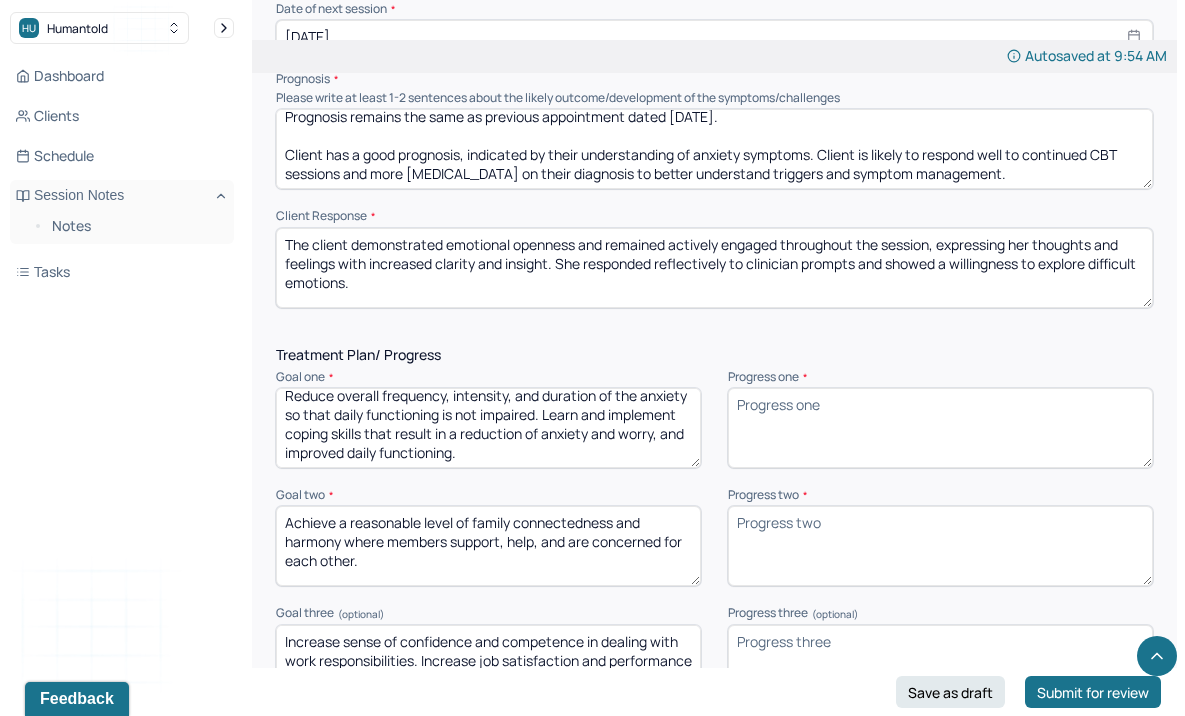 paste on "The client was processing feelings related to the shift in family dynamics following her mother's [MEDICAL_DATA]." 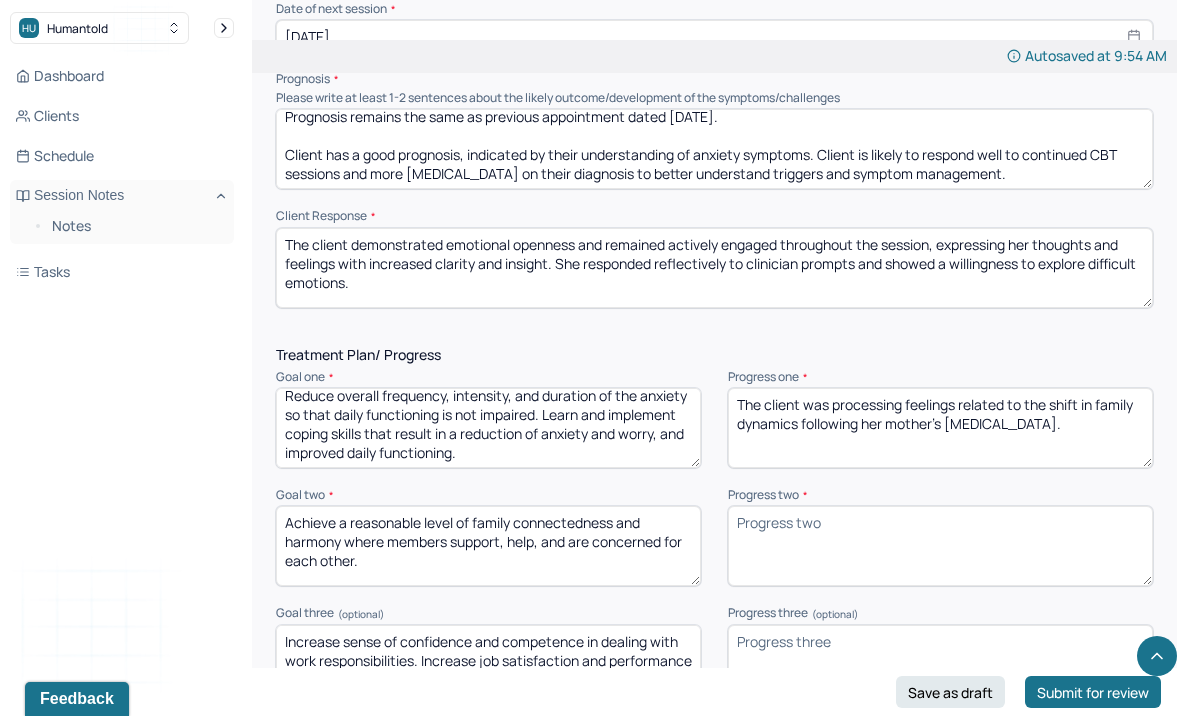 type on "The client was processing feelings related to the shift in family dynamics following her mother's [MEDICAL_DATA]." 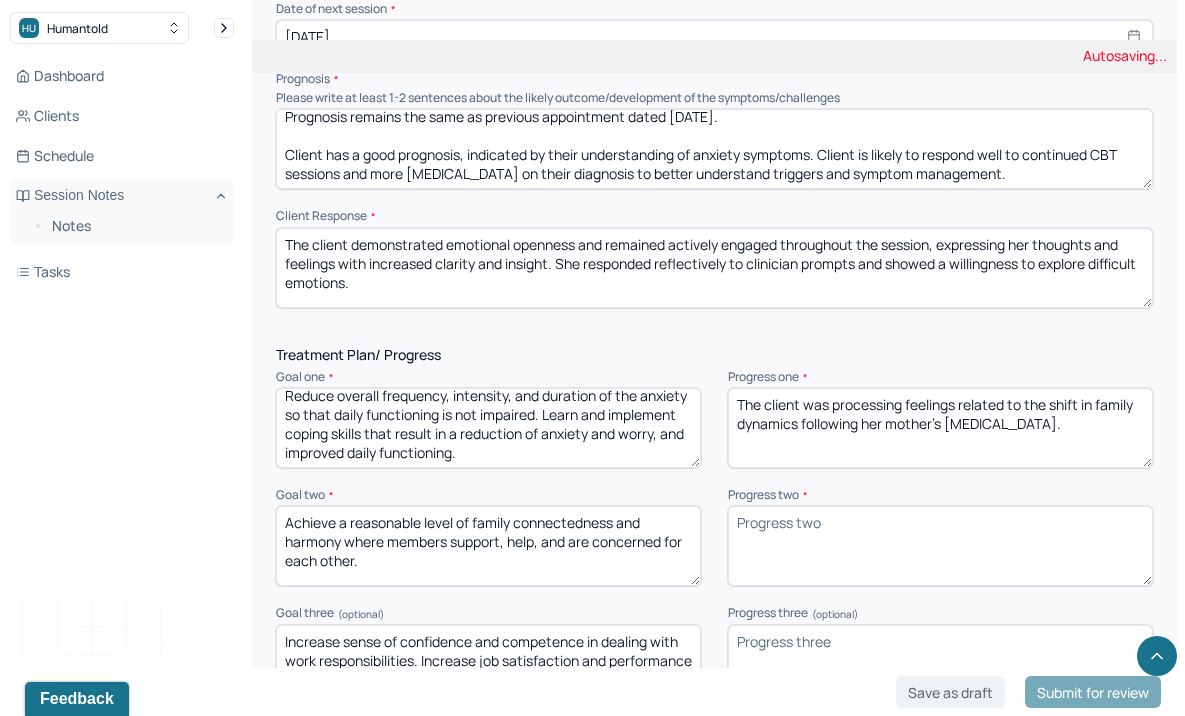 click on "Progress two *" at bounding box center (940, 546) 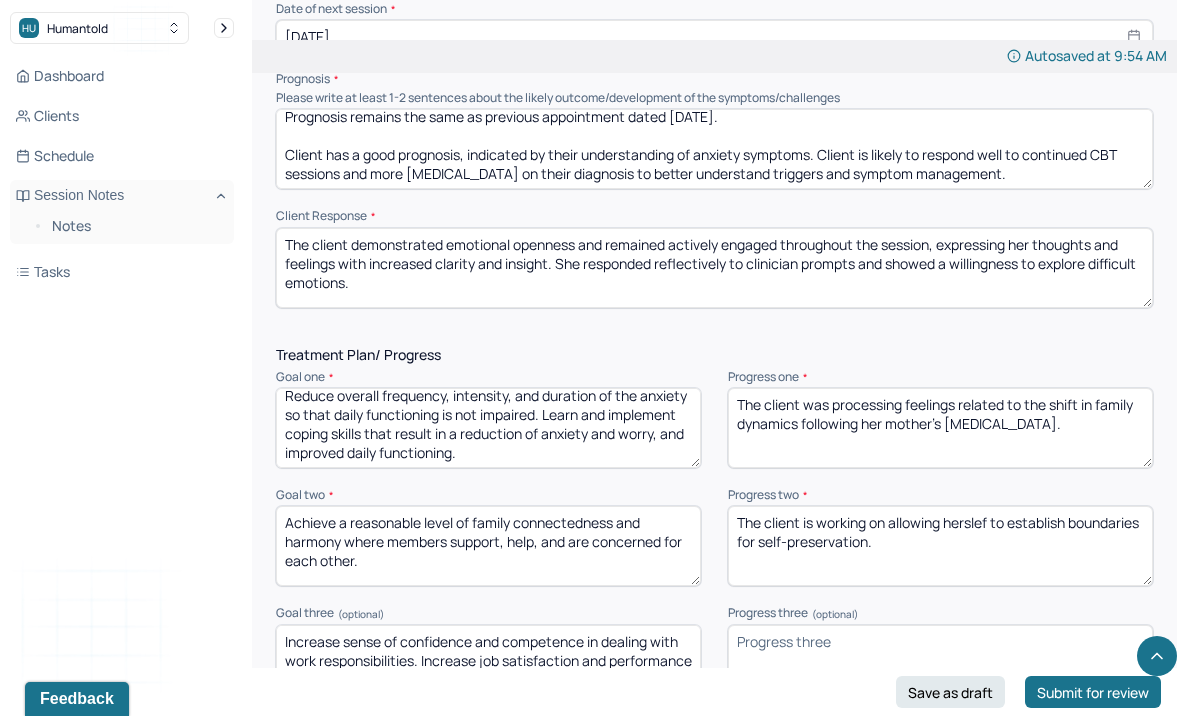 drag, startPoint x: 993, startPoint y: 551, endPoint x: 747, endPoint y: 470, distance: 258.99228 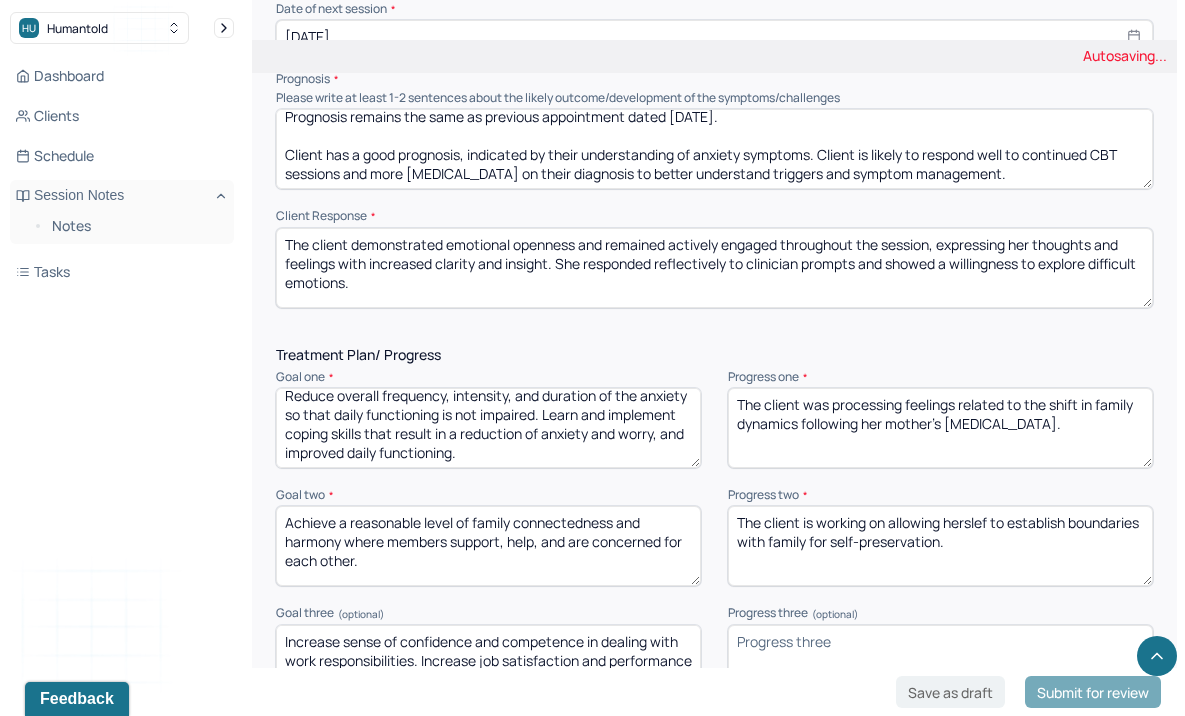 drag, startPoint x: 975, startPoint y: 537, endPoint x: 612, endPoint y: 475, distance: 368.2567 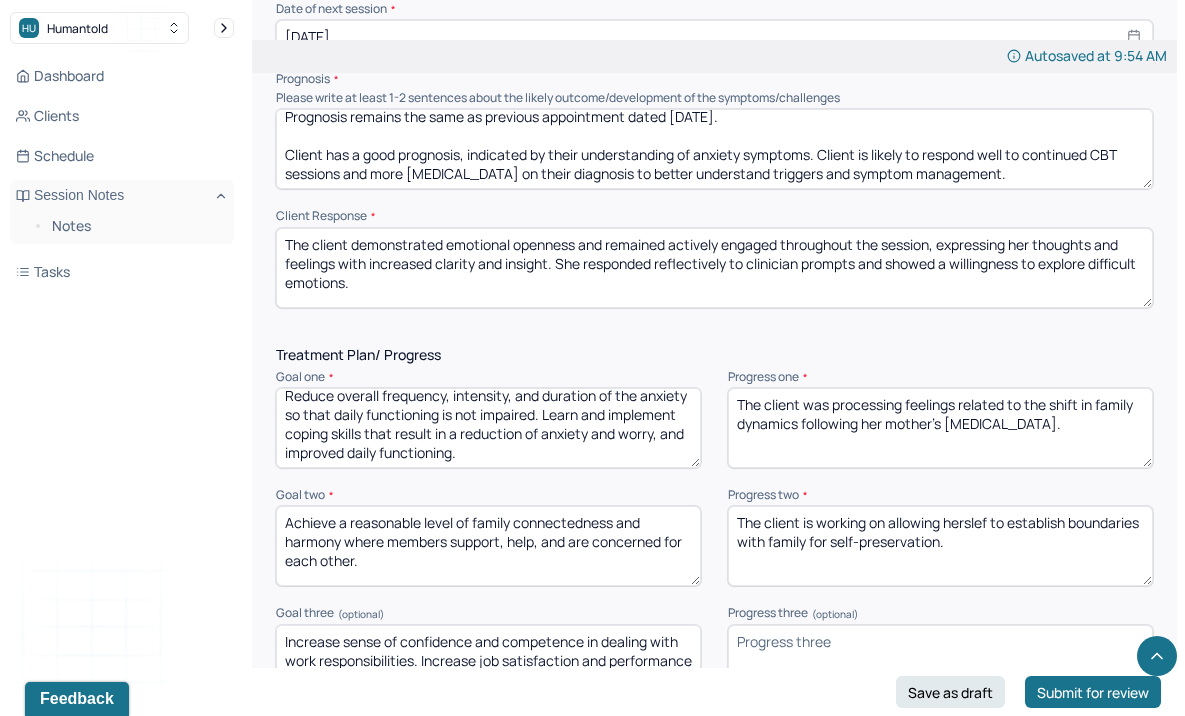 type on "The client is working on allowing herslef to establish boundaries  with family for self-preservation." 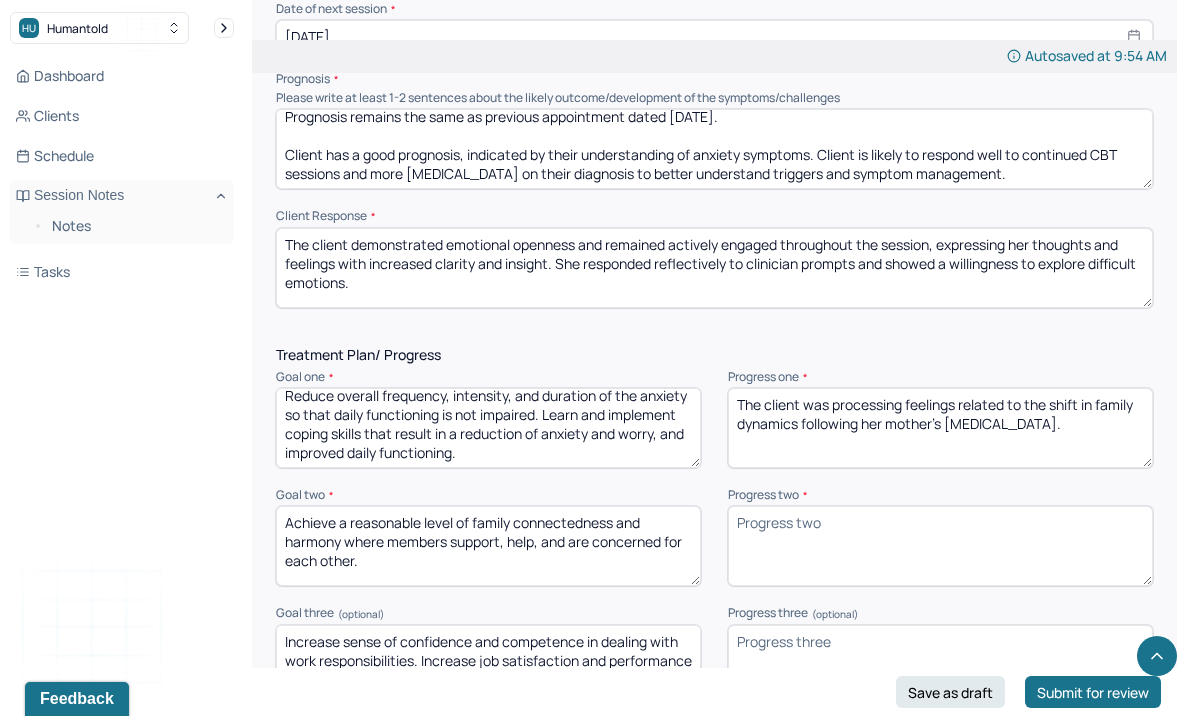 paste on "The client is working on allowing herself to establish boundaries with family members as a means of self-preservation and emotional well-being." 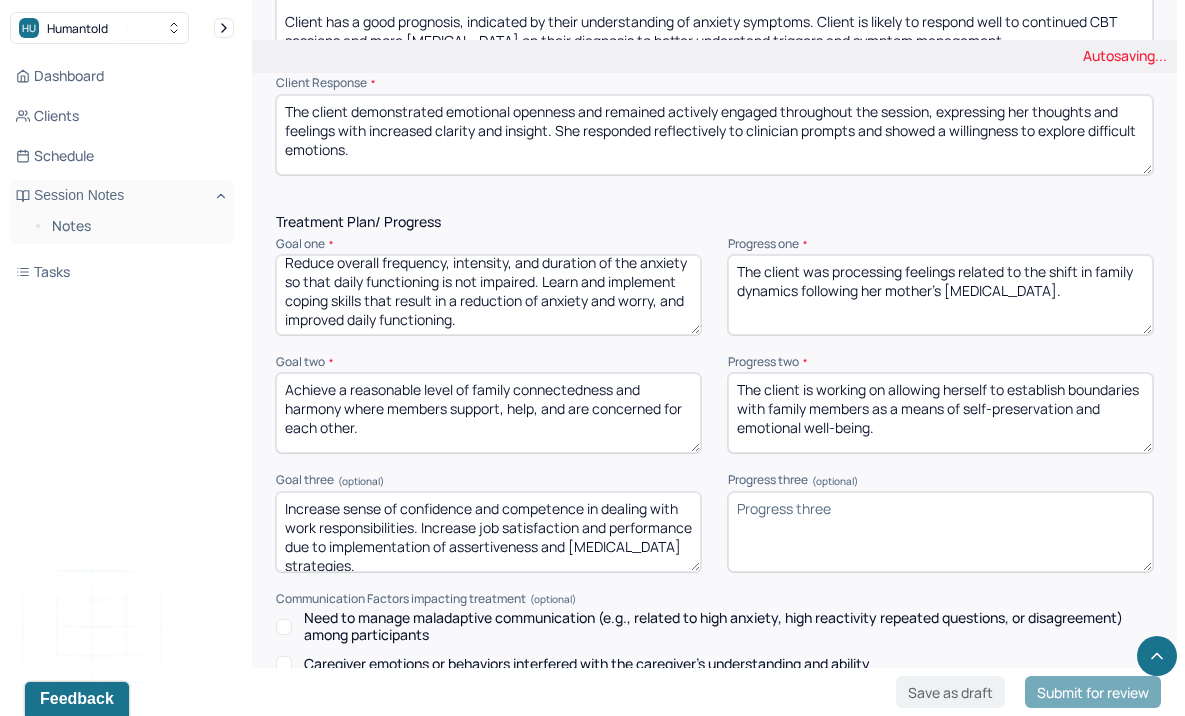scroll, scrollTop: 2692, scrollLeft: 0, axis: vertical 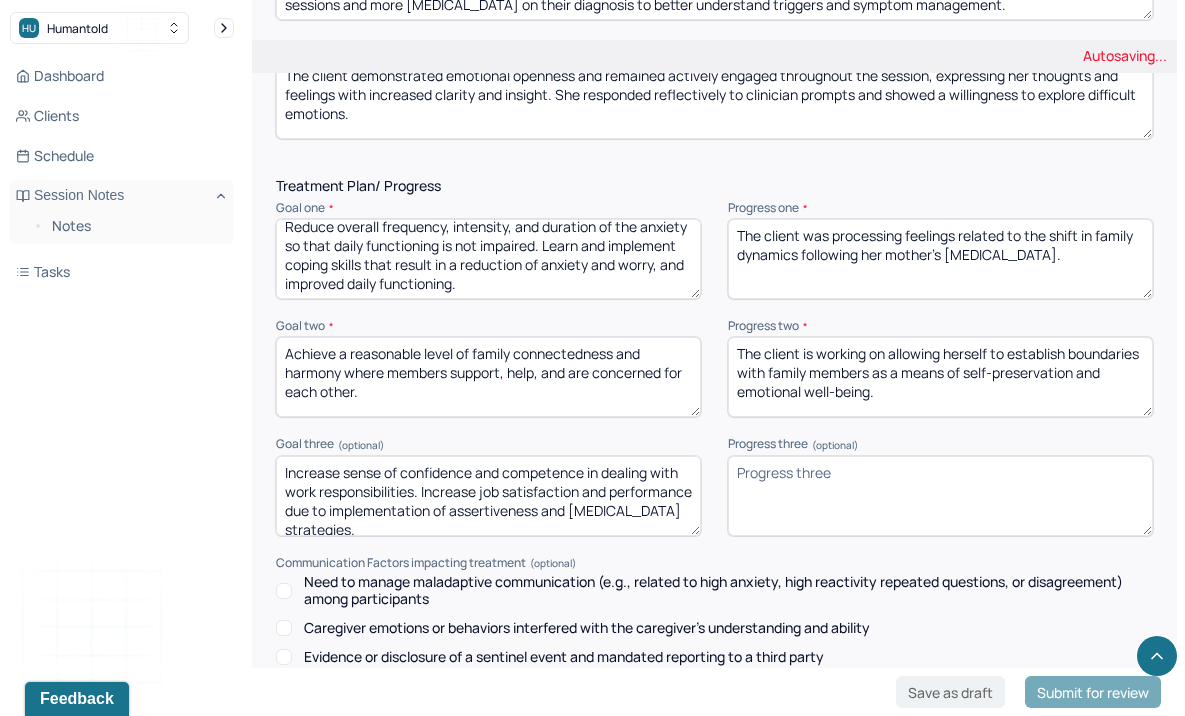 type on "The client is working on allowing herself to establish boundaries with family members as a means of self-preservation and emotional well-being." 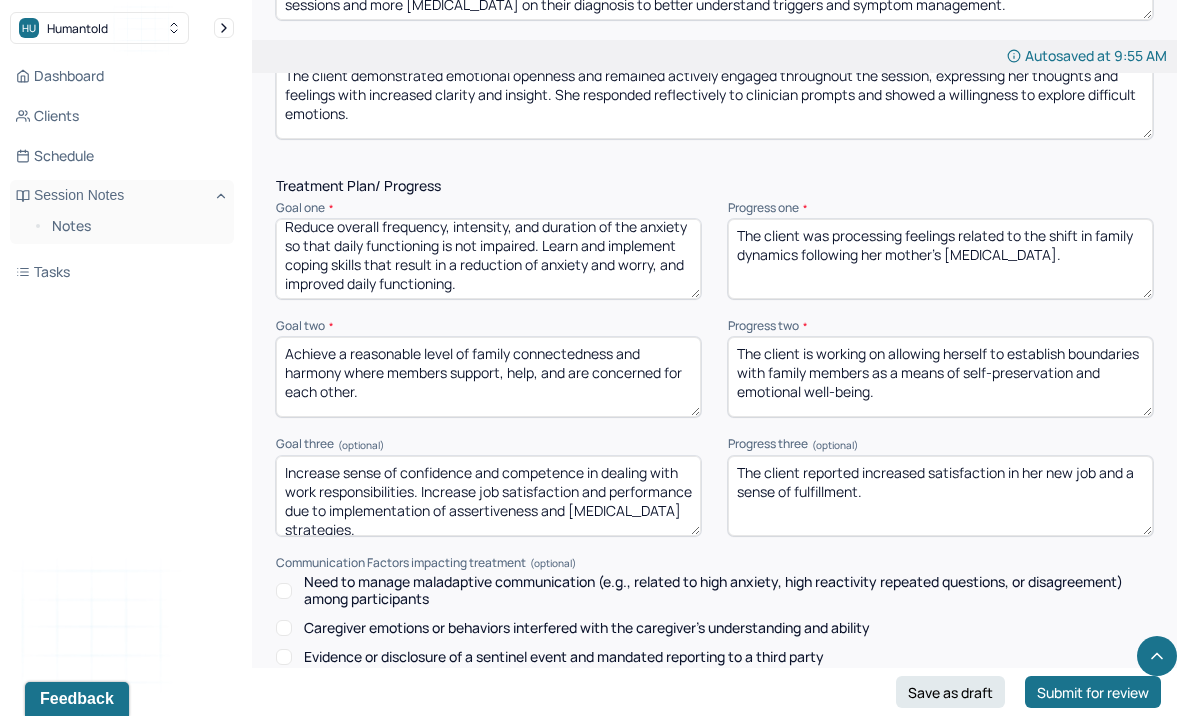 drag, startPoint x: 928, startPoint y: 509, endPoint x: 707, endPoint y: 419, distance: 238.62314 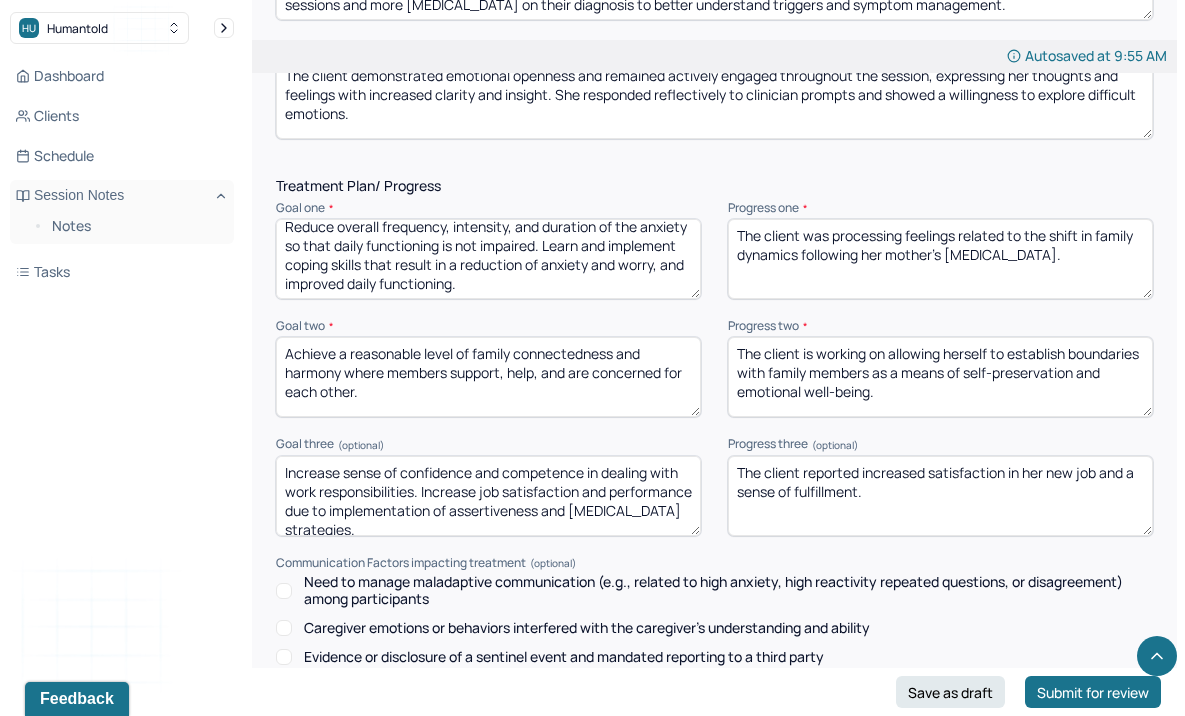 type on "The client reported increased satisfaction in her new job and a sense of fulfillment." 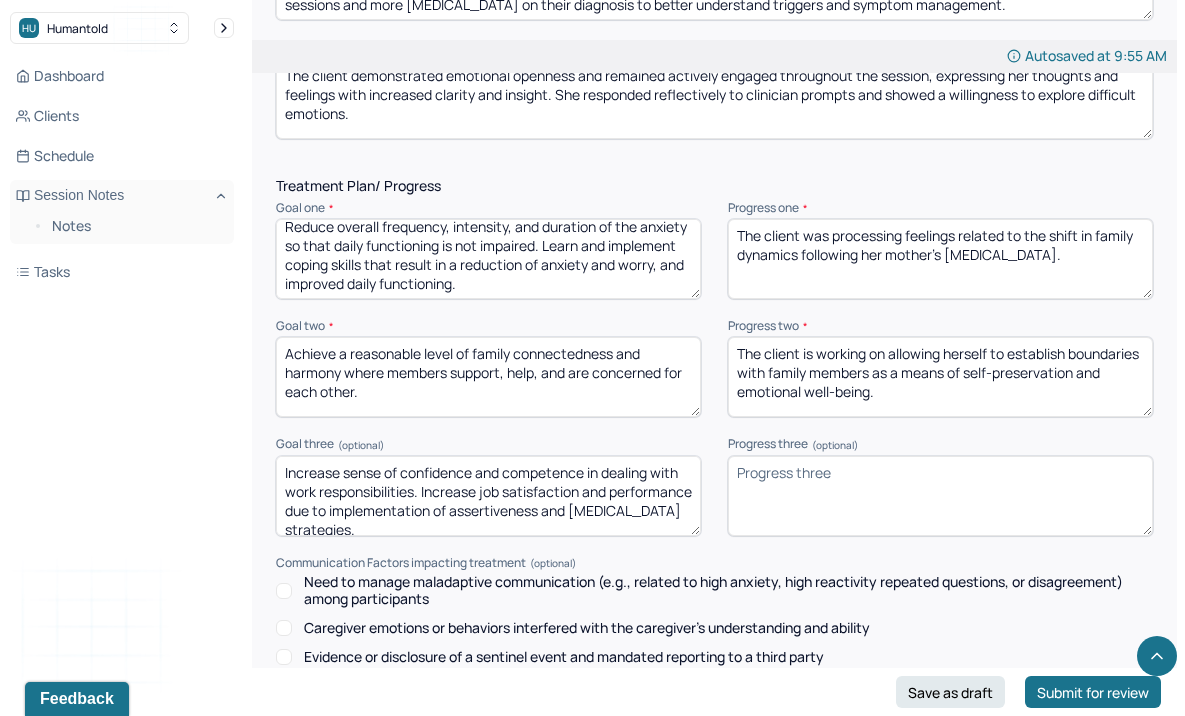 paste on "The client reported increased satisfaction in her new job and described a growing sense of personal and professional fulfillment." 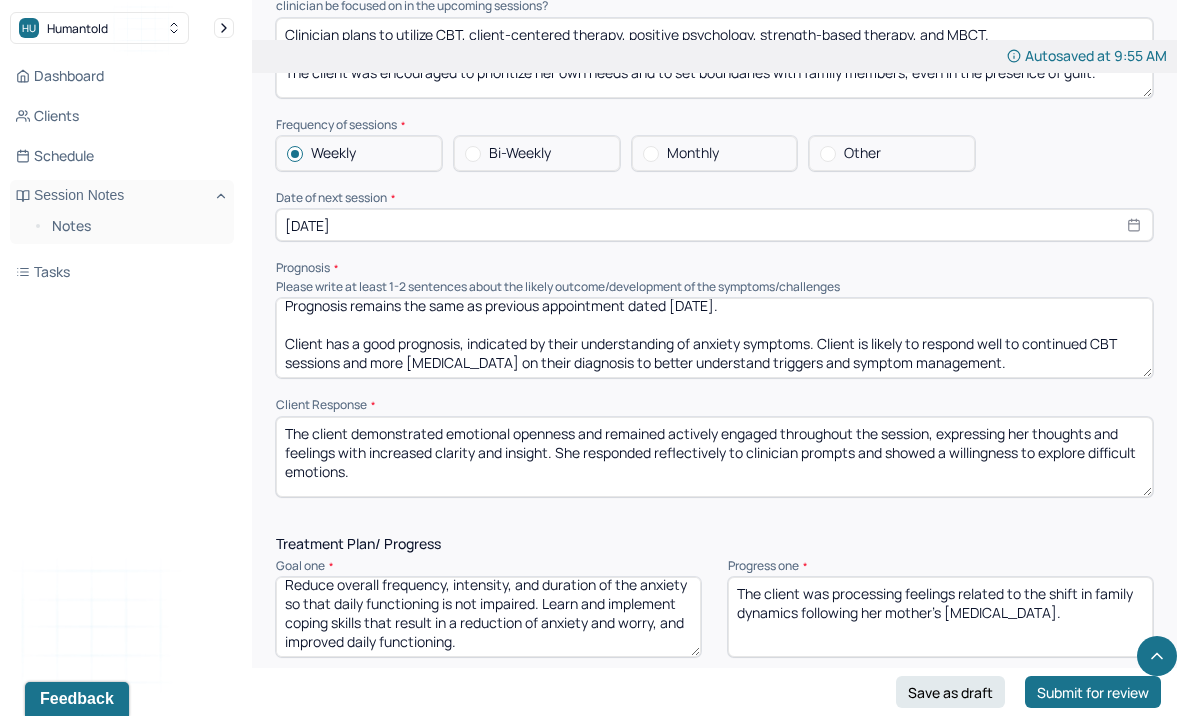 scroll, scrollTop: 2323, scrollLeft: 0, axis: vertical 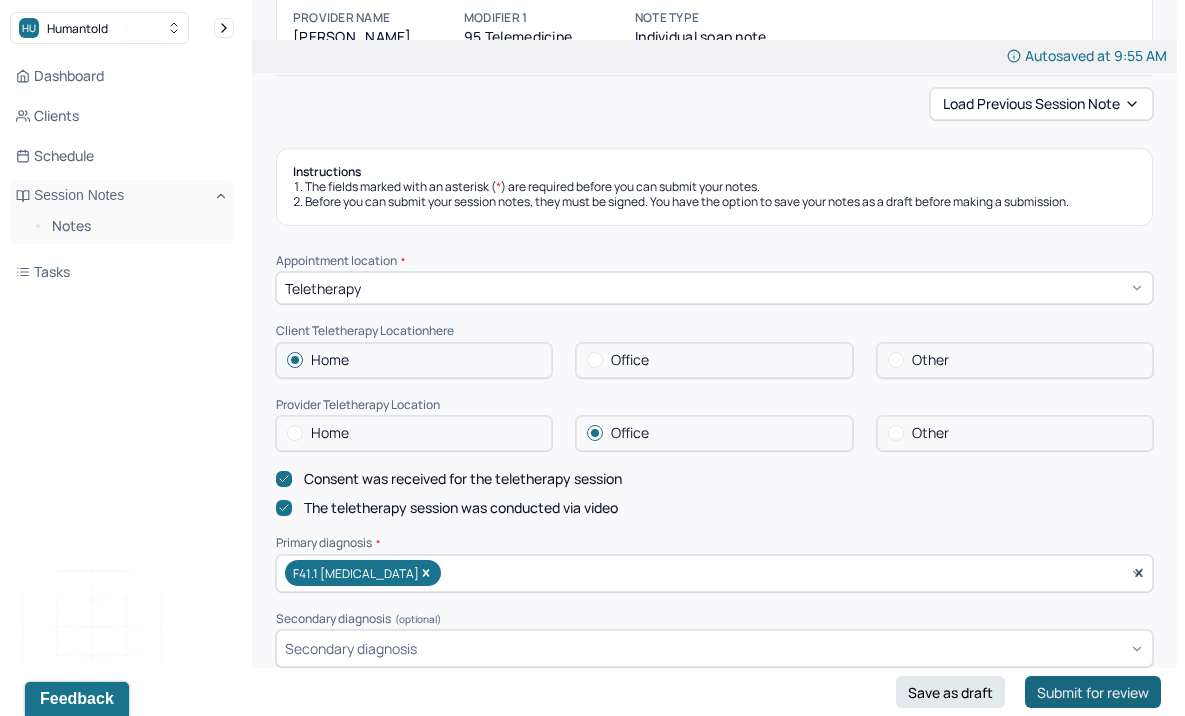 type on "The client reported increased satisfaction in her new job and described a growing sense of personal and professional fulfillment." 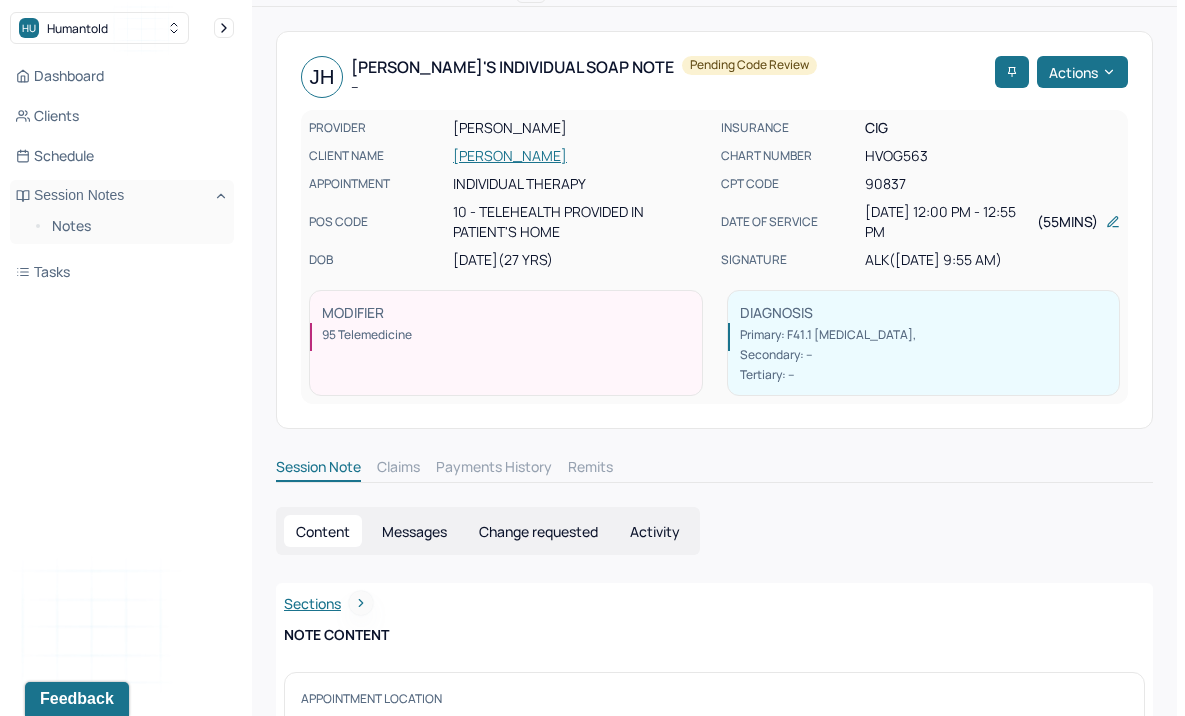 scroll, scrollTop: 0, scrollLeft: 0, axis: both 